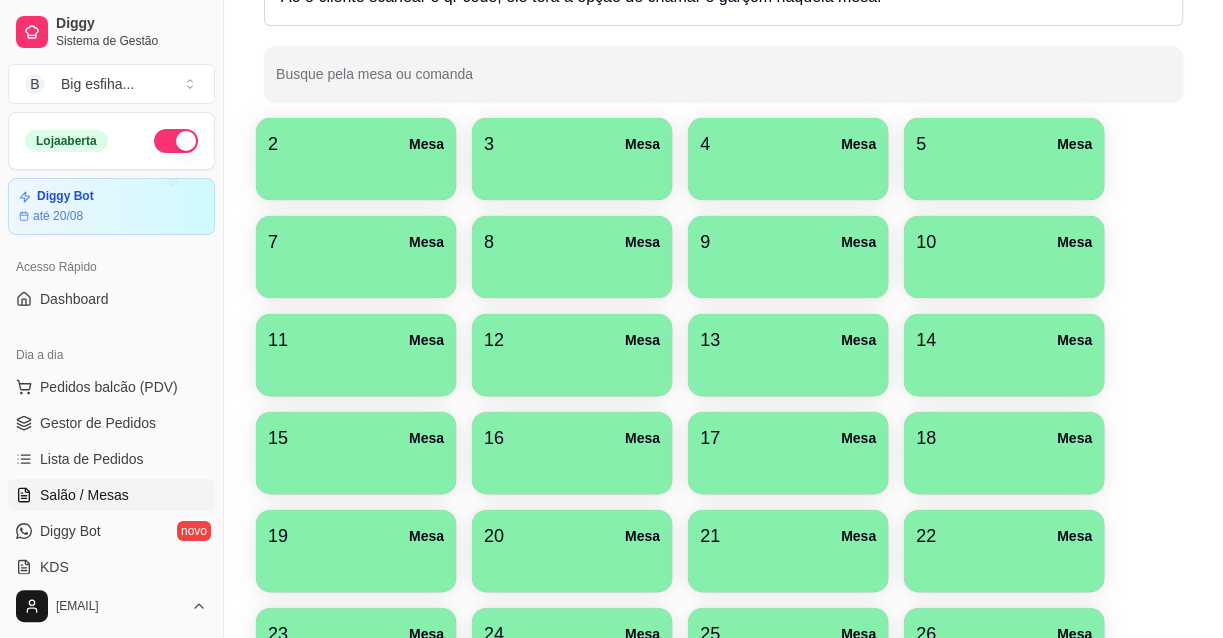 scroll, scrollTop: 272, scrollLeft: 0, axis: vertical 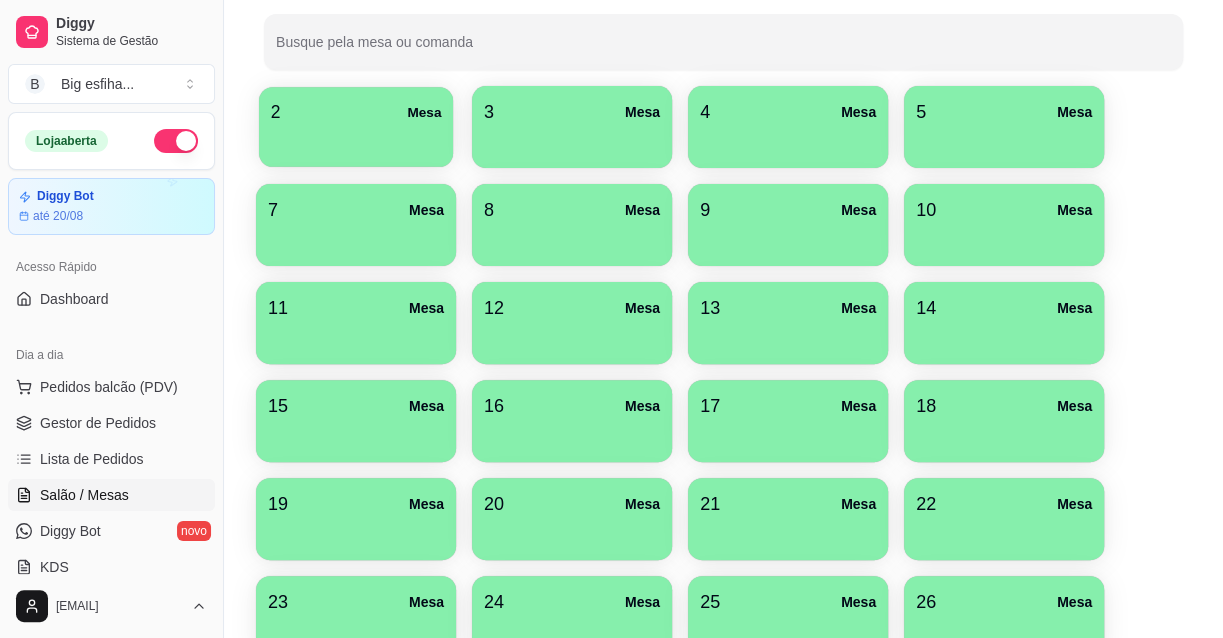 click at bounding box center (356, 140) 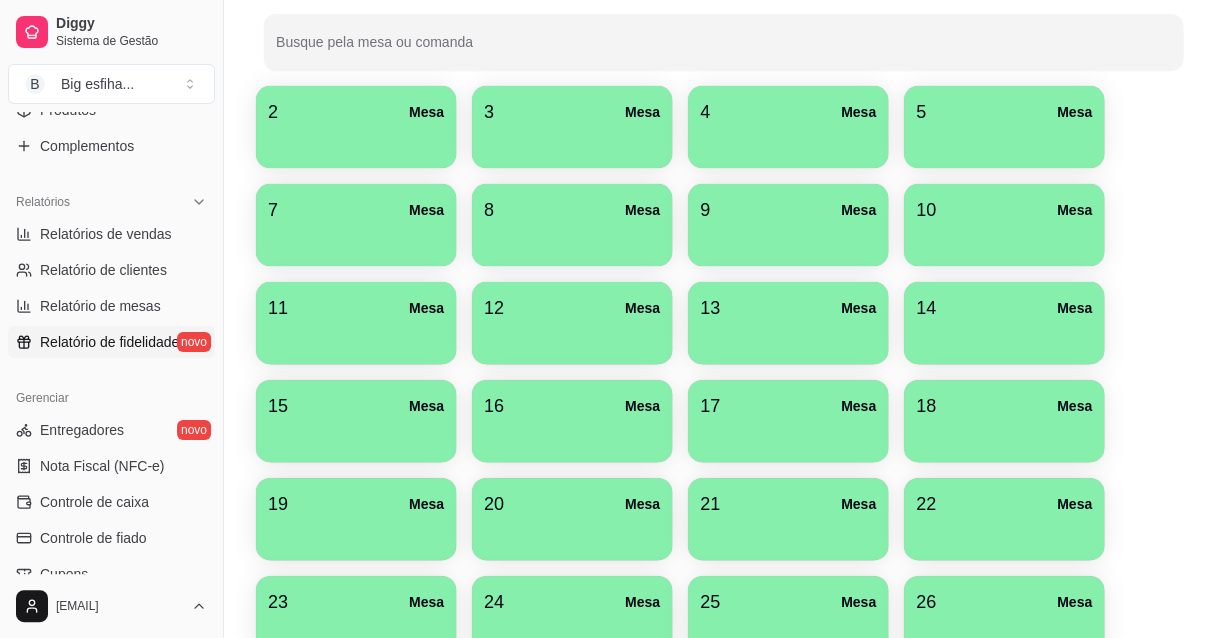 scroll, scrollTop: 636, scrollLeft: 0, axis: vertical 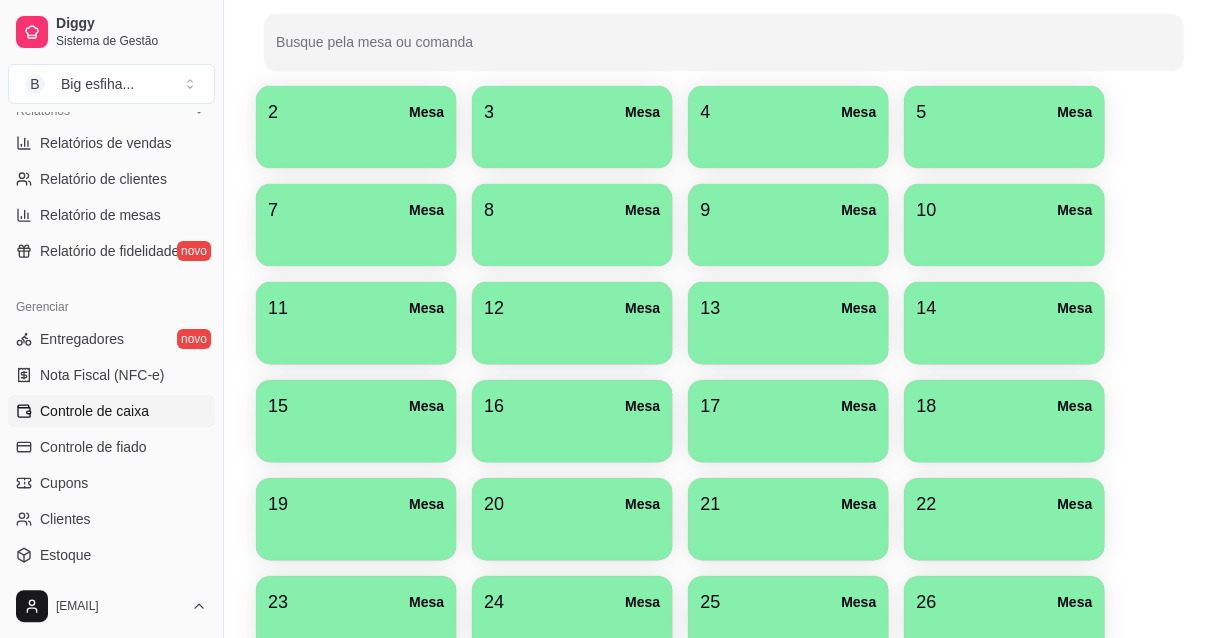 click on "Controle de caixa" at bounding box center [94, 411] 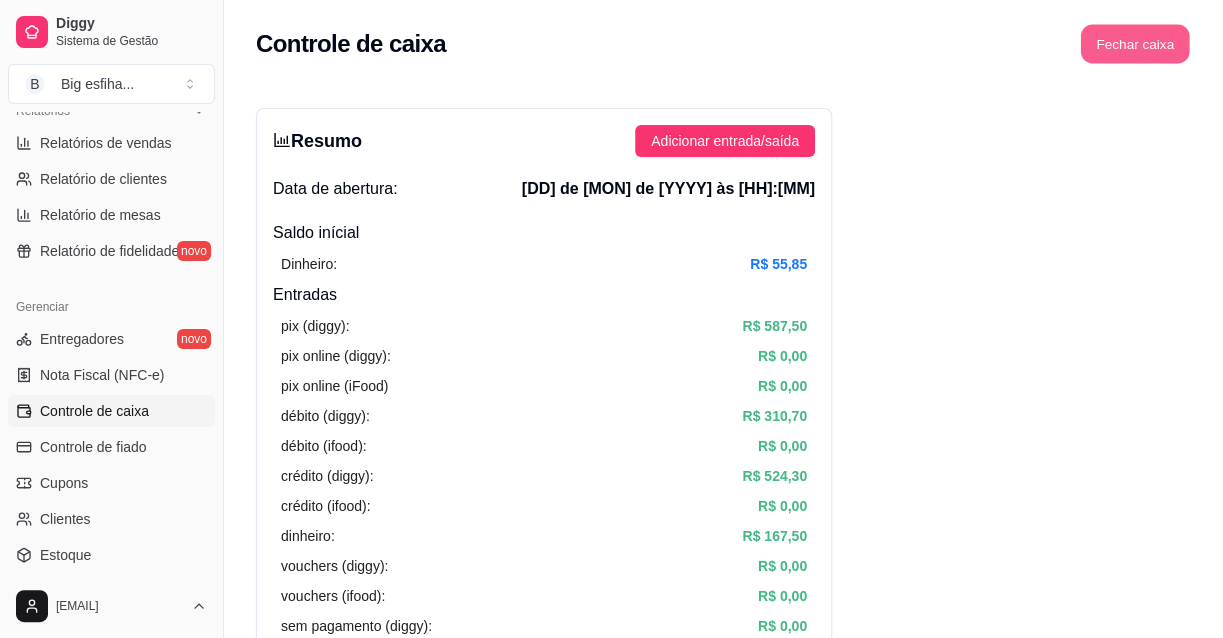 click on "Fechar caixa" at bounding box center [1135, 44] 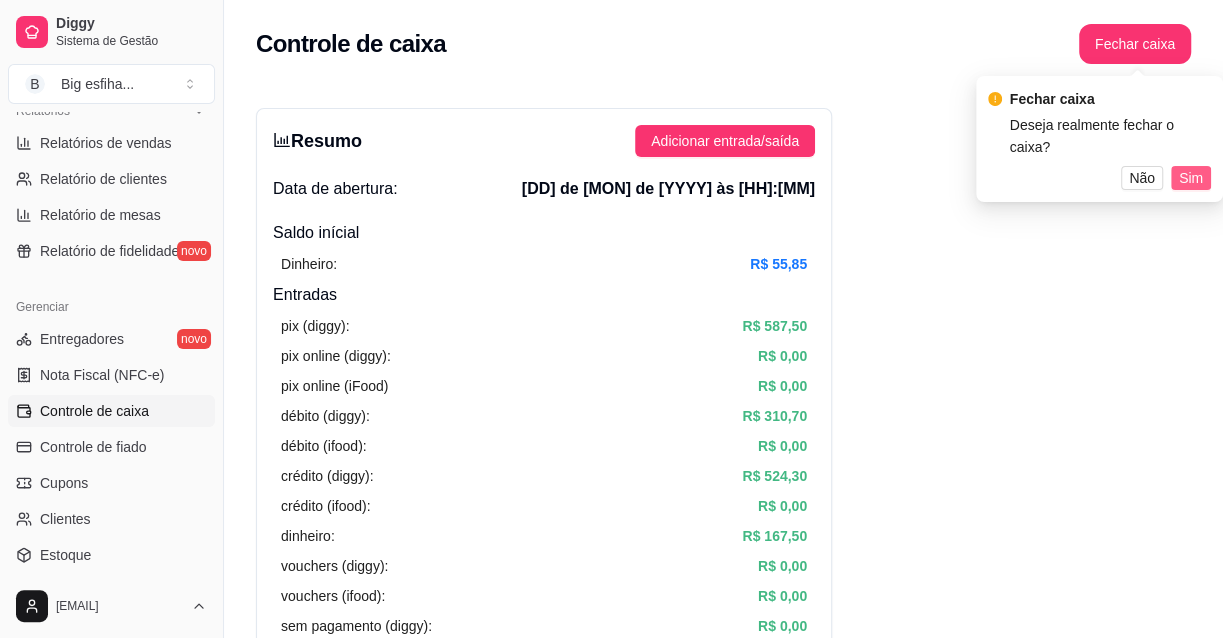 click on "Sim" at bounding box center [1191, 178] 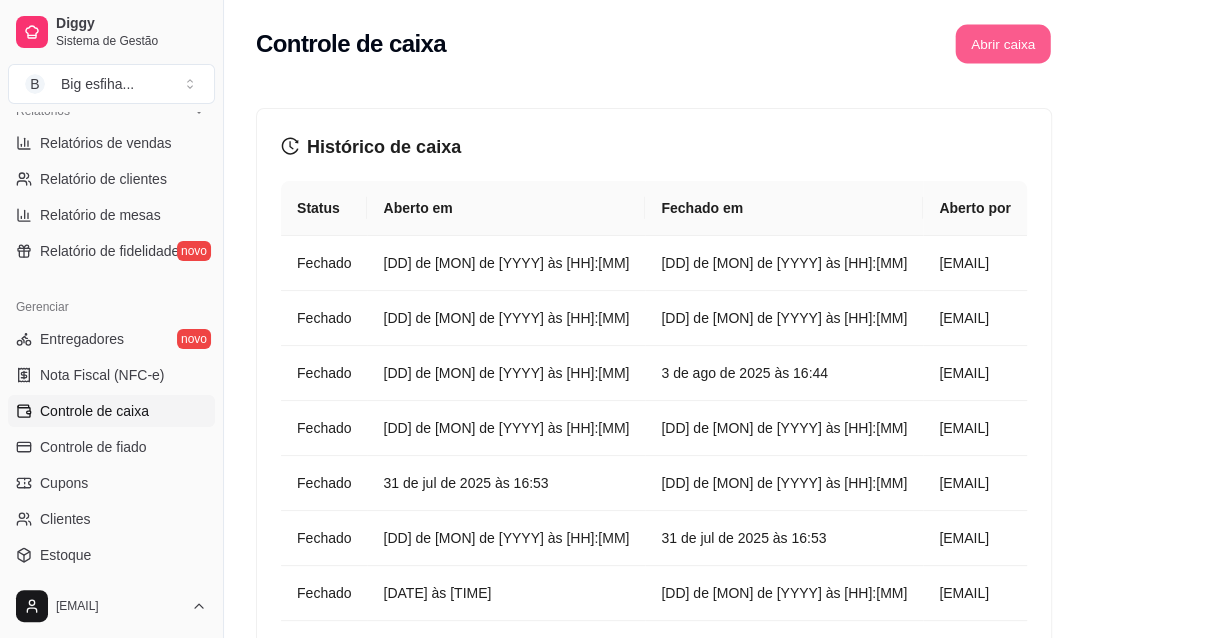 click on "Abrir caixa" at bounding box center (1002, 44) 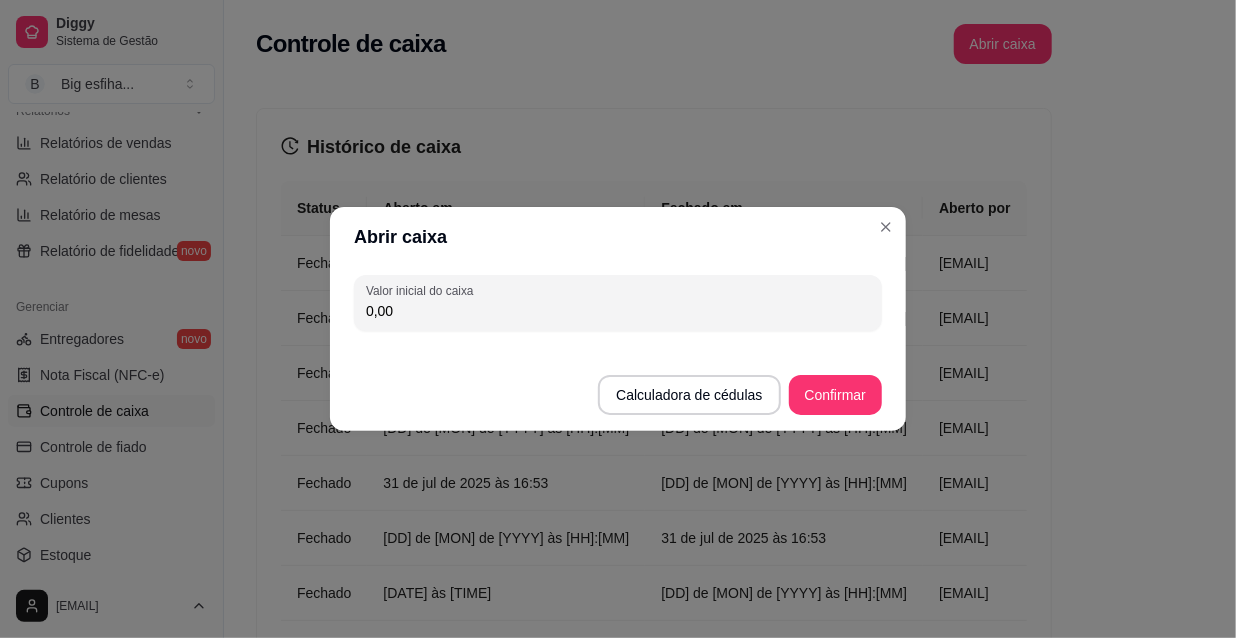 click on "0,00" at bounding box center [618, 311] 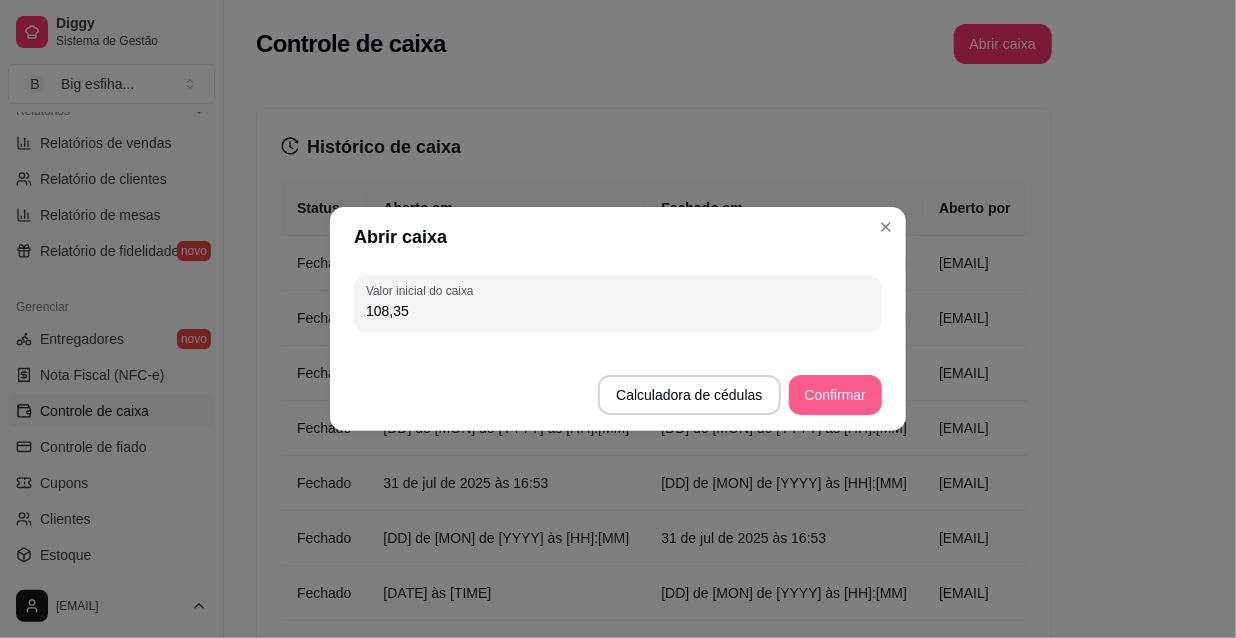 type on "108,35" 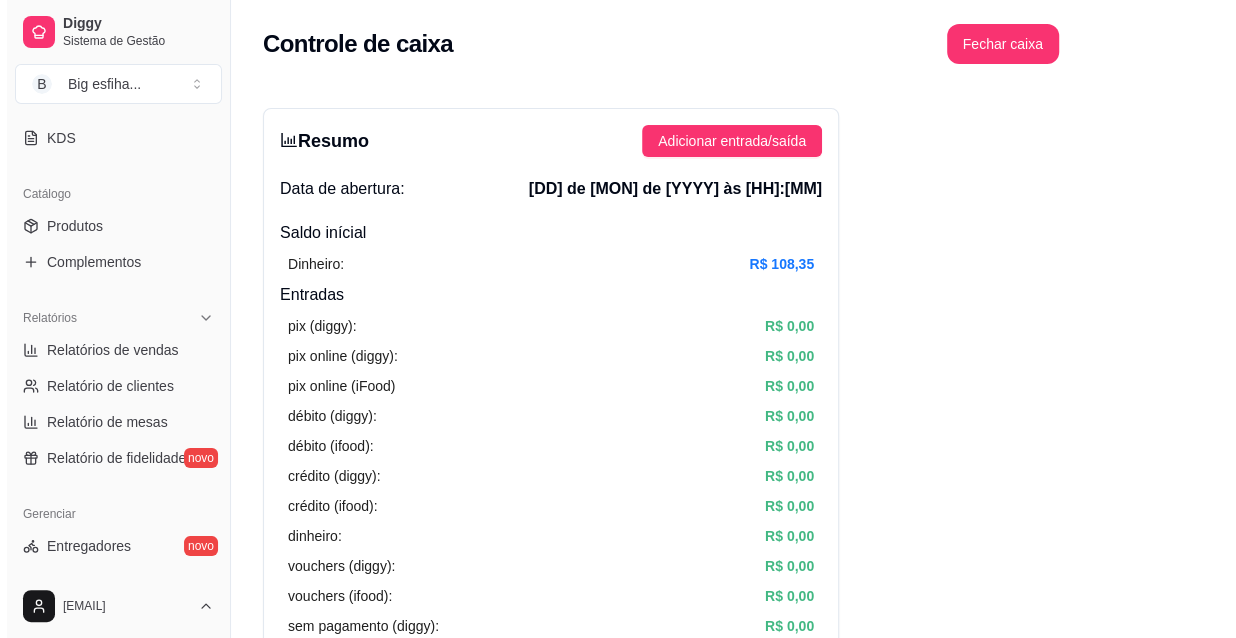scroll, scrollTop: 272, scrollLeft: 0, axis: vertical 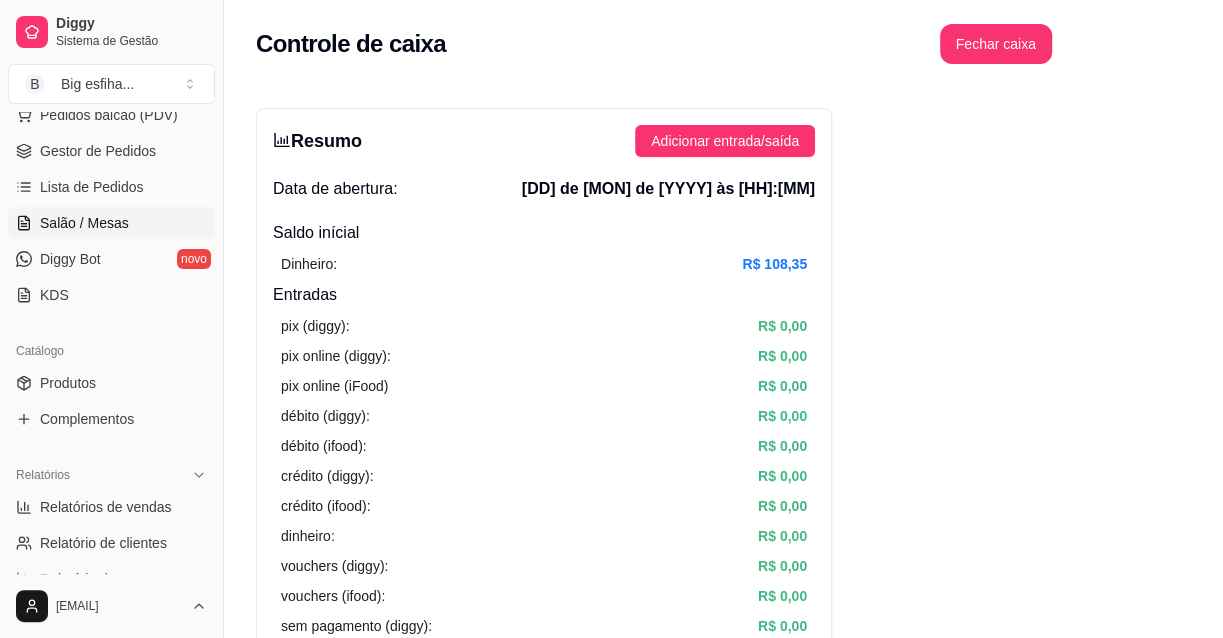 click on "Salão / Mesas" at bounding box center [84, 223] 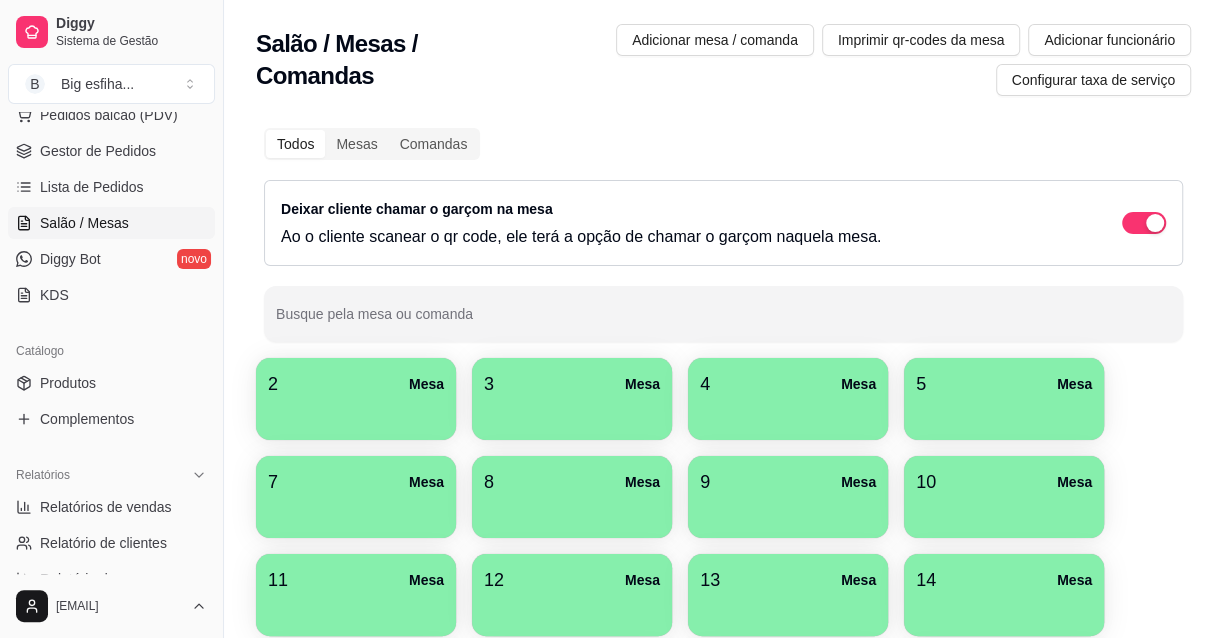 click on "2 Mesa" at bounding box center [356, 384] 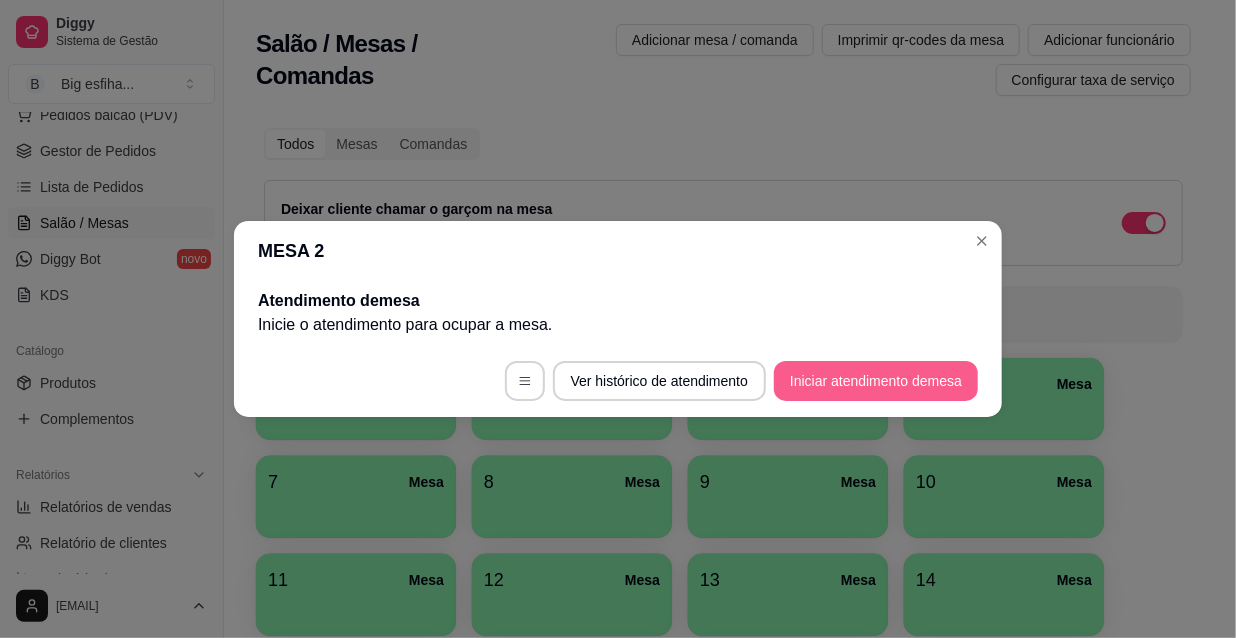 click on "Iniciar atendimento de  mesa" at bounding box center (876, 381) 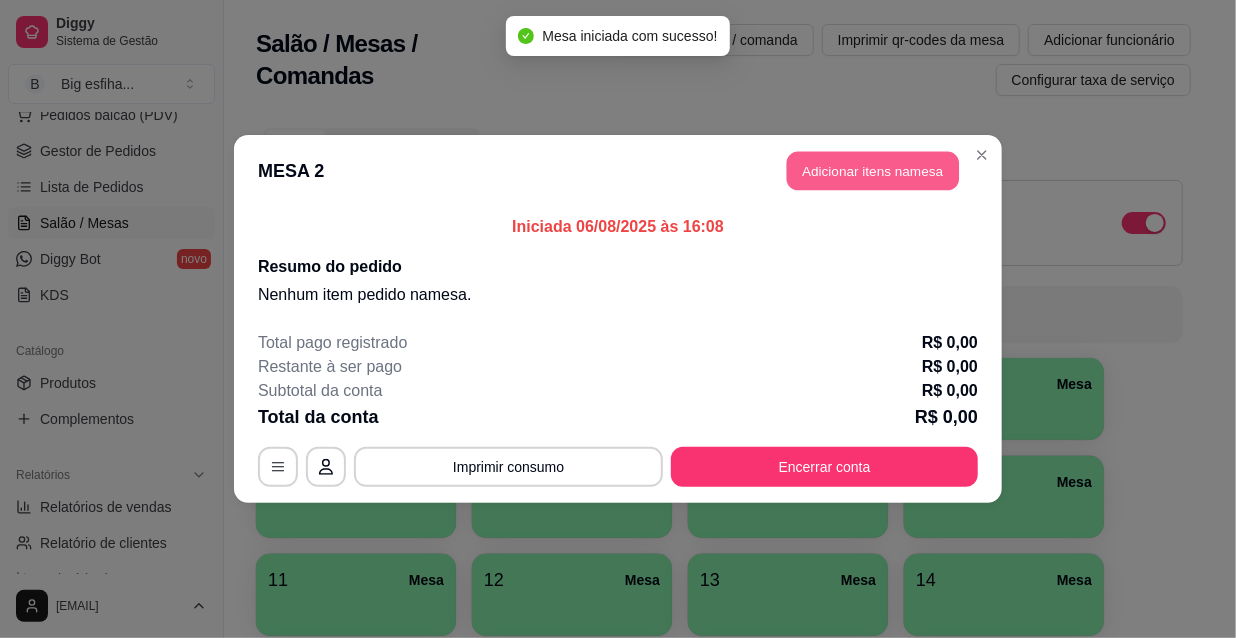 click on "Adicionar itens na  mesa" at bounding box center (873, 171) 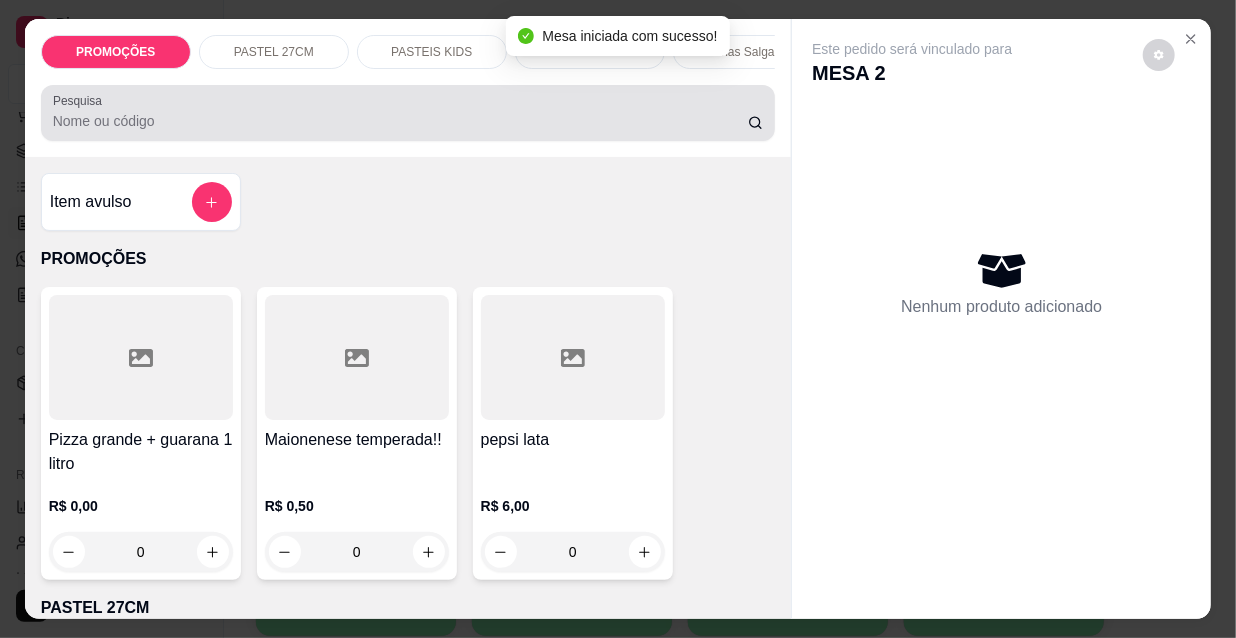 click at bounding box center [408, 113] 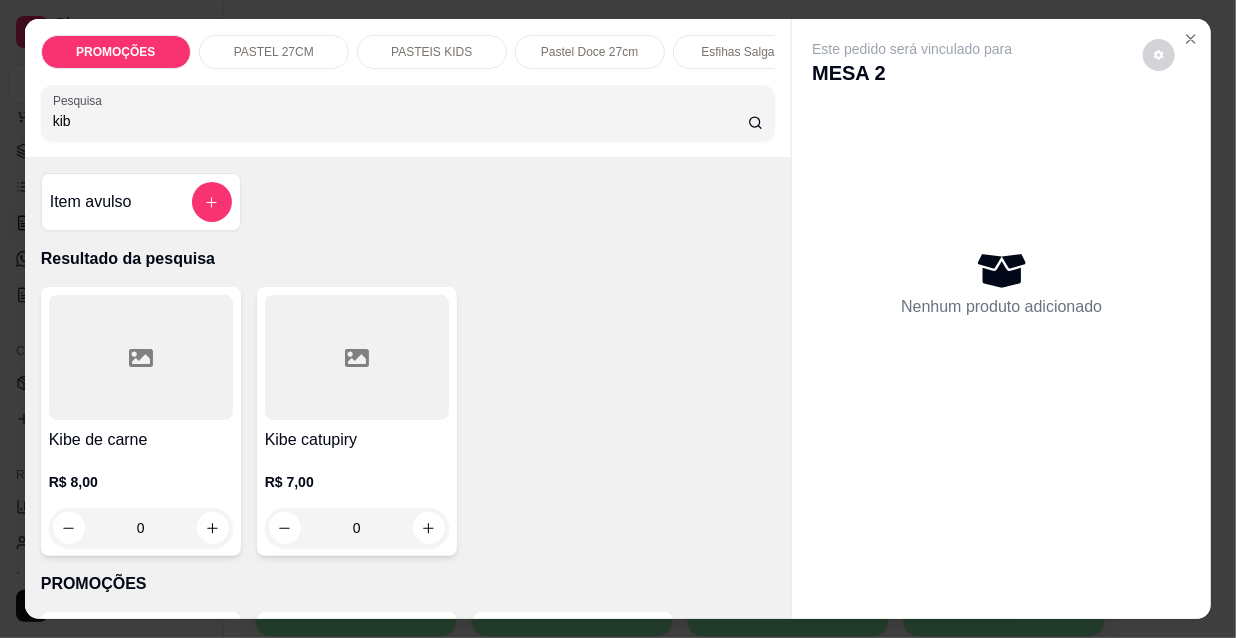 type on "kib" 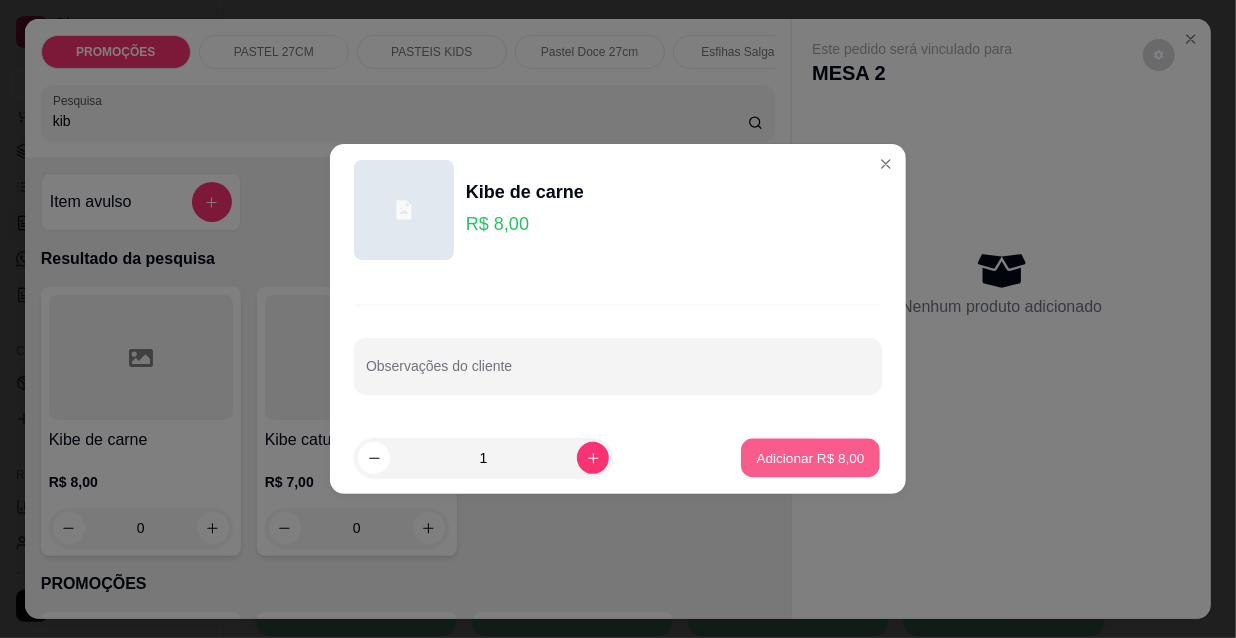 click on "Adicionar   R$ 8,00" at bounding box center (810, 458) 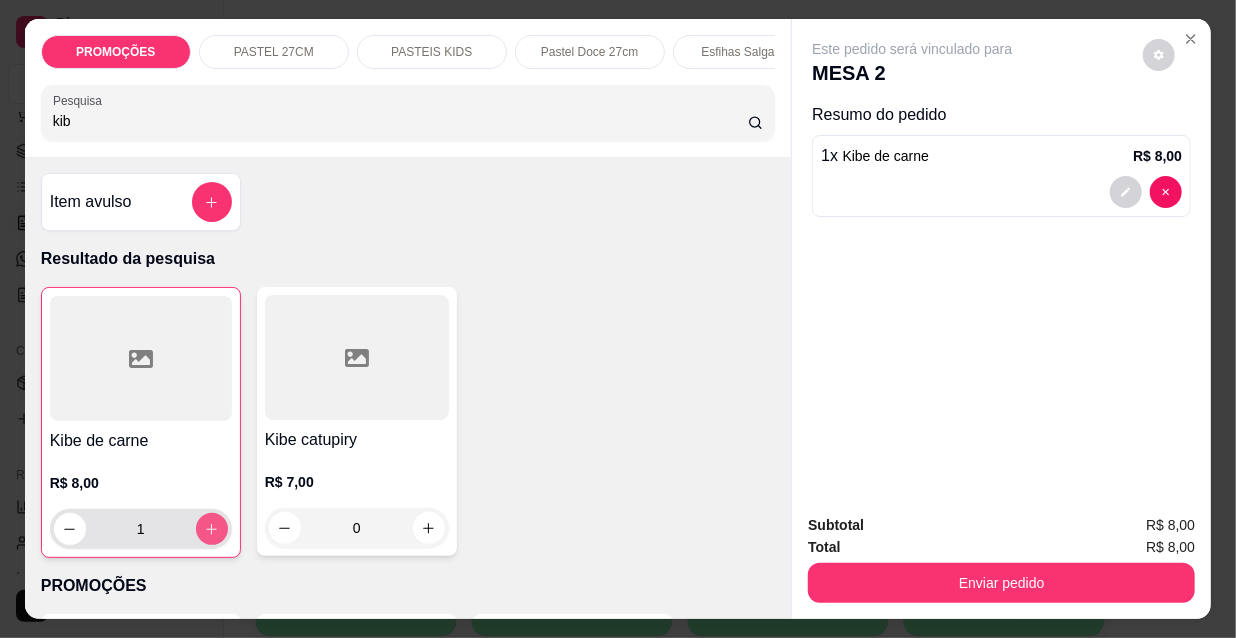 click 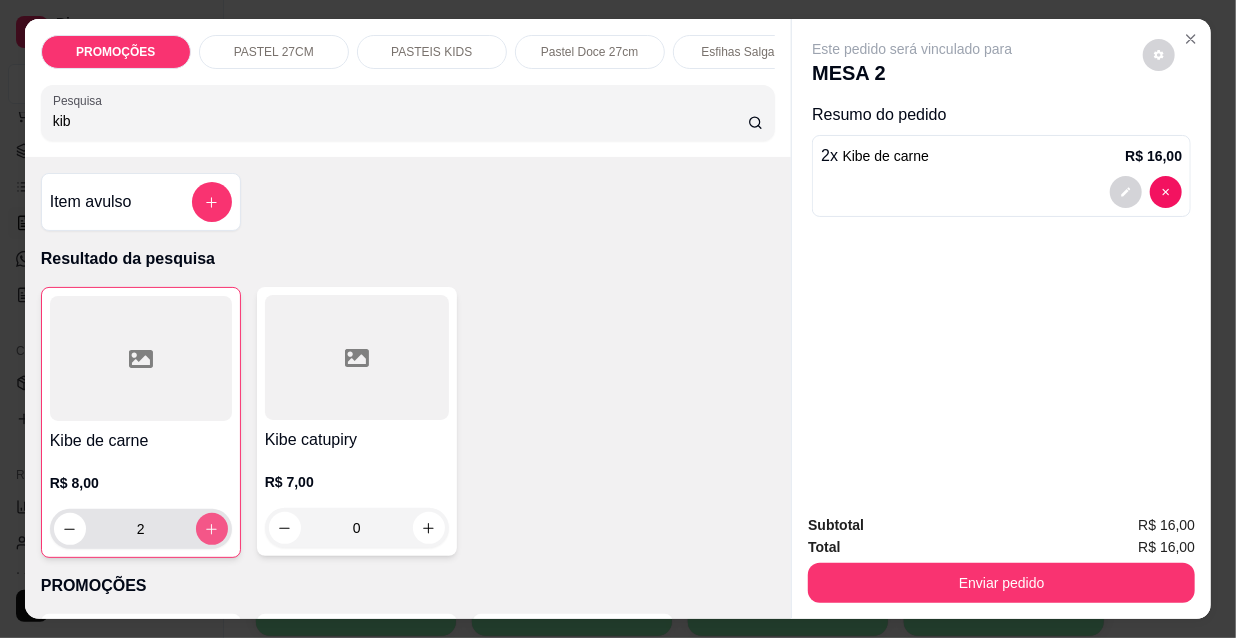 click 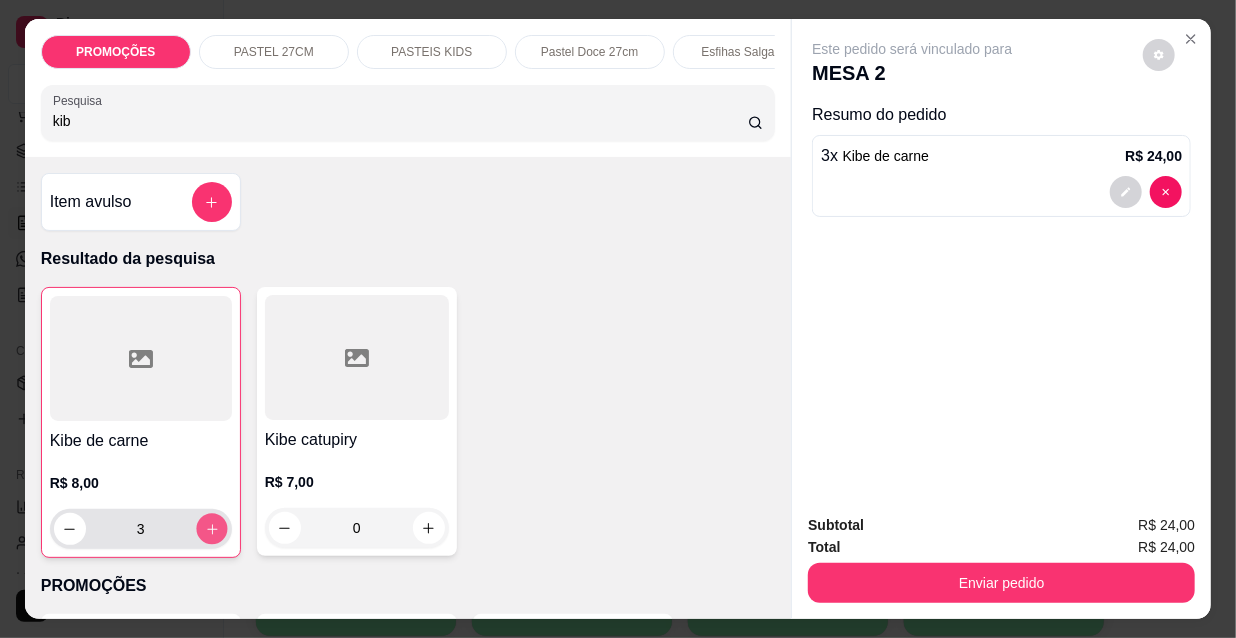 click 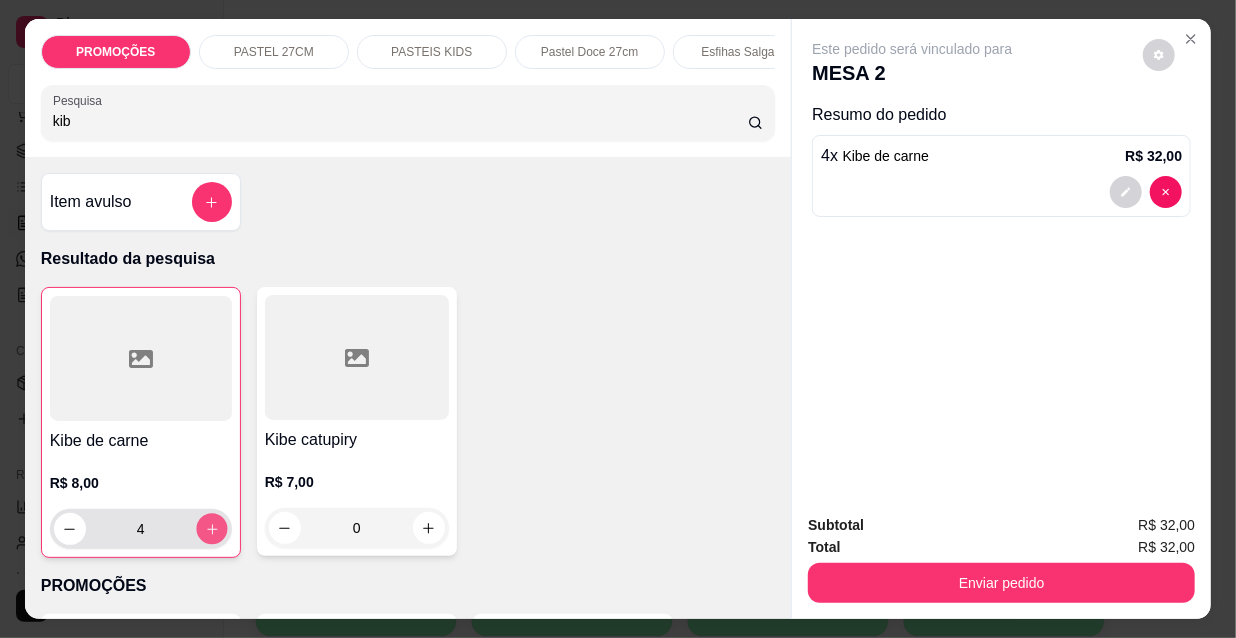 click 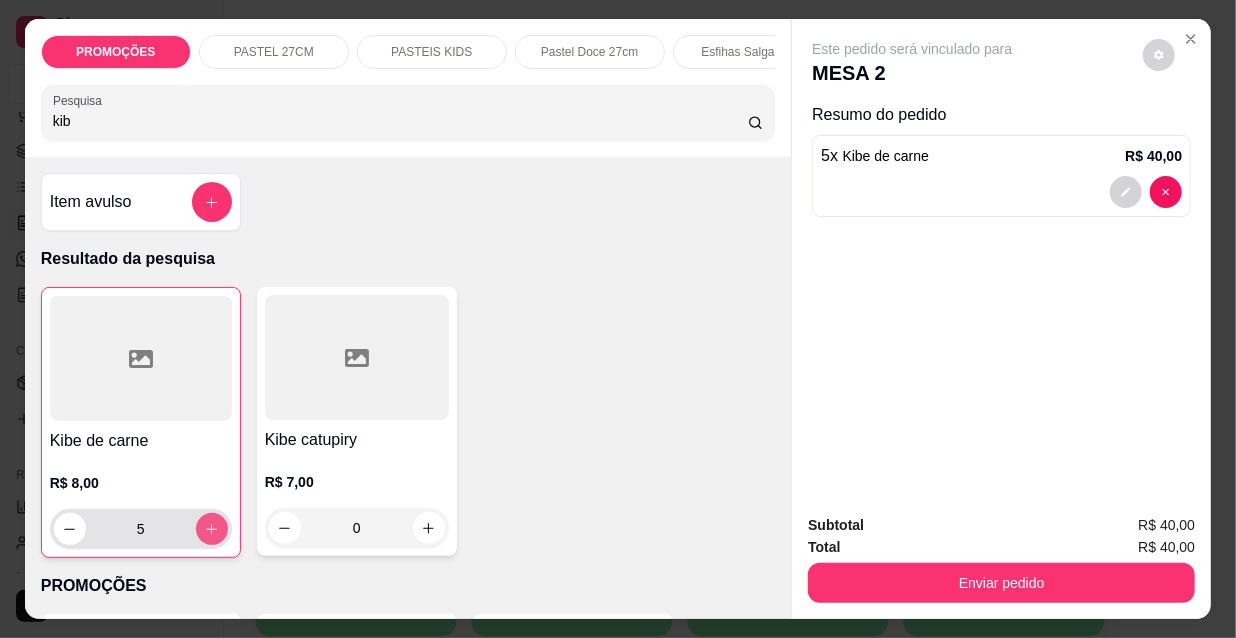 click 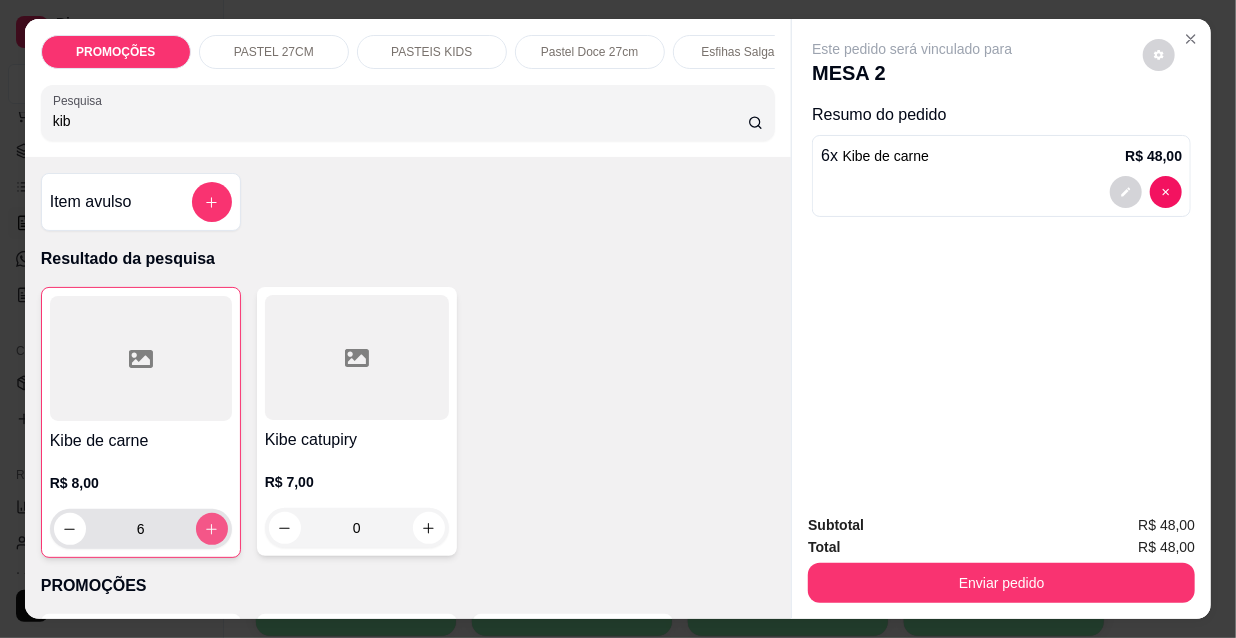 click 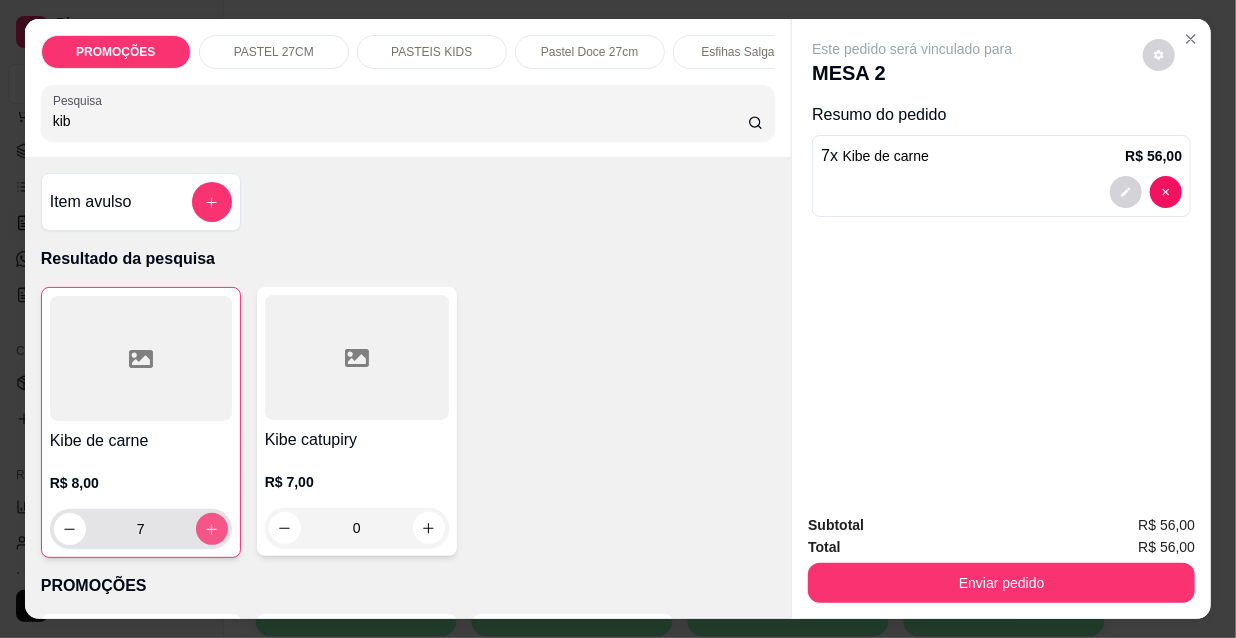 click 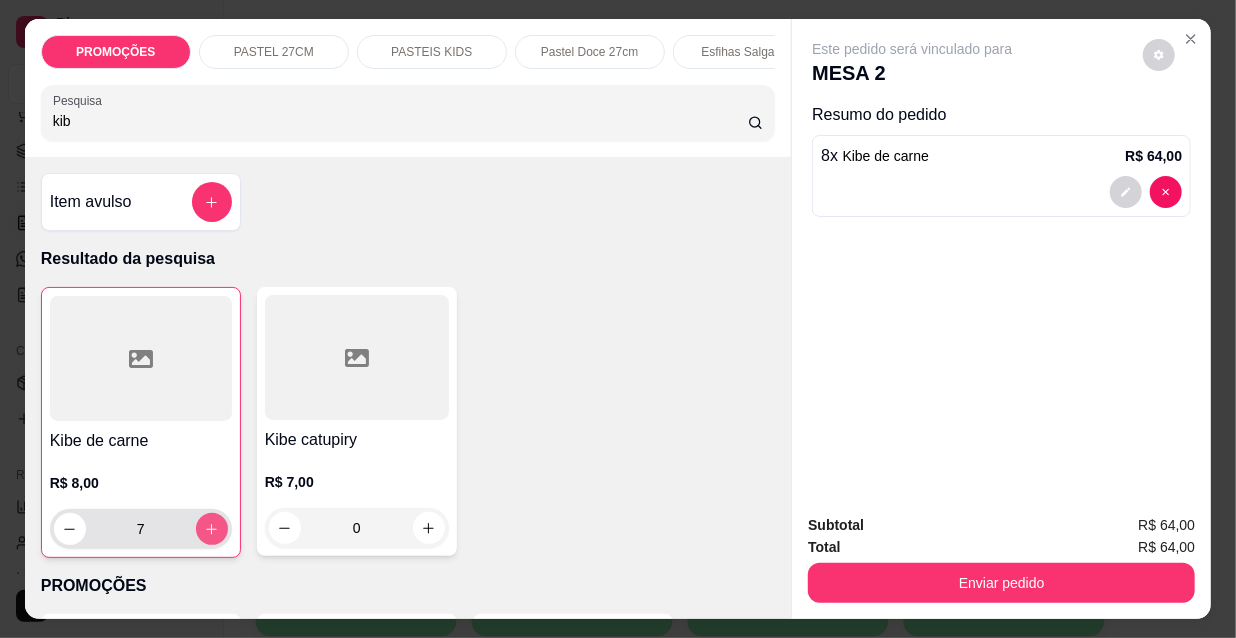 type on "8" 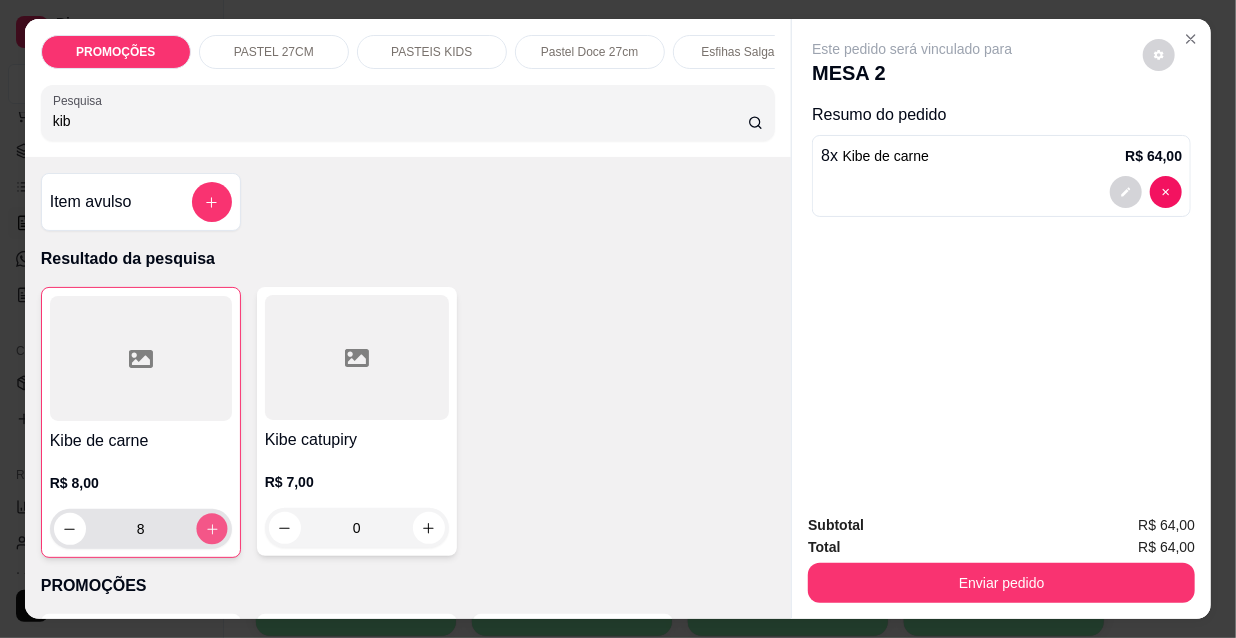 click 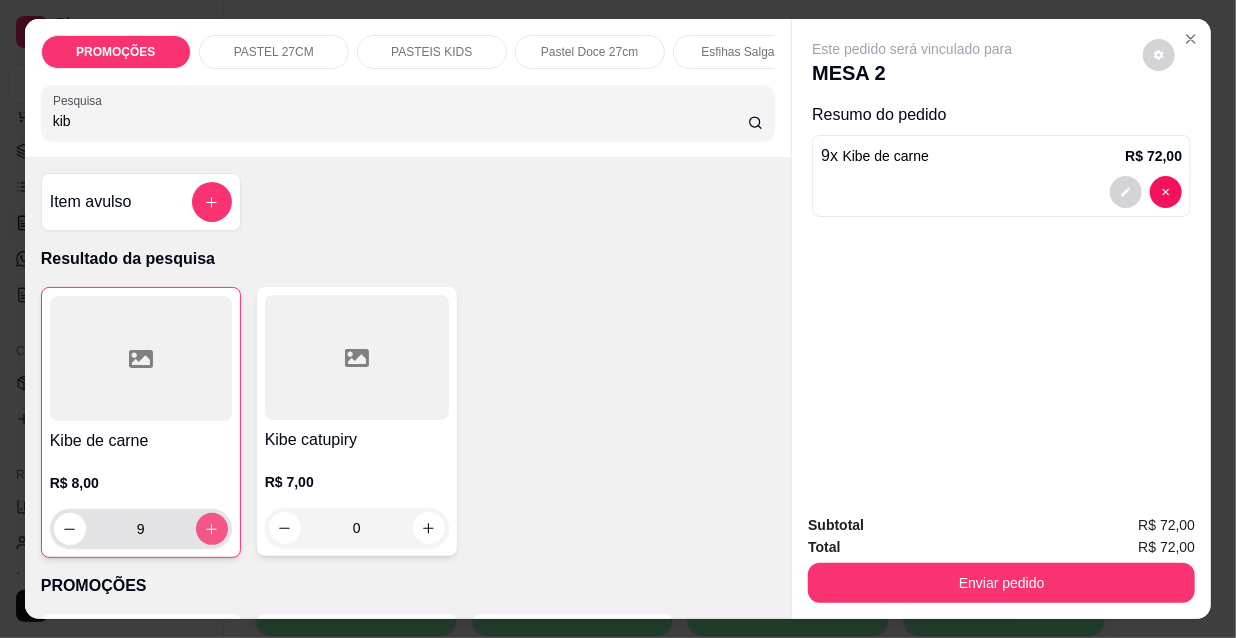 click 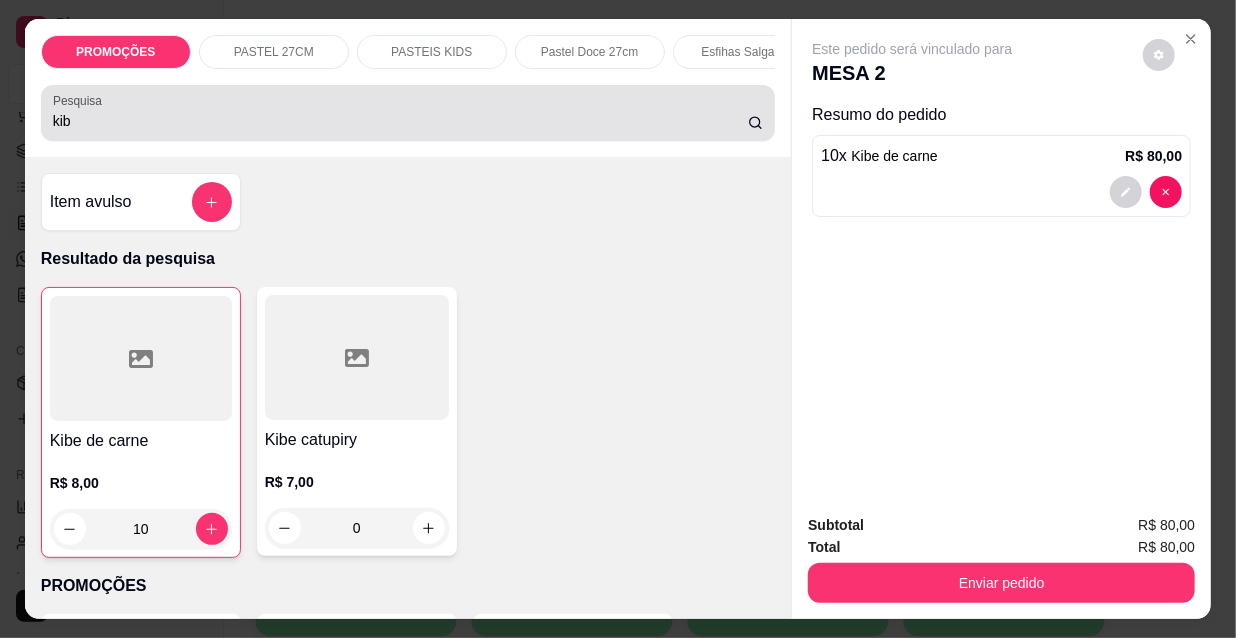 click on "Pesquisa" at bounding box center (81, 100) 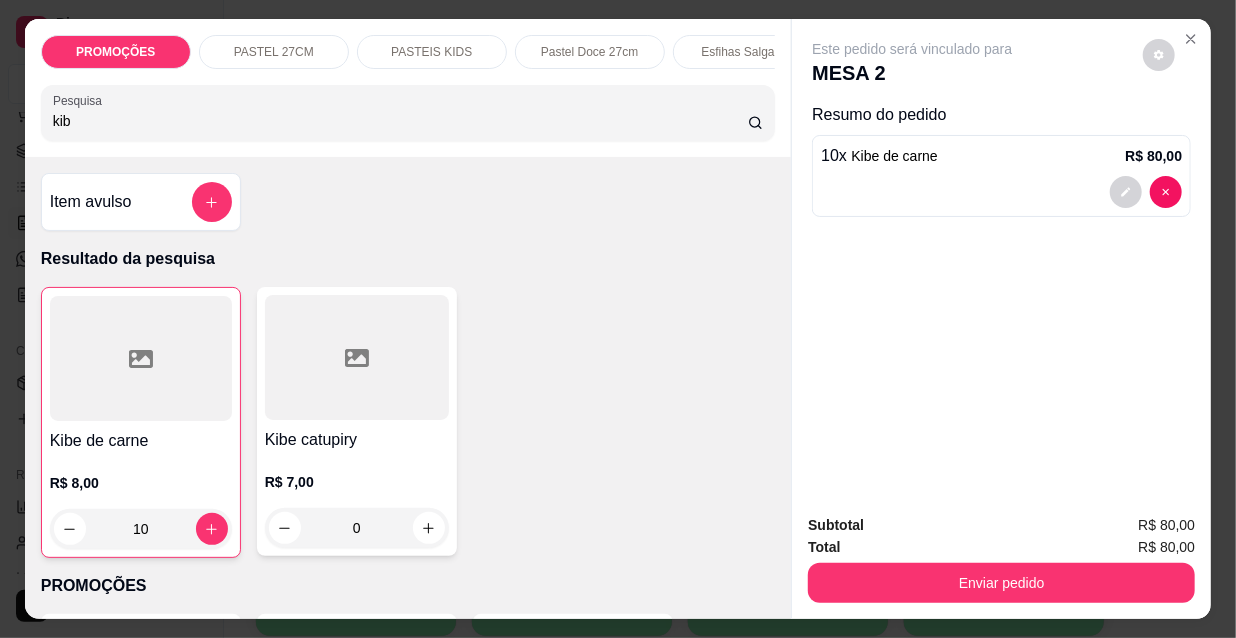 drag, startPoint x: 79, startPoint y: 136, endPoint x: 11, endPoint y: 122, distance: 69.426216 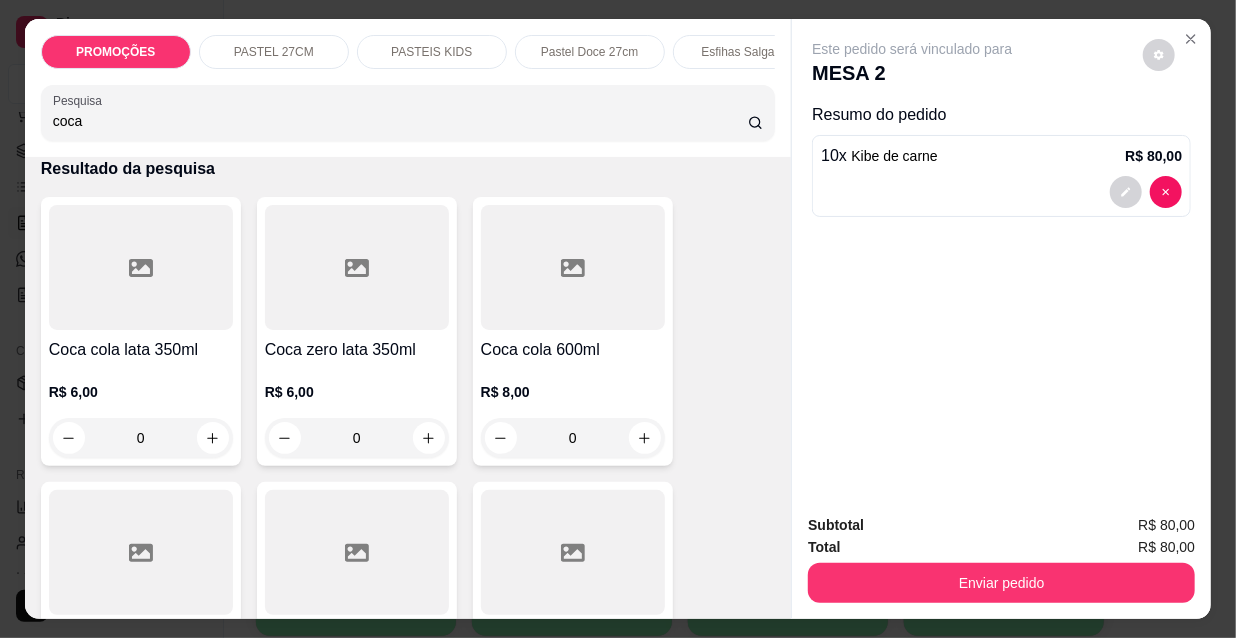 scroll, scrollTop: 181, scrollLeft: 0, axis: vertical 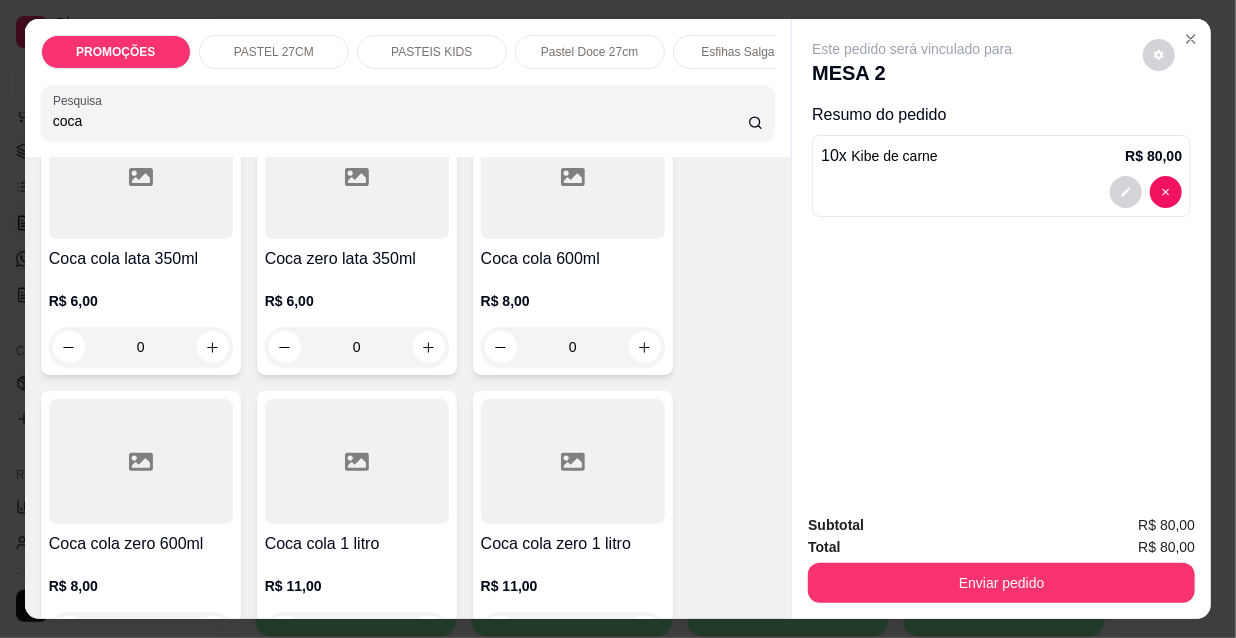 type on "coca" 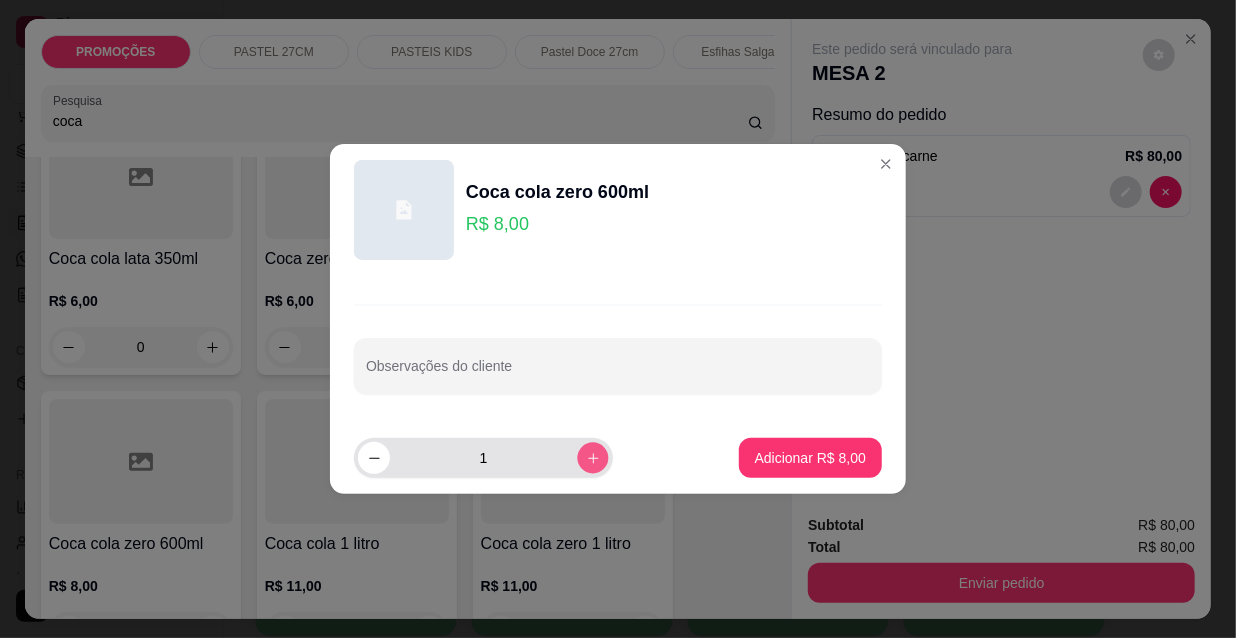 click at bounding box center (592, 457) 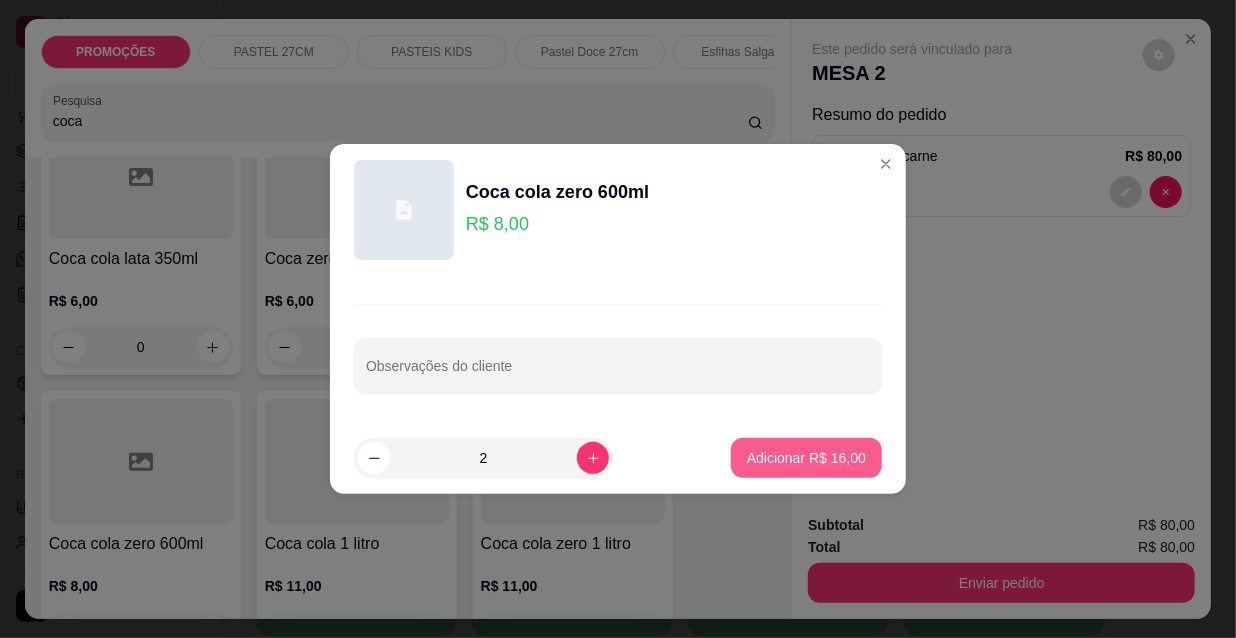 click on "Adicionar   R$ 16,00" at bounding box center (806, 458) 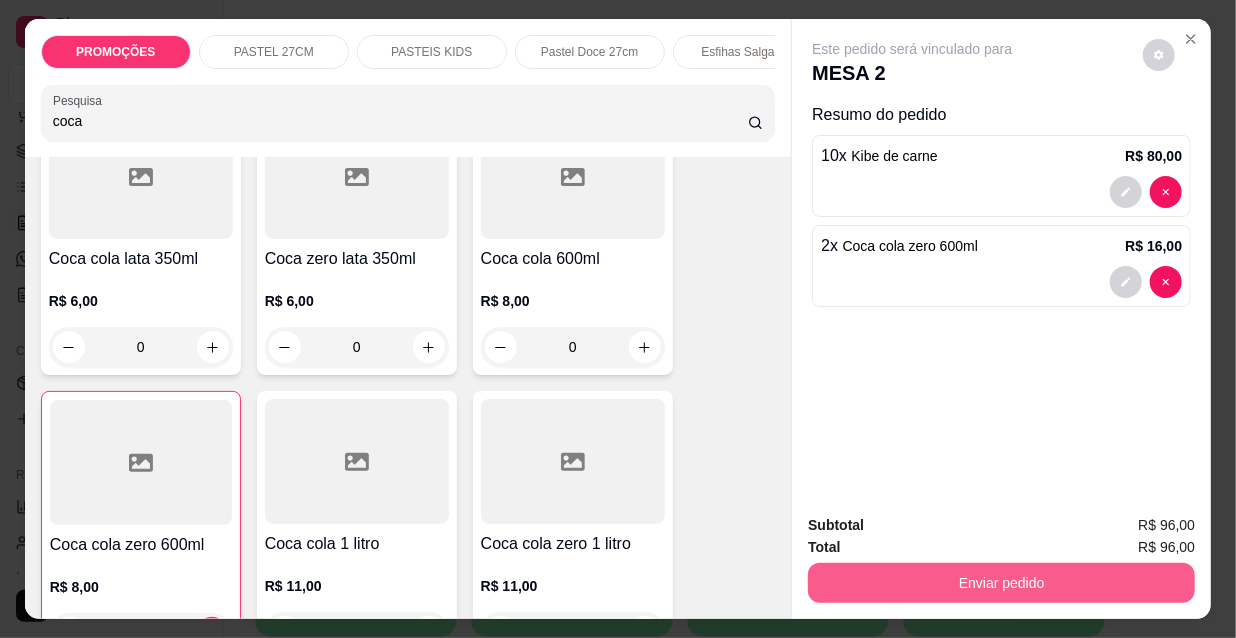 click on "Enviar pedido" at bounding box center [1001, 583] 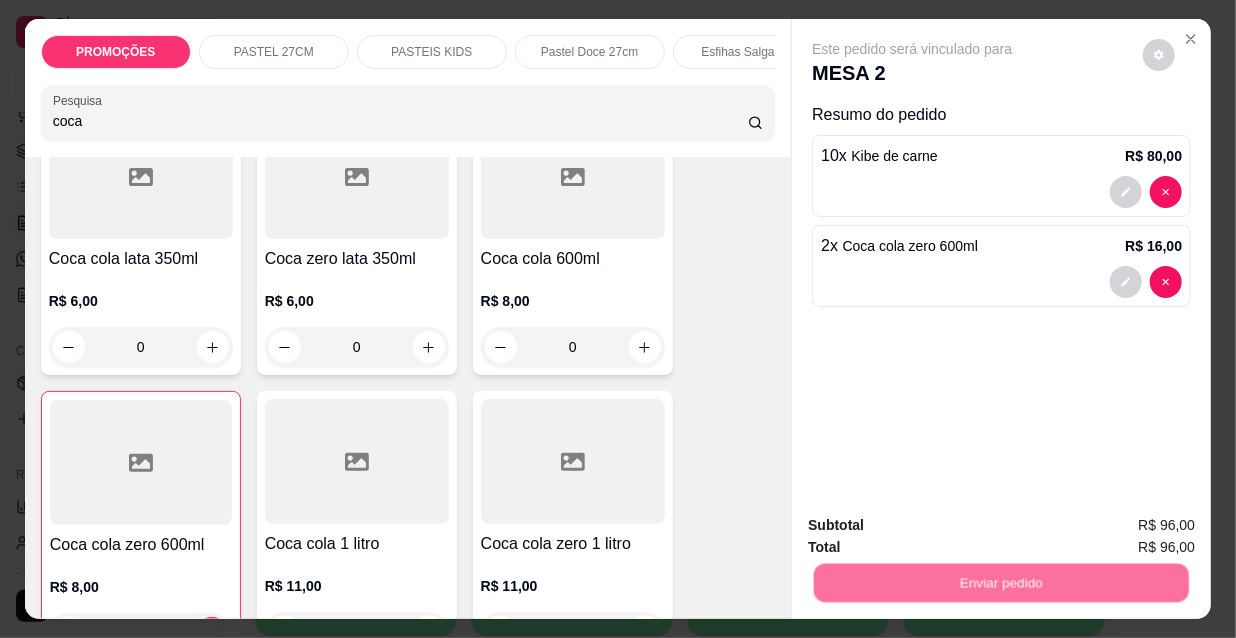 click on "Não registrar e enviar pedido" at bounding box center [937, 527] 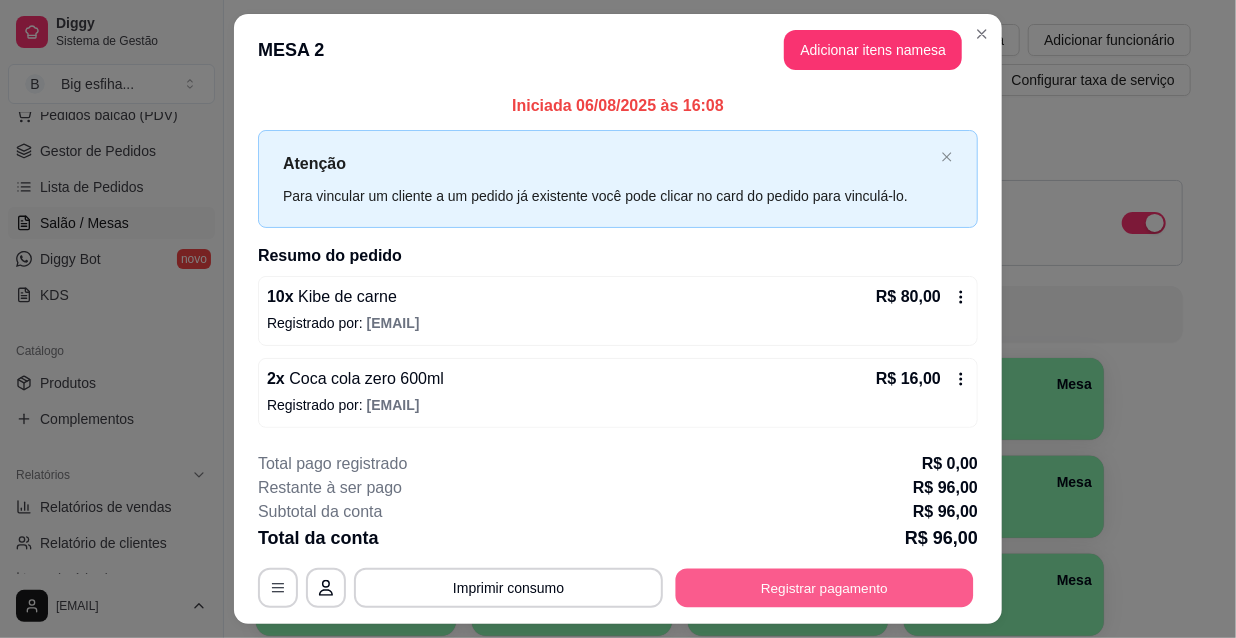 click on "Registrar pagamento" at bounding box center [825, 587] 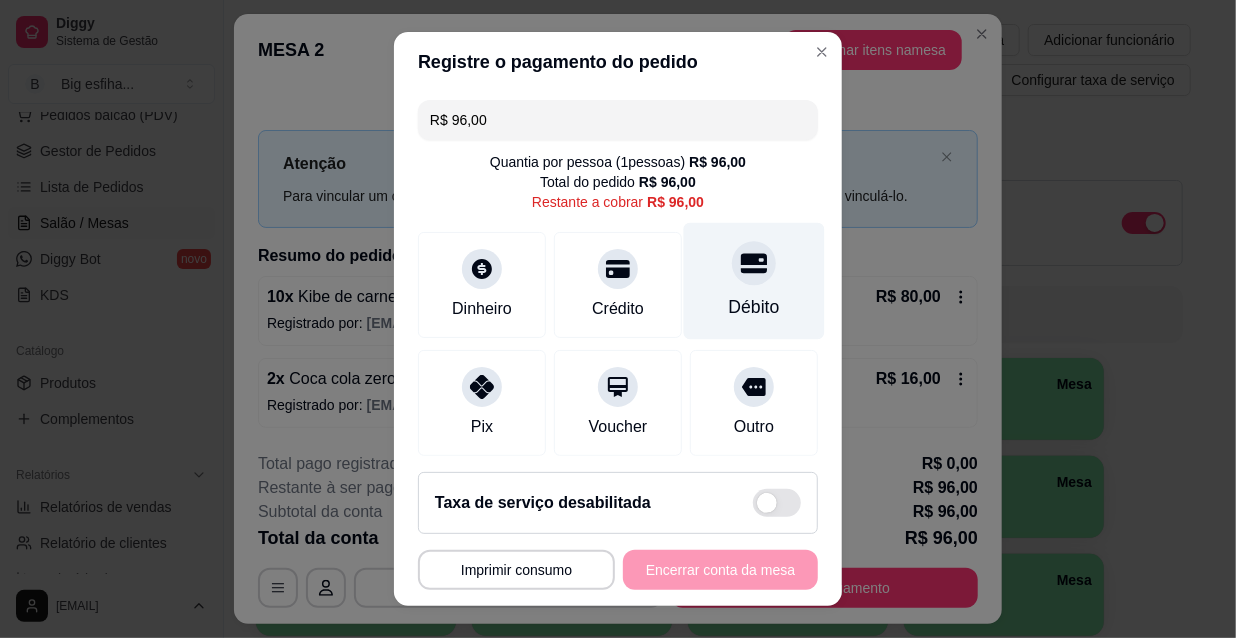 click on "Débito" at bounding box center (754, 307) 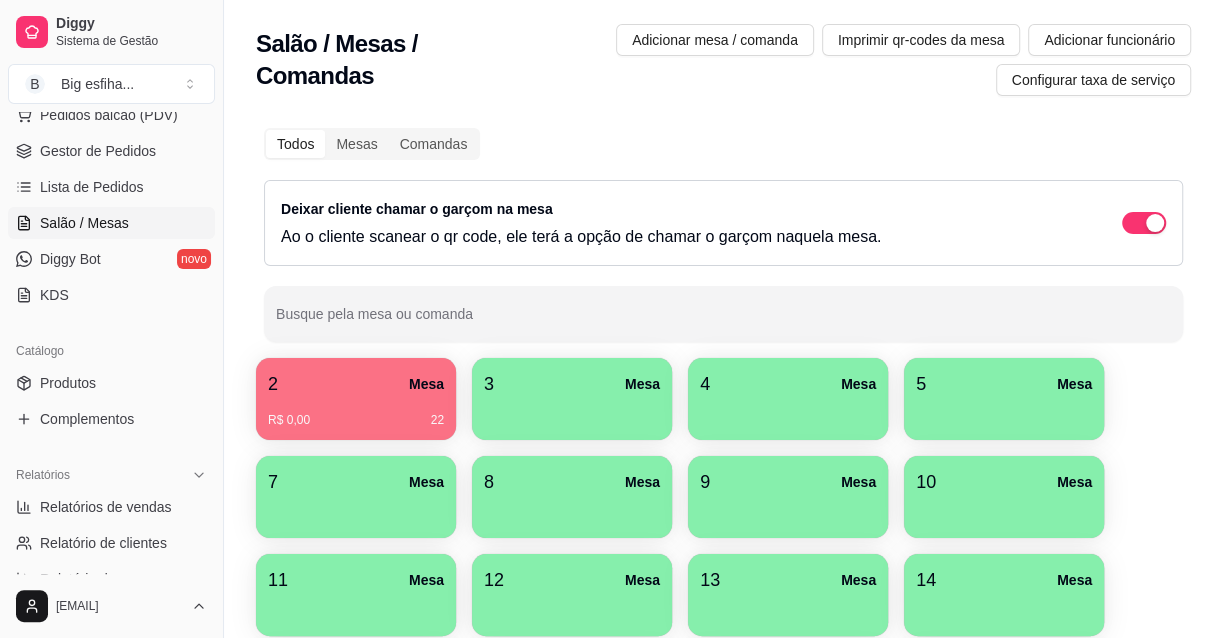 click on "3 Mesa" at bounding box center [572, 384] 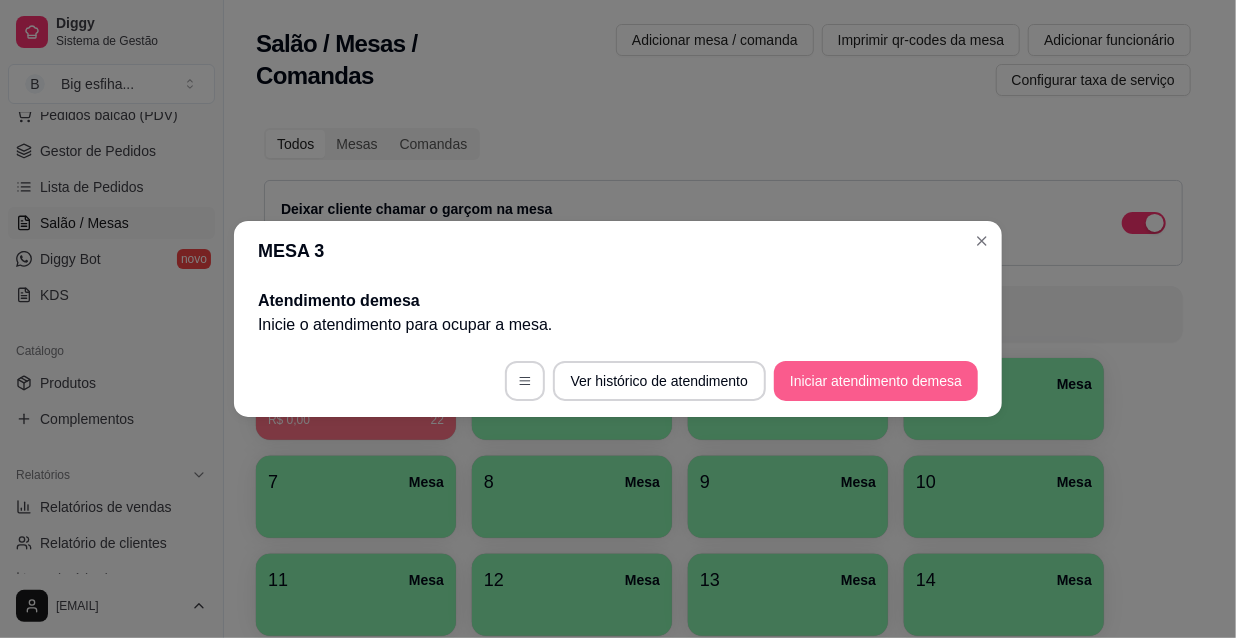 click on "Iniciar atendimento de  mesa" at bounding box center [876, 381] 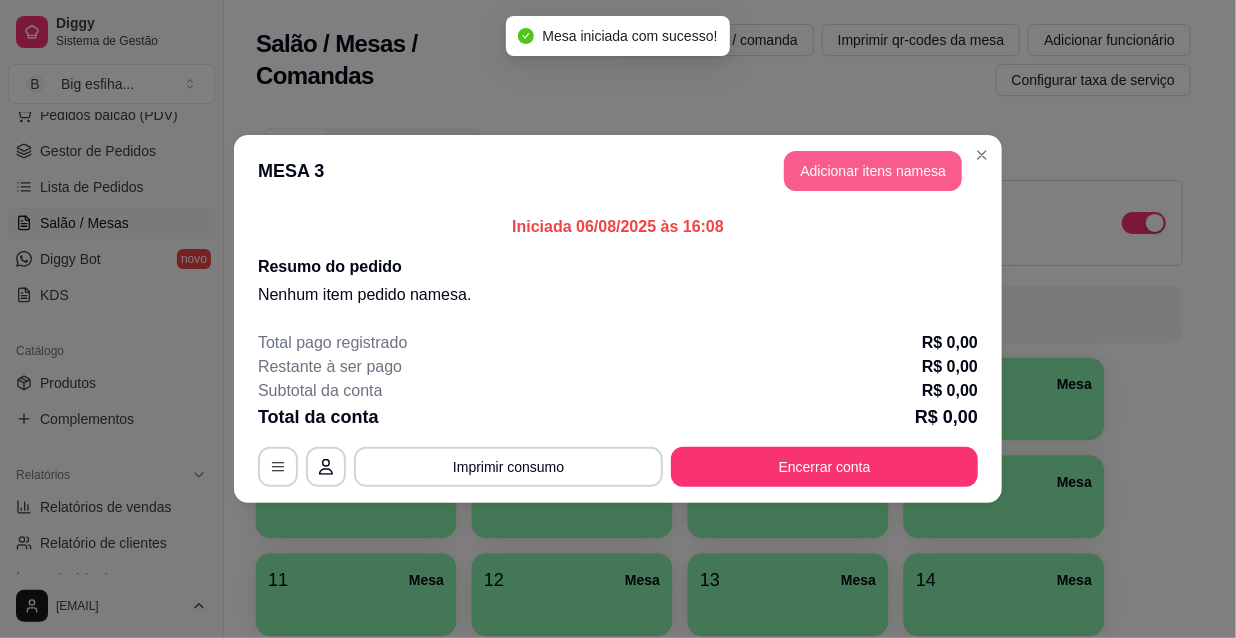 click on "Adicionar itens na  mesa" at bounding box center (873, 171) 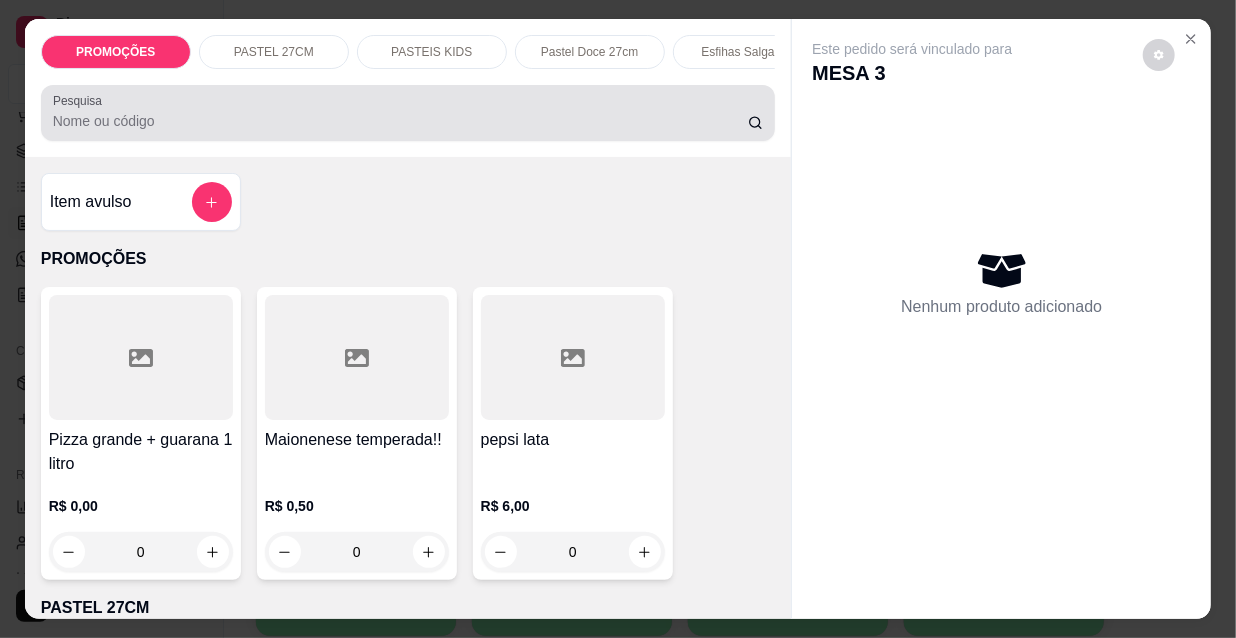 click at bounding box center [408, 113] 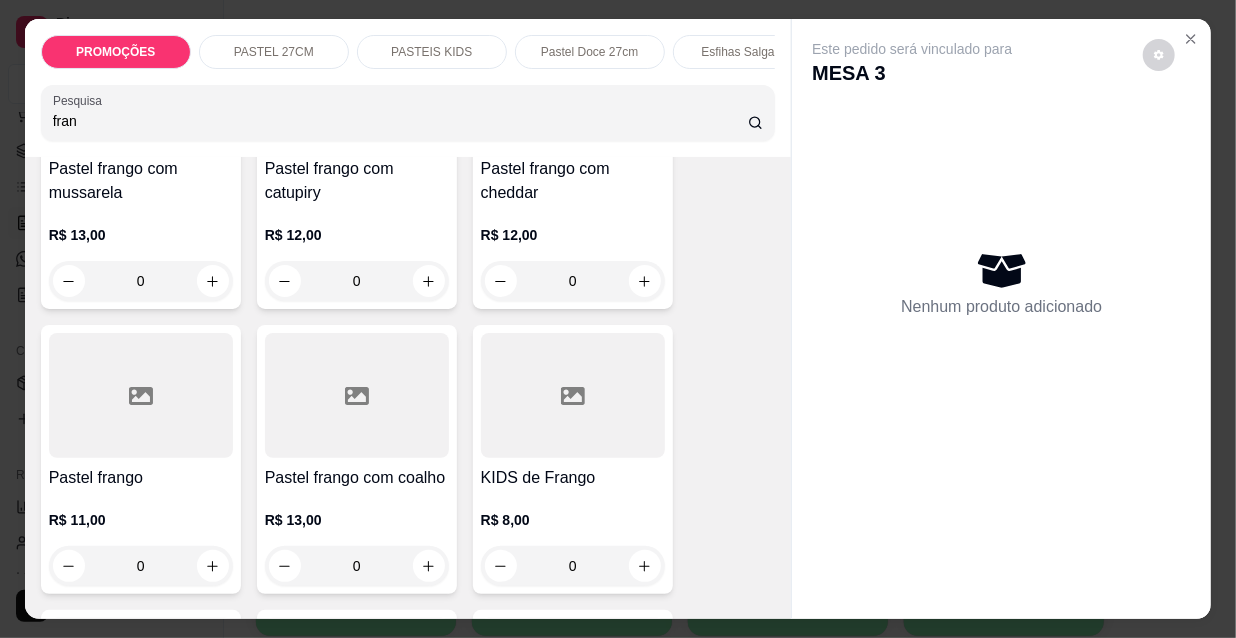scroll, scrollTop: 272, scrollLeft: 0, axis: vertical 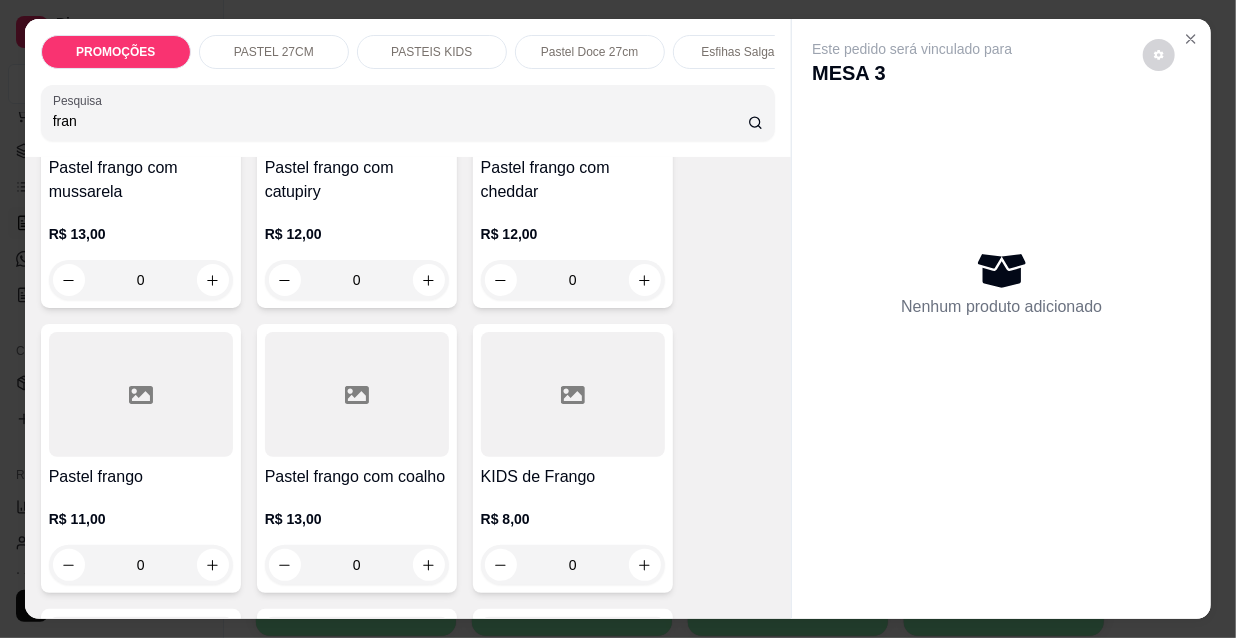 type on "fran" 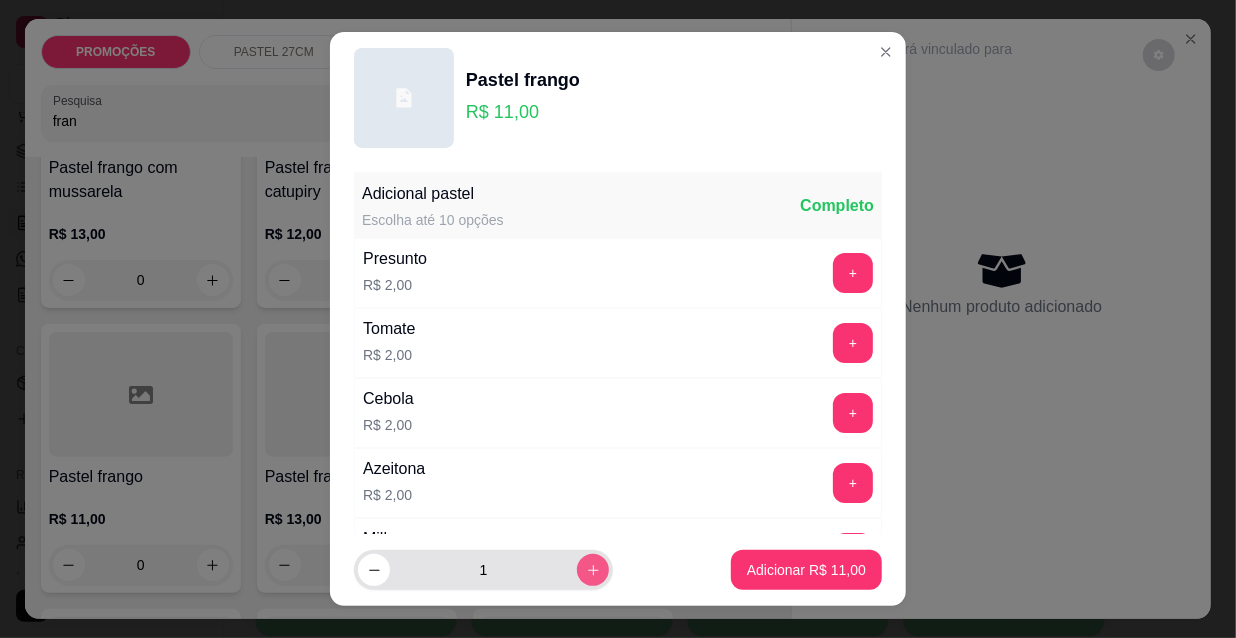 click 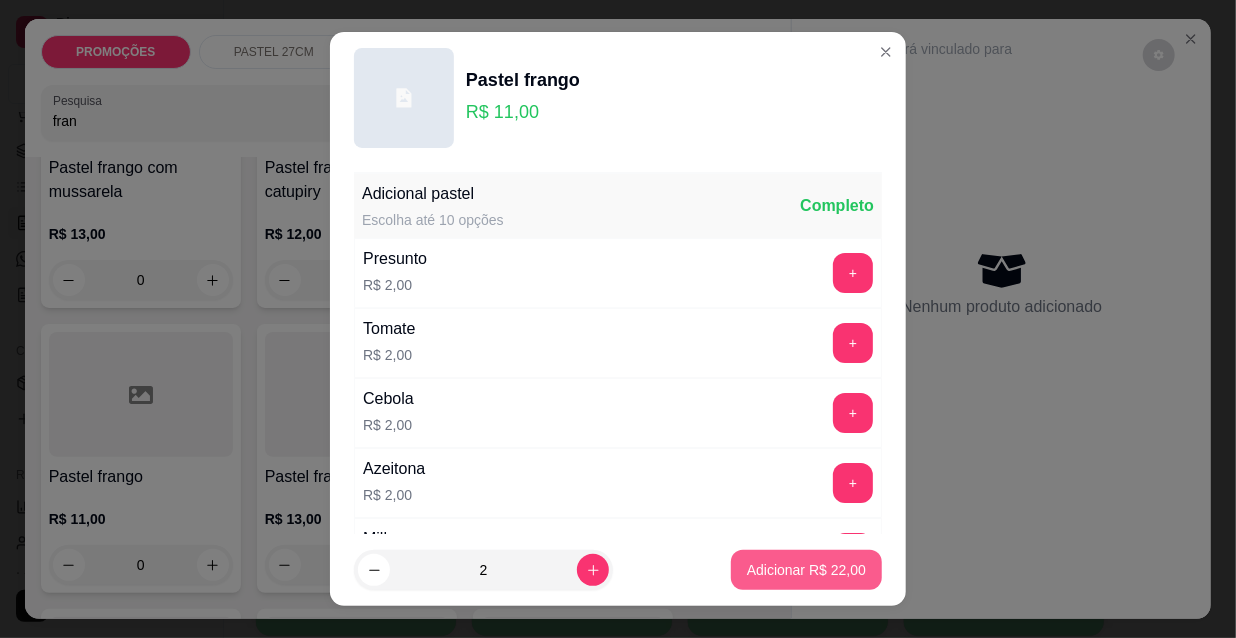 click on "Adicionar   R$ 22,00" at bounding box center [806, 570] 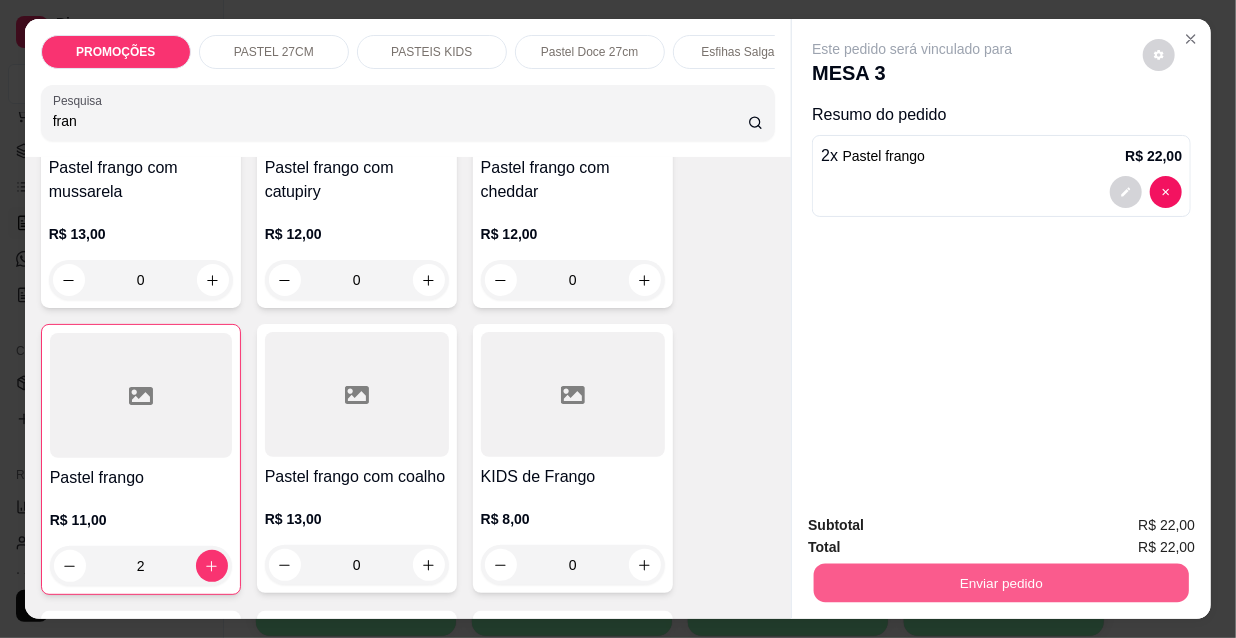 click on "Enviar pedido" at bounding box center (1001, 582) 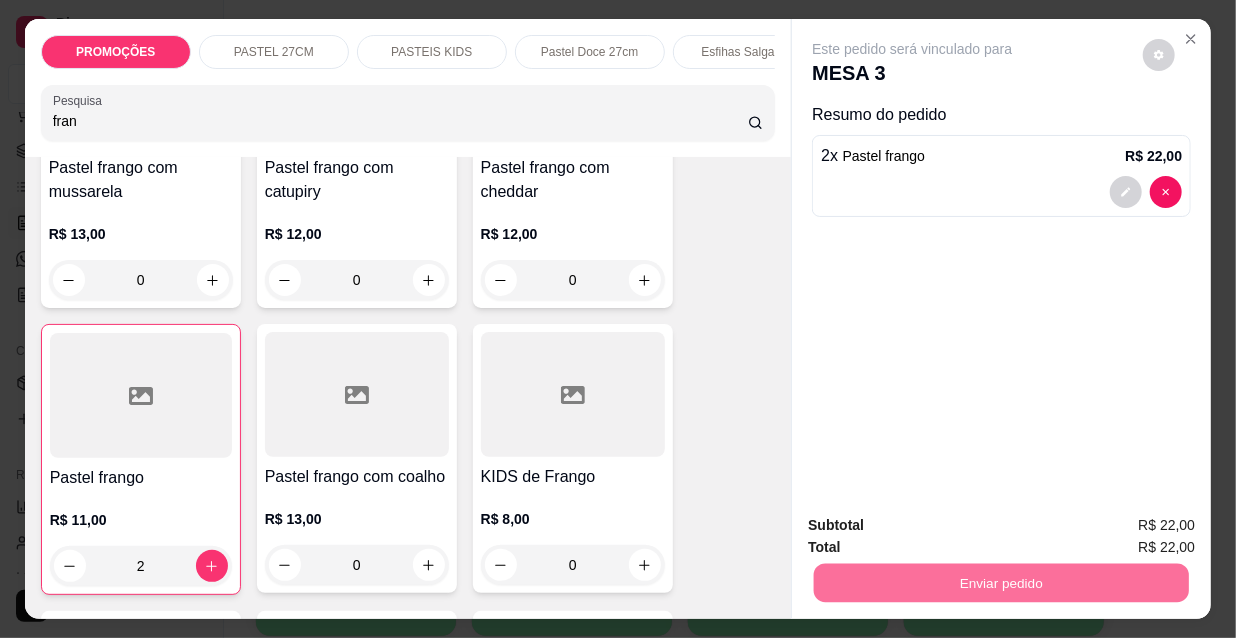 click on "Não registrar e enviar pedido" at bounding box center (937, 527) 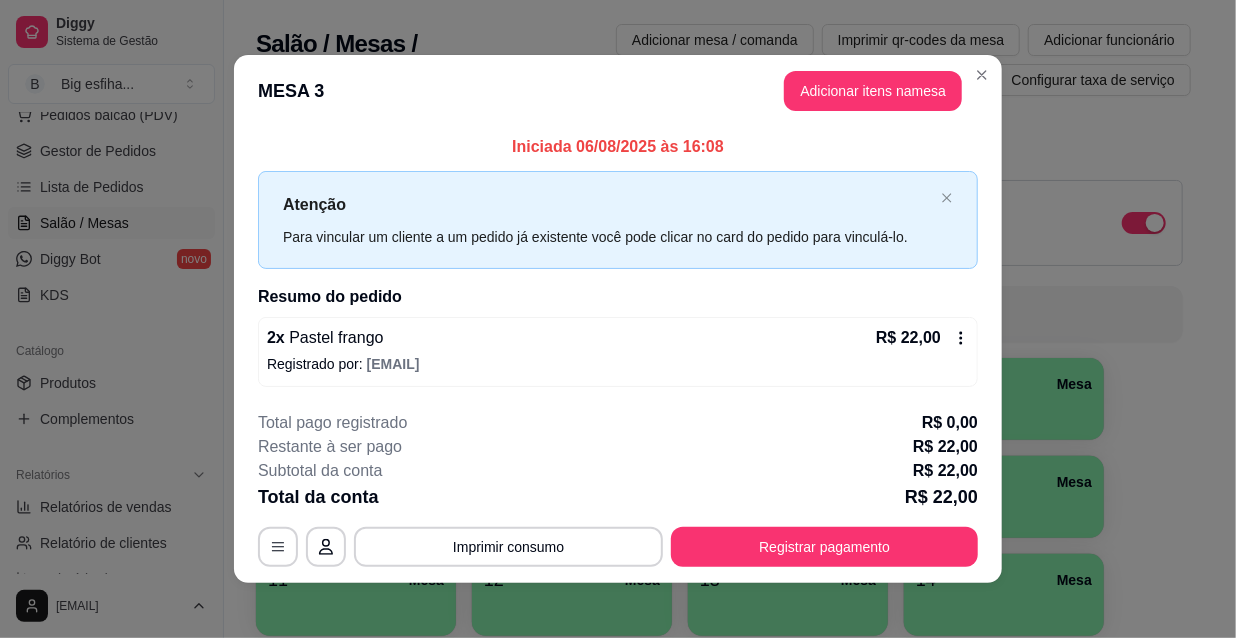 click on "Registrar pagamento" at bounding box center [824, 547] 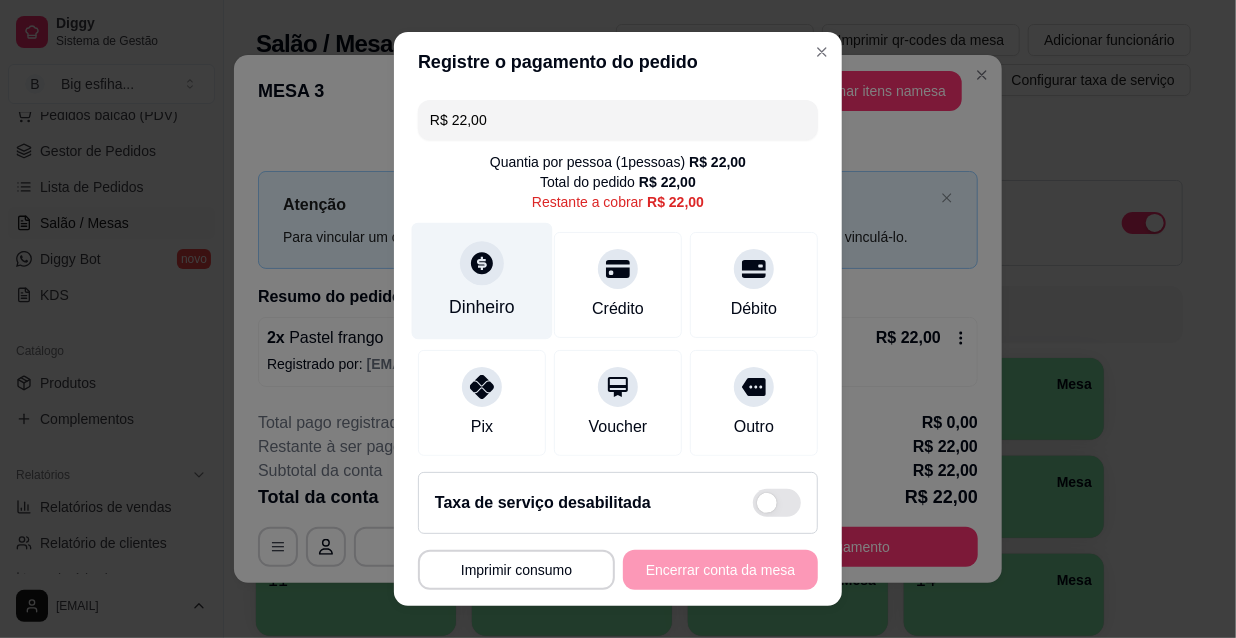 click 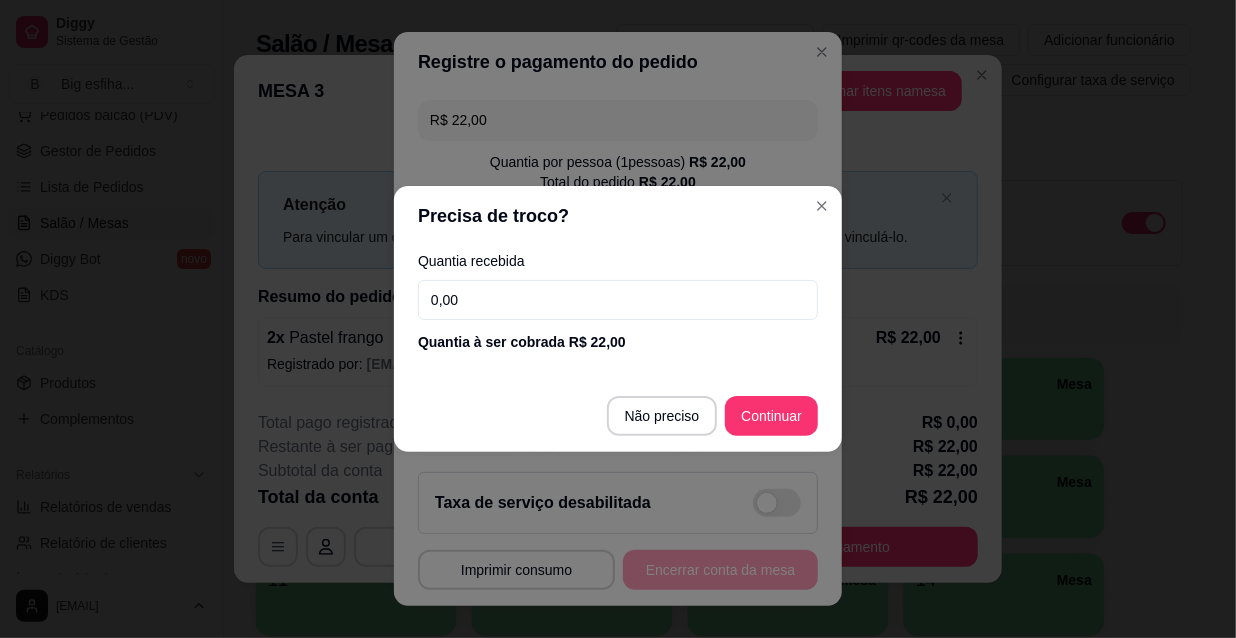 click on "0,00" at bounding box center (618, 300) 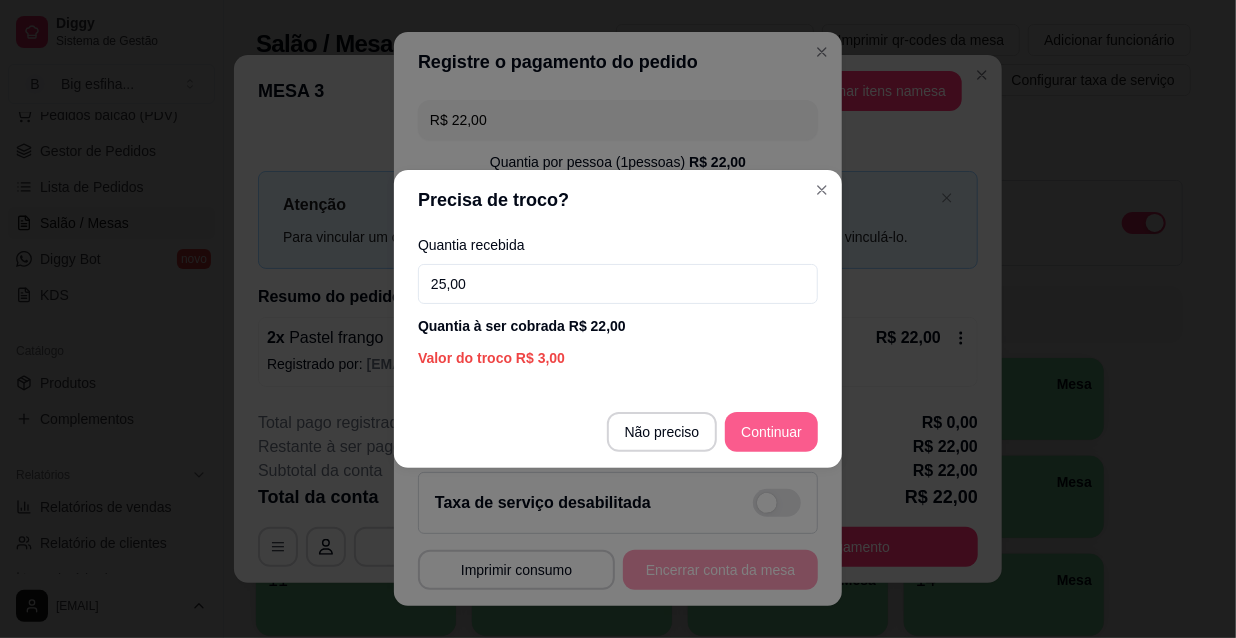 type on "25,00" 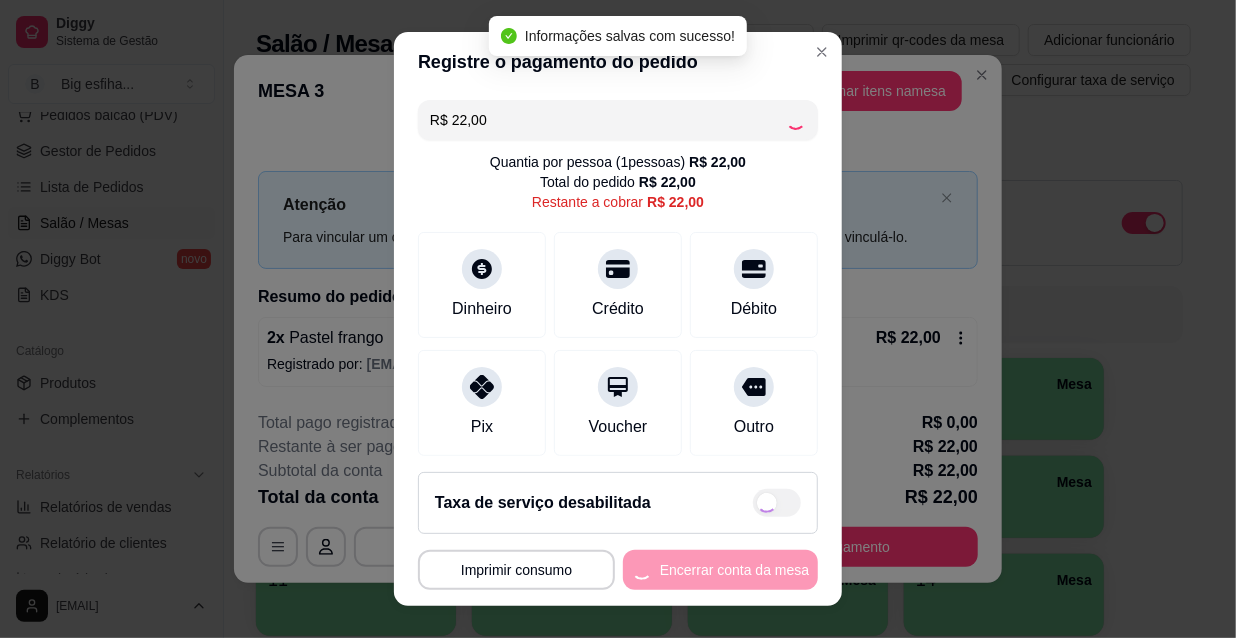 type on "R$ 0,00" 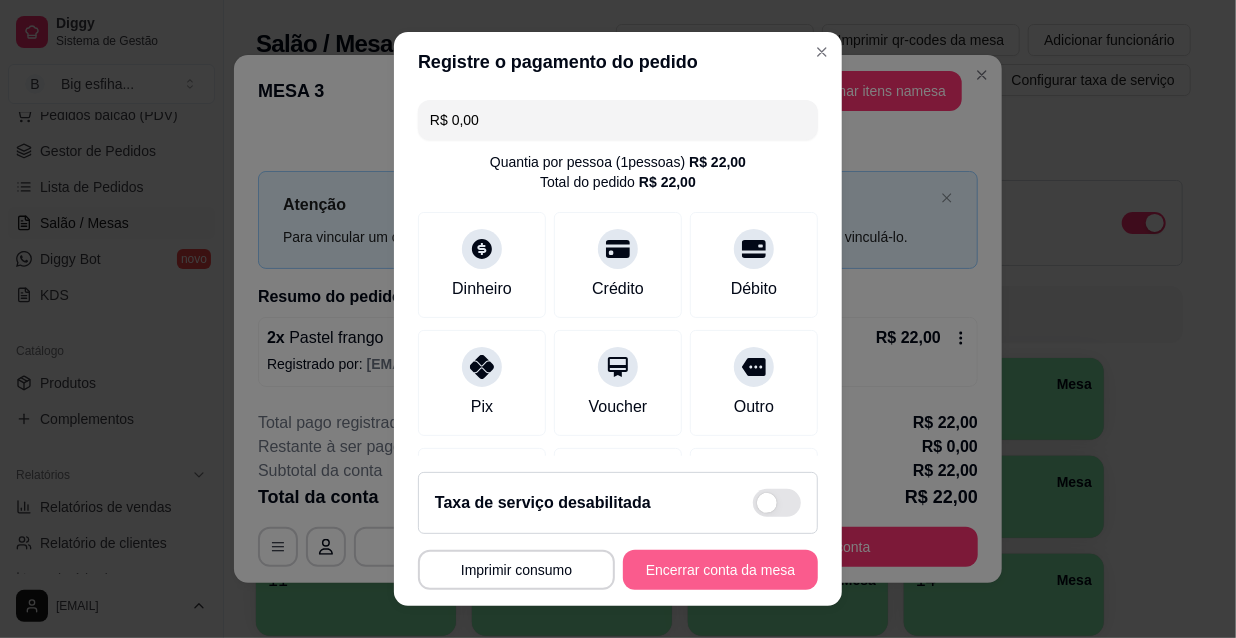 click on "Encerrar conta da mesa" at bounding box center [720, 570] 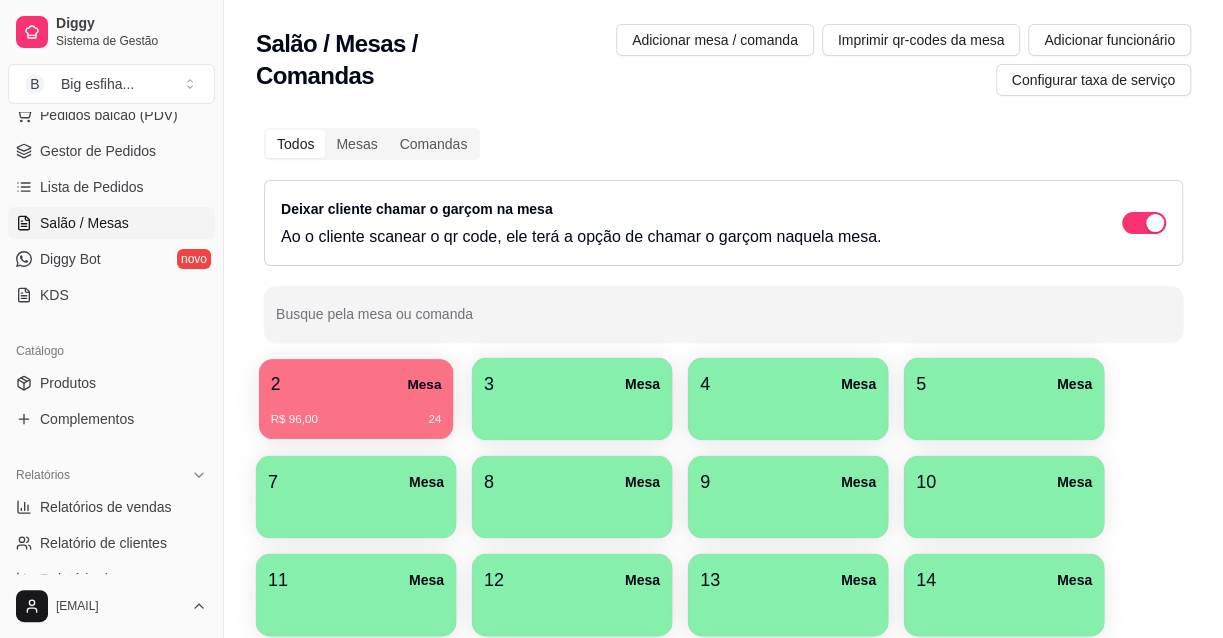 click on "2 Mesa" at bounding box center (356, 384) 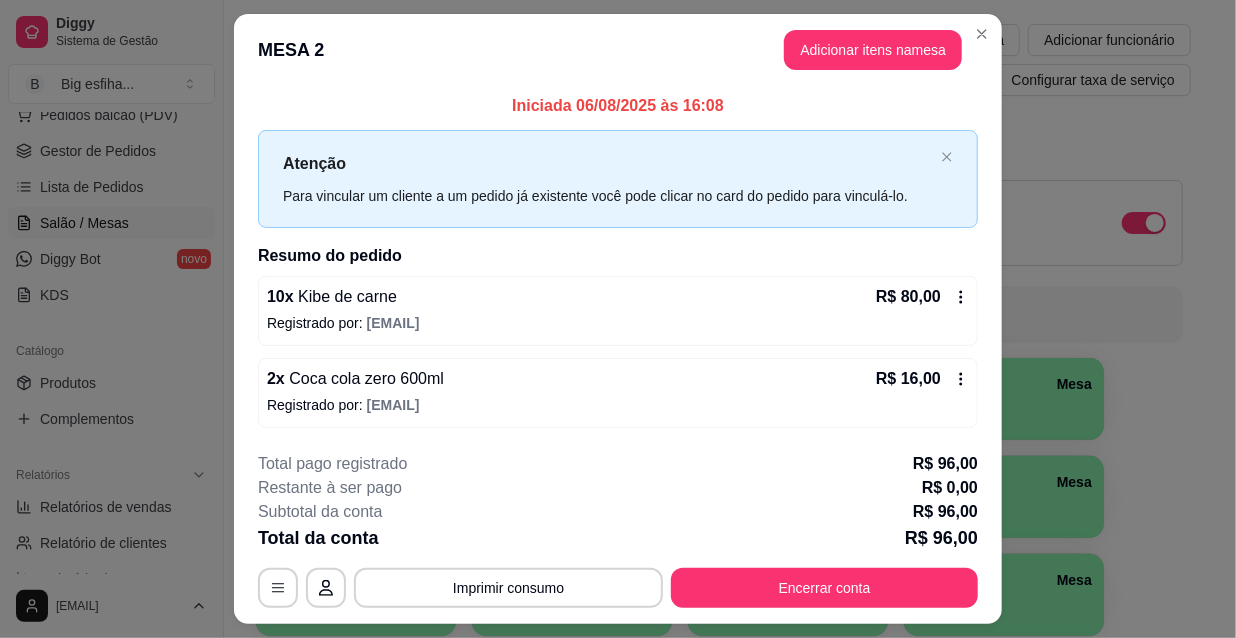 scroll, scrollTop: 49, scrollLeft: 0, axis: vertical 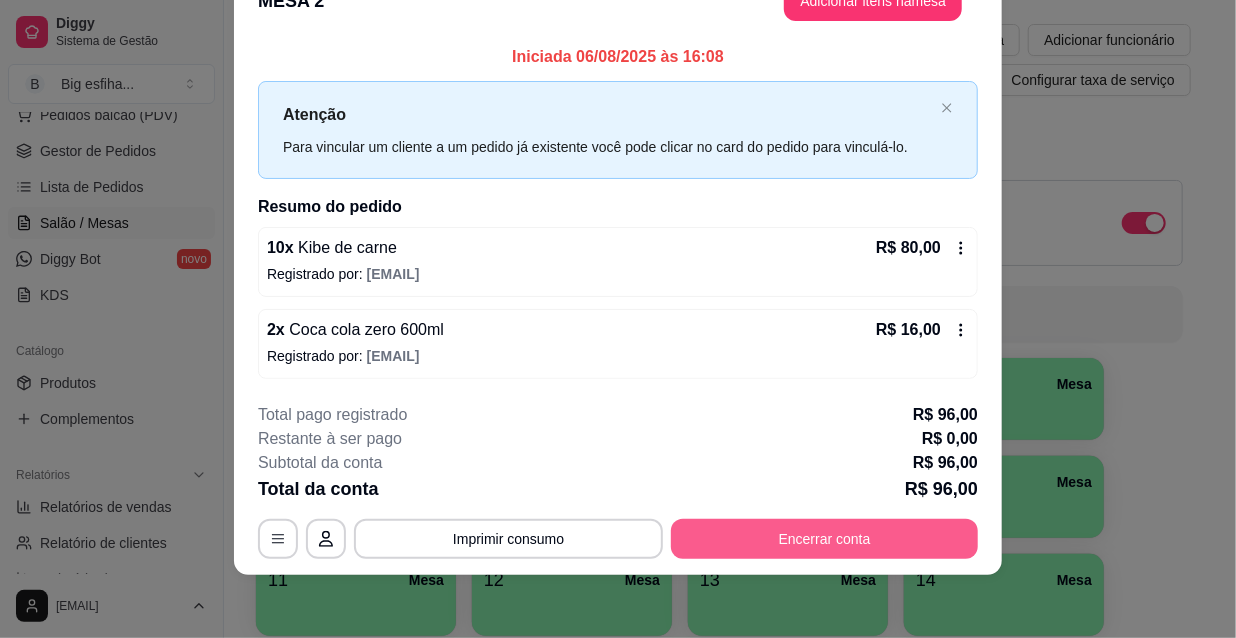 click on "Encerrar conta" at bounding box center [824, 539] 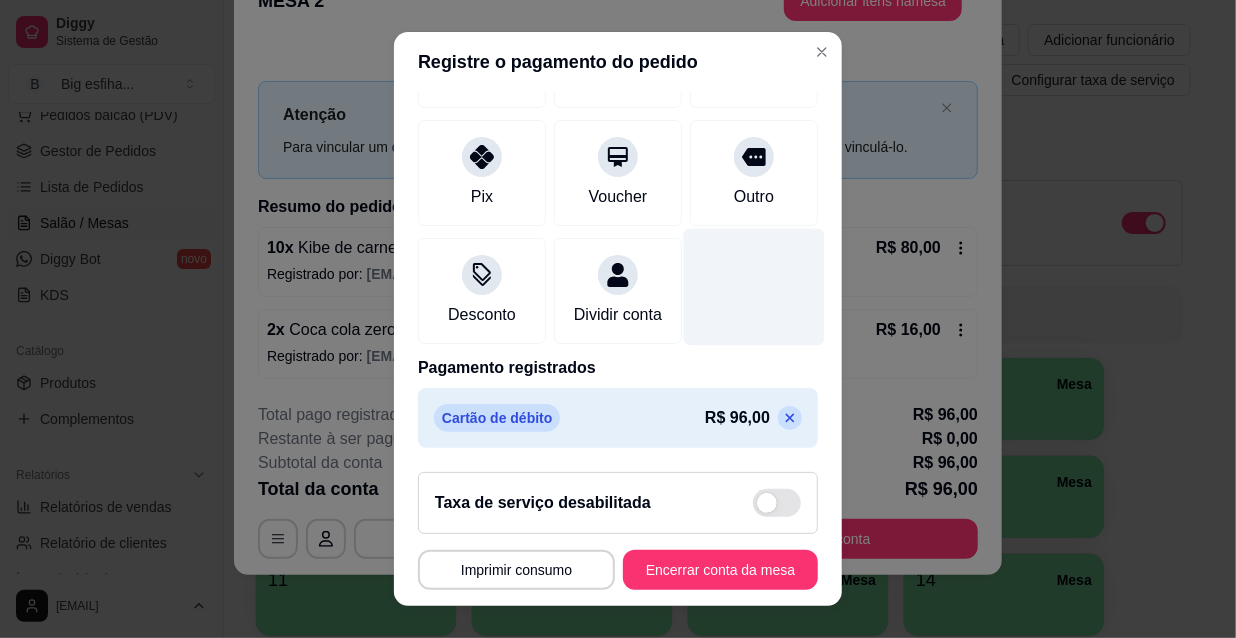scroll, scrollTop: 232, scrollLeft: 0, axis: vertical 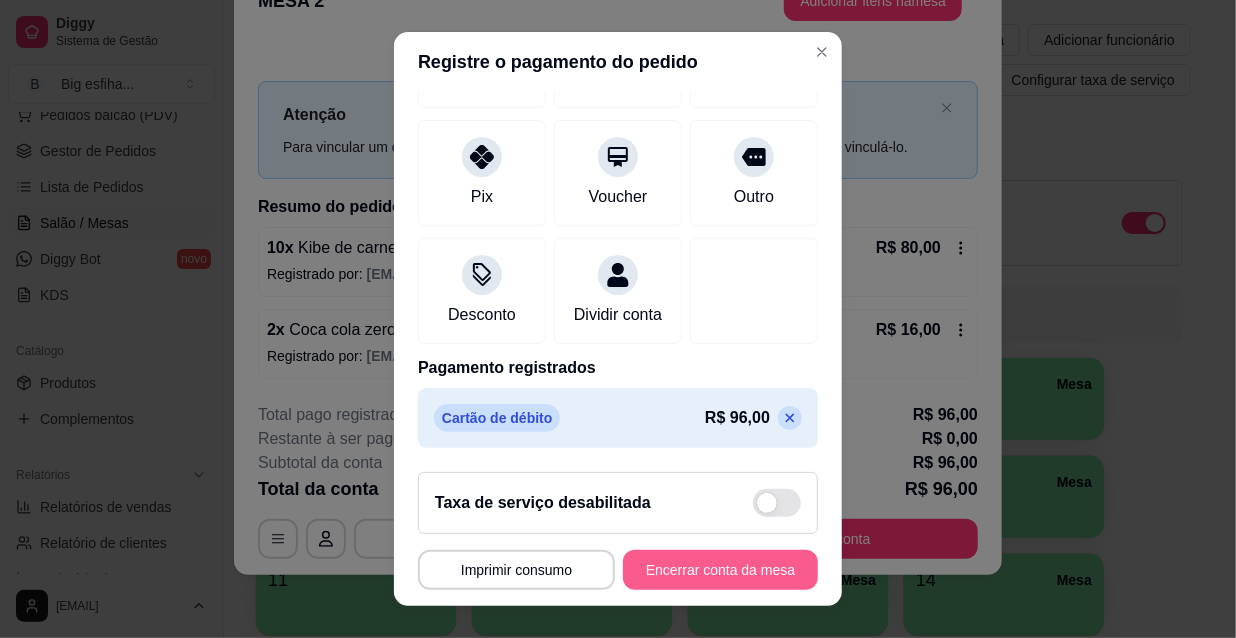 click on "Encerrar conta da mesa" at bounding box center [720, 570] 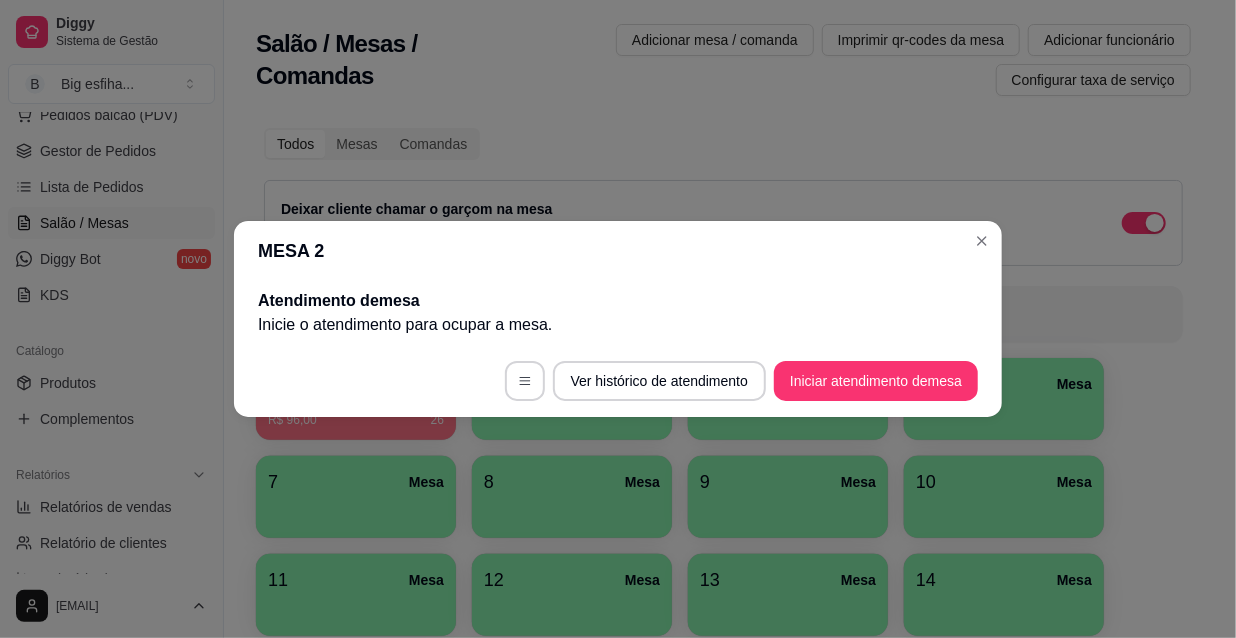 scroll, scrollTop: 0, scrollLeft: 0, axis: both 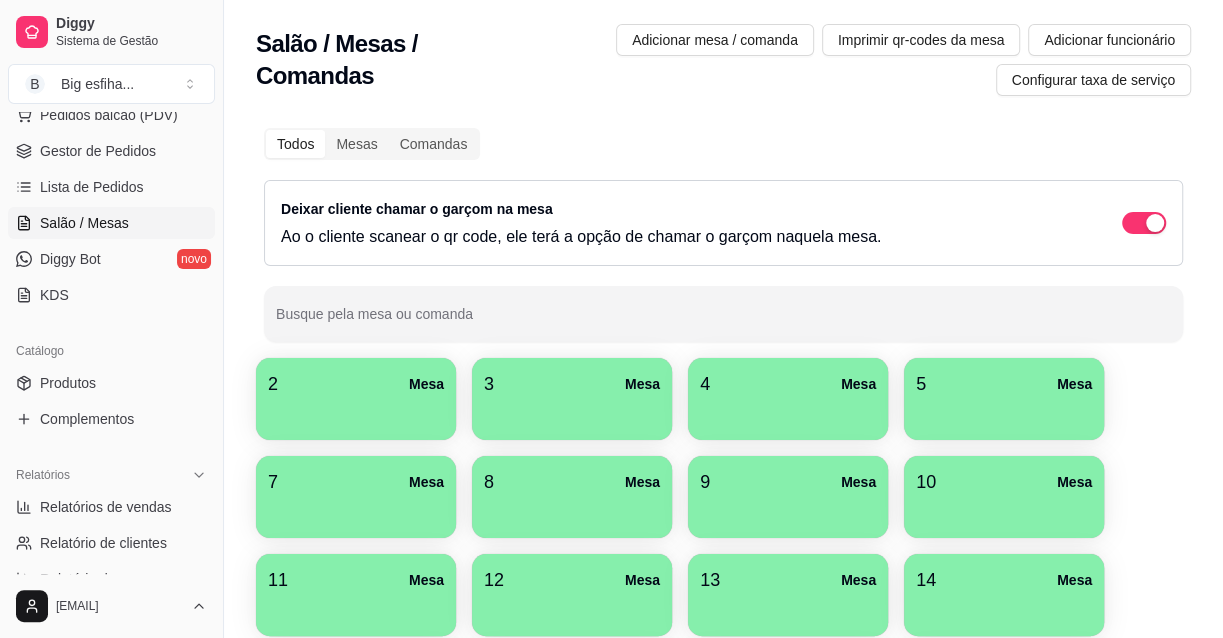 click at bounding box center [356, 413] 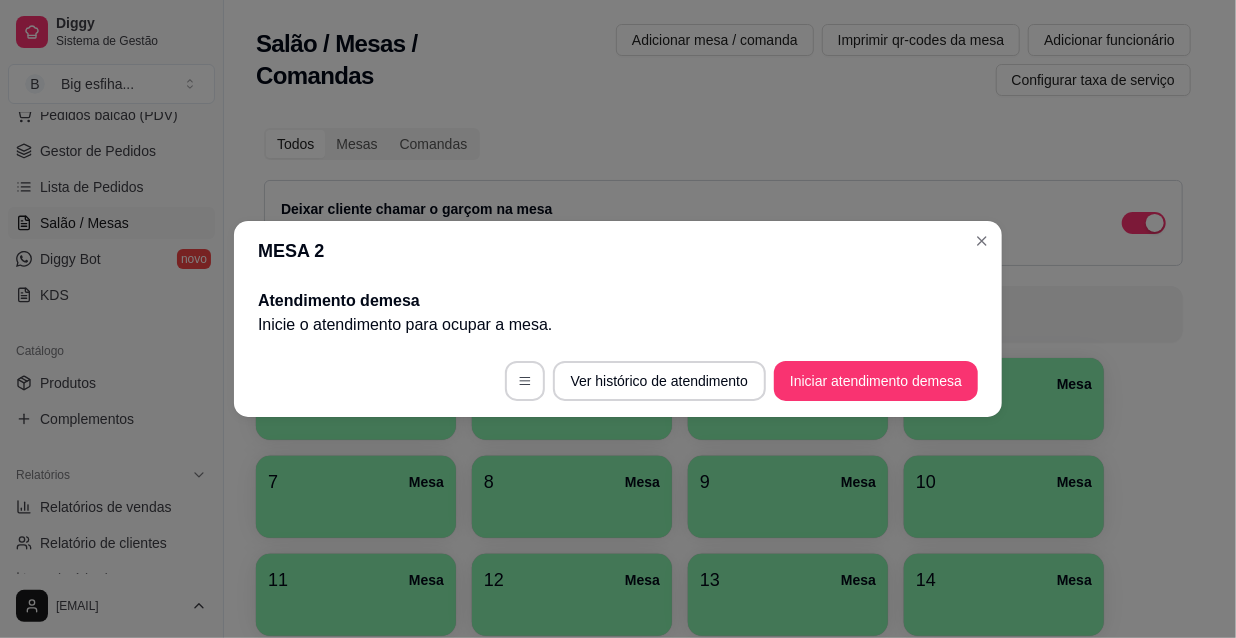 click on "Ver histórico de atendimento Iniciar atendimento de  mesa" at bounding box center [618, 381] 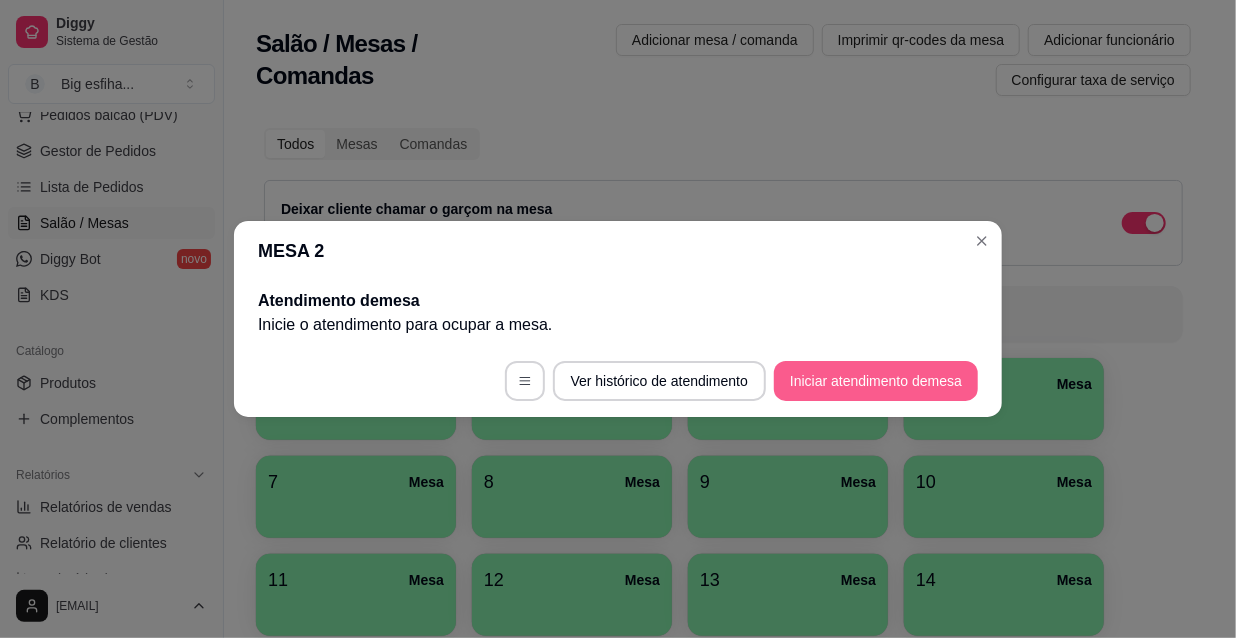 click on "Iniciar atendimento de  mesa" at bounding box center [876, 381] 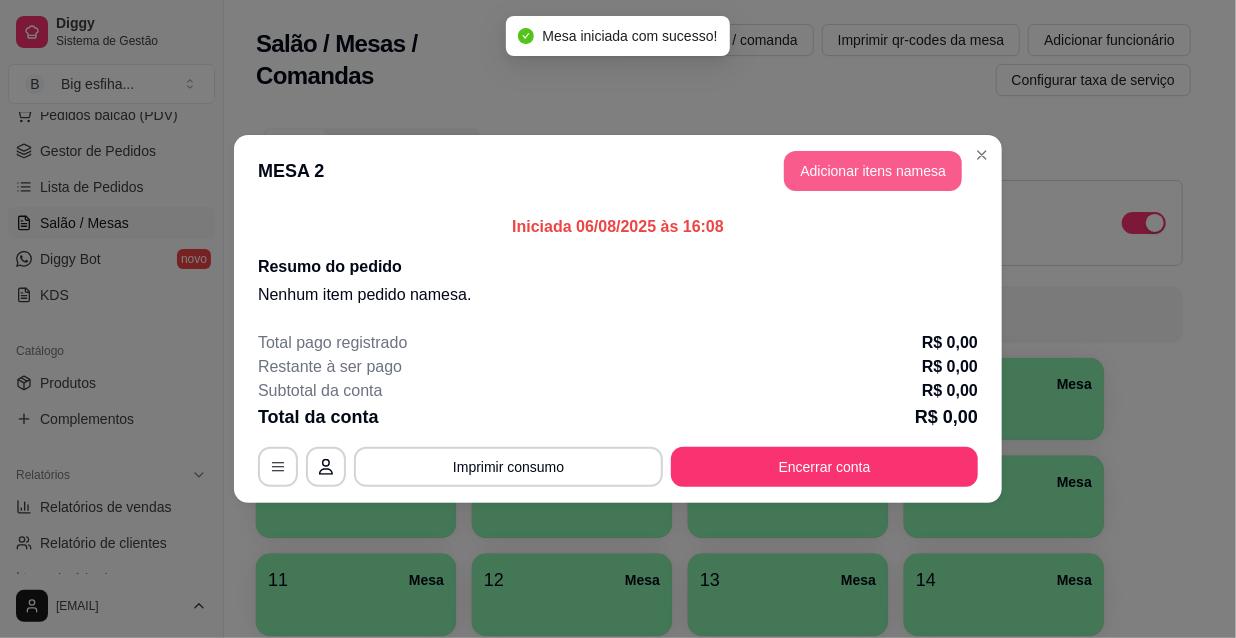 click on "Adicionar itens na  mesa" at bounding box center (873, 171) 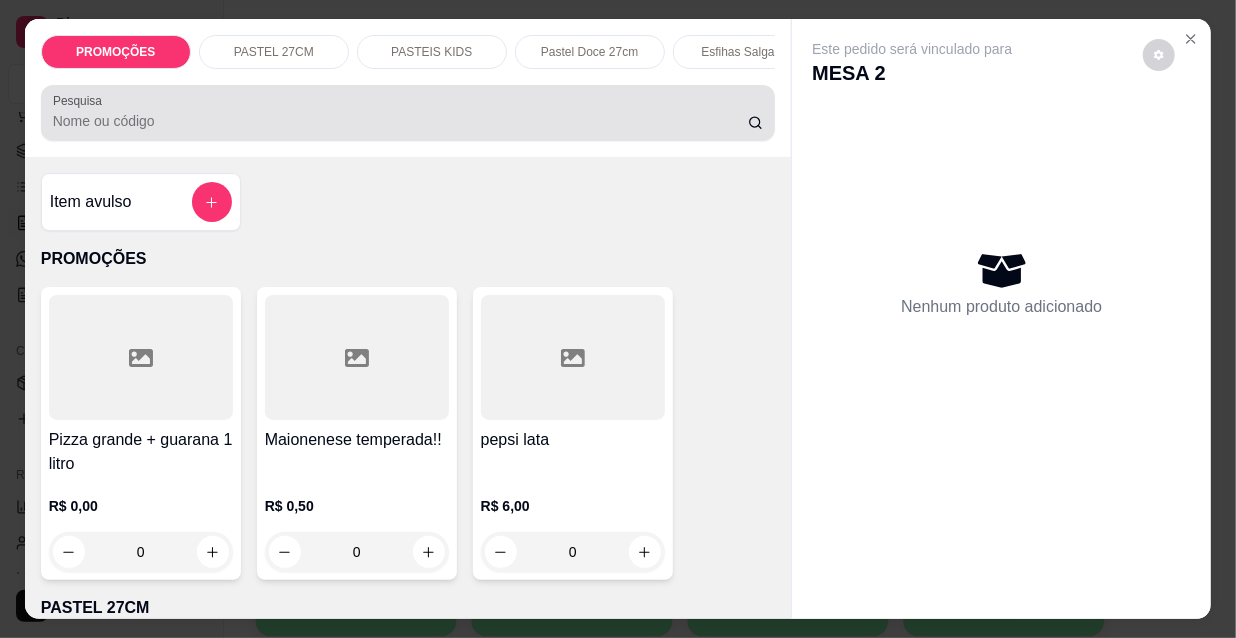 click on "Pesquisa" at bounding box center [408, 113] 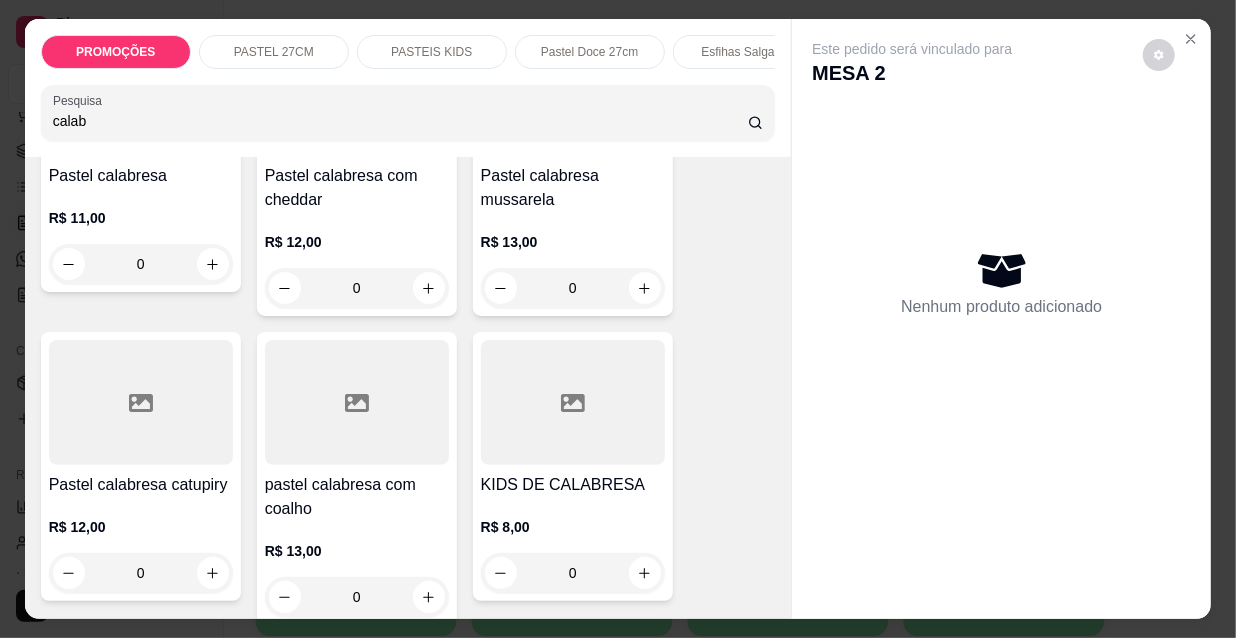 scroll, scrollTop: 363, scrollLeft: 0, axis: vertical 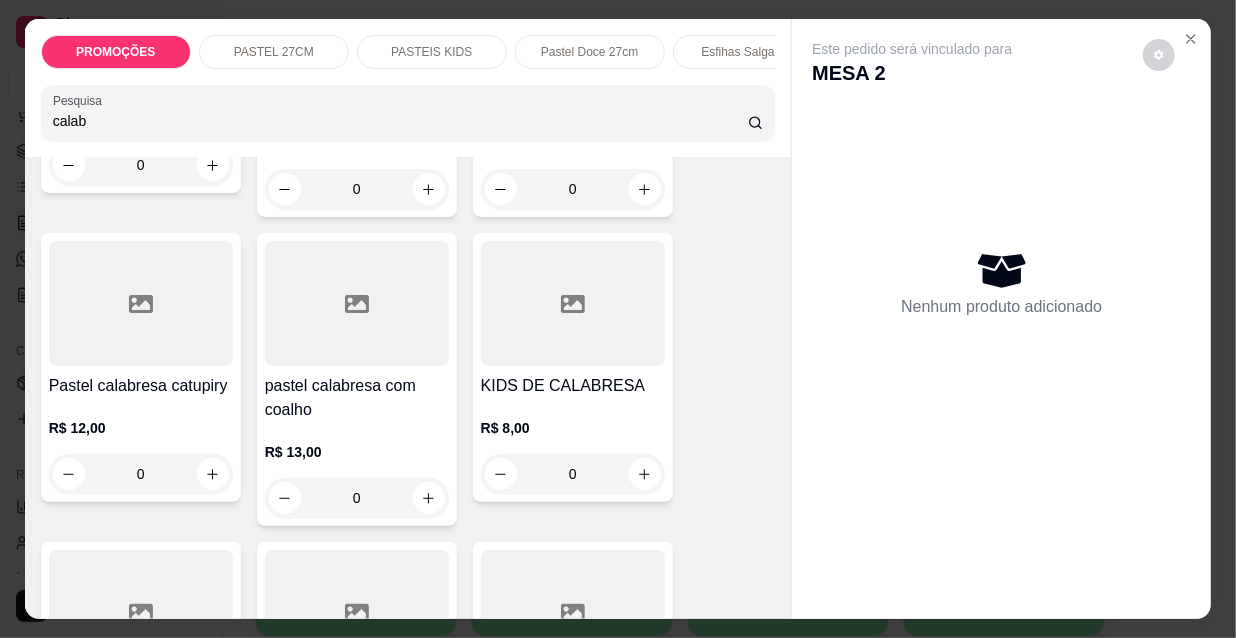 type on "calab" 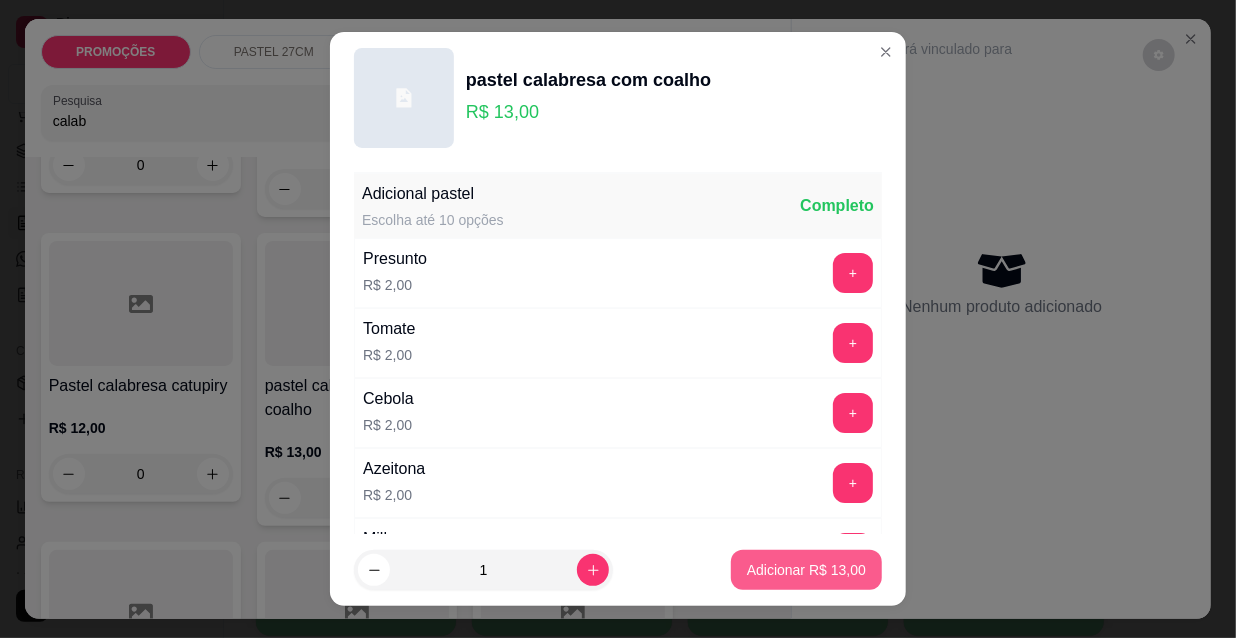 click on "Adicionar   R$ 13,00" at bounding box center [806, 570] 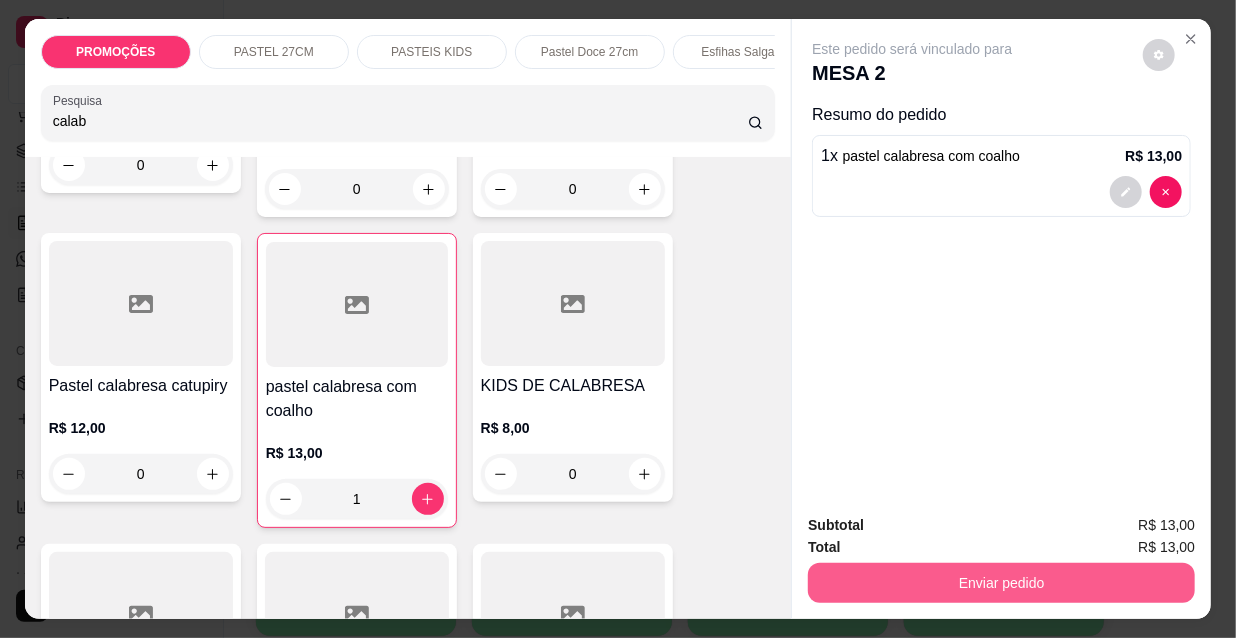 click on "Enviar pedido" at bounding box center [1001, 583] 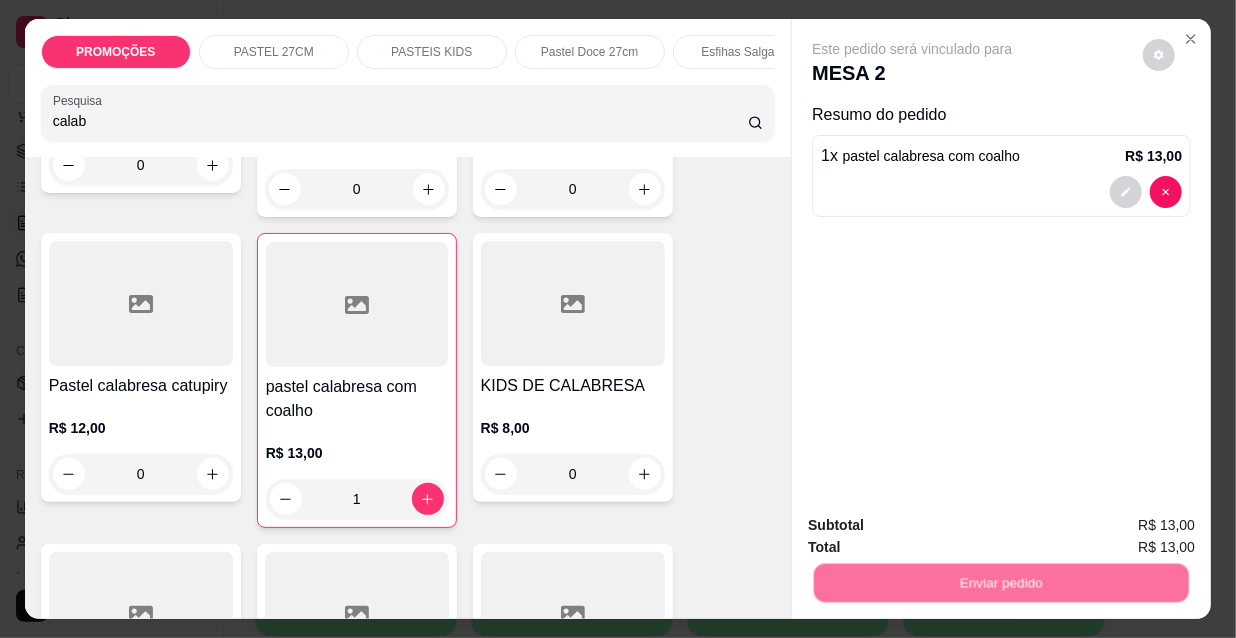 click on "Não registrar e enviar pedido" at bounding box center (937, 527) 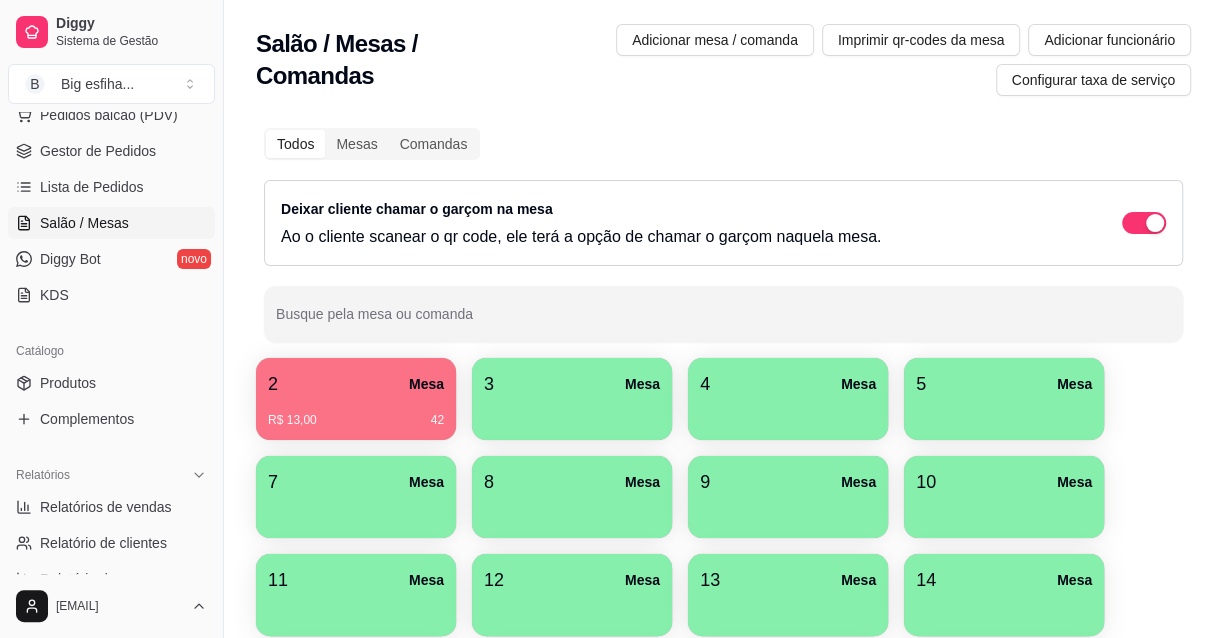click on "2 Mesa" at bounding box center (356, 384) 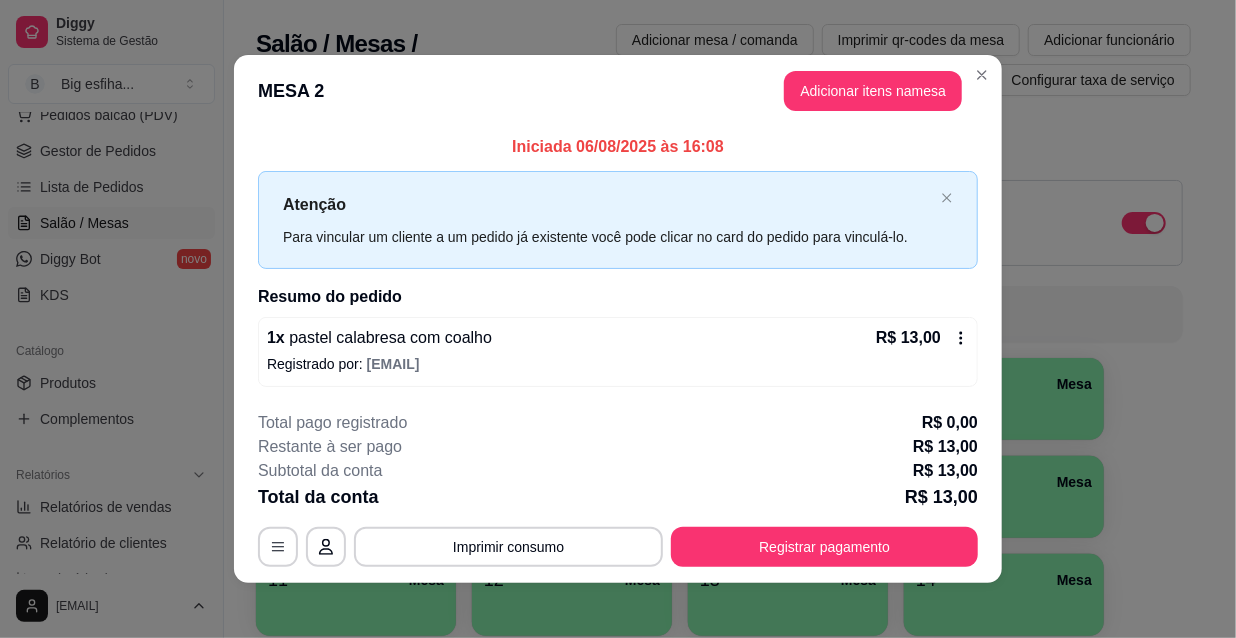 click on "Registrar pagamento" at bounding box center [824, 547] 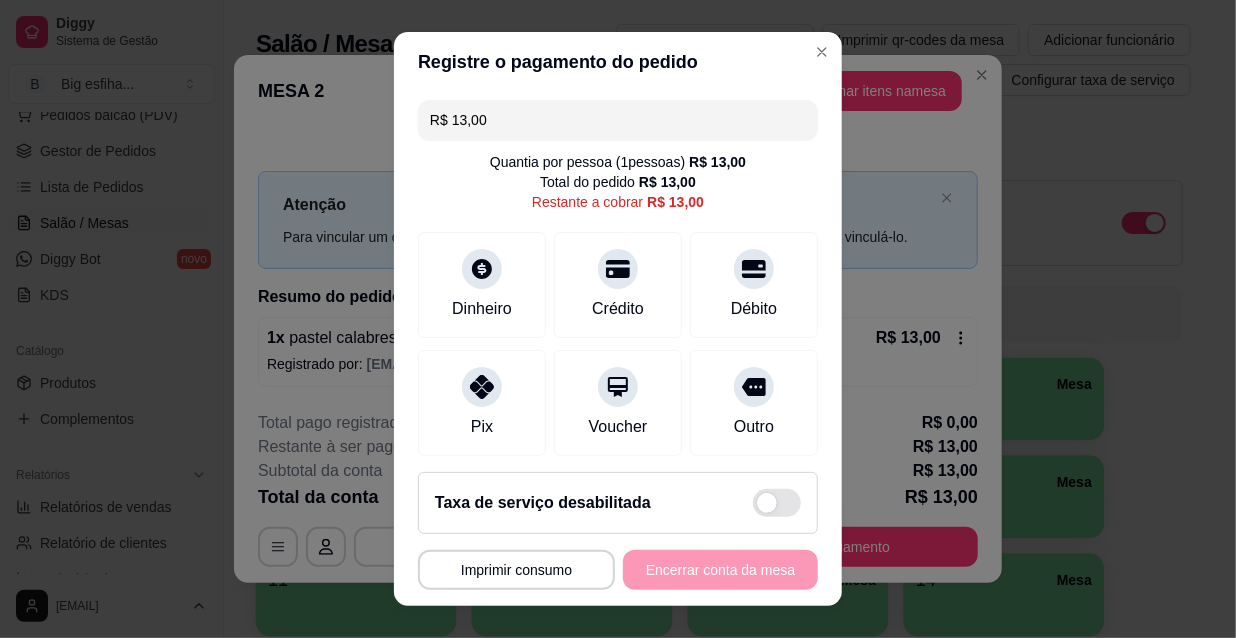 click on "R$ 13,00" at bounding box center (618, 120) 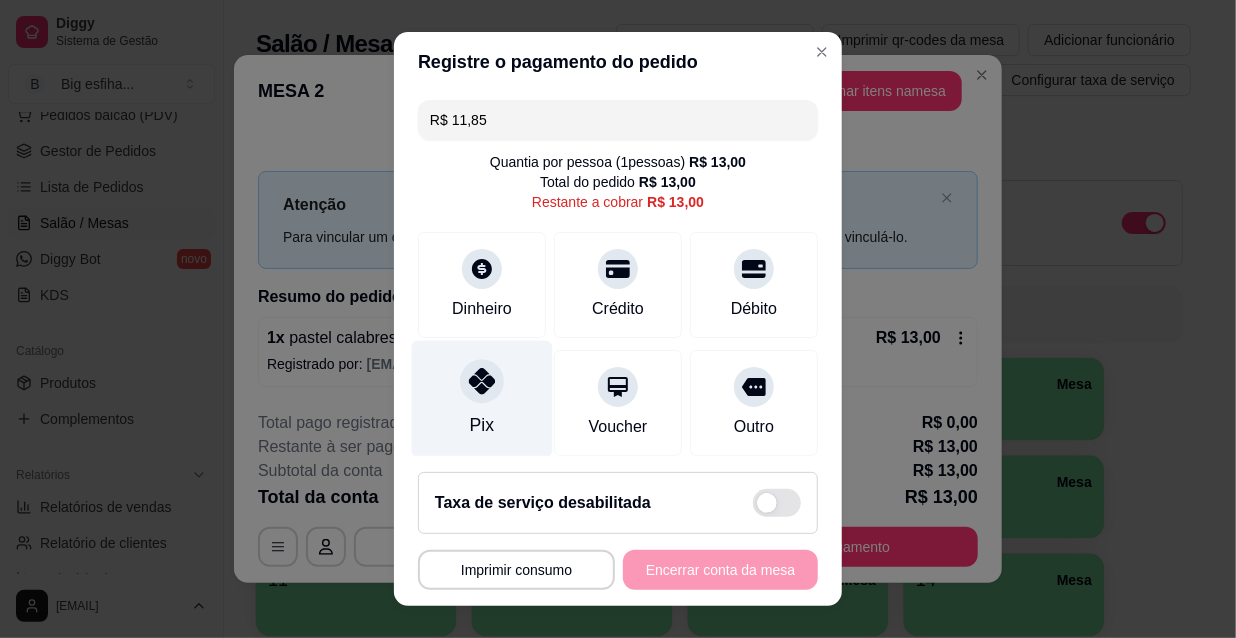 click on "Pix" at bounding box center (482, 399) 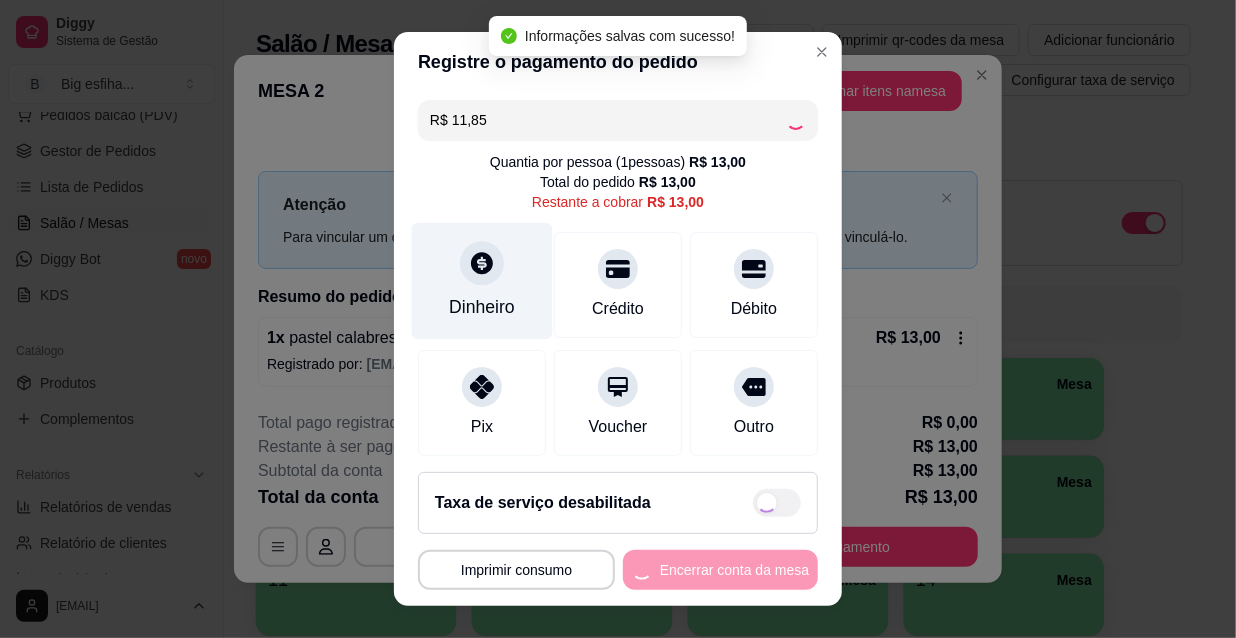 type on "R$ 1,15" 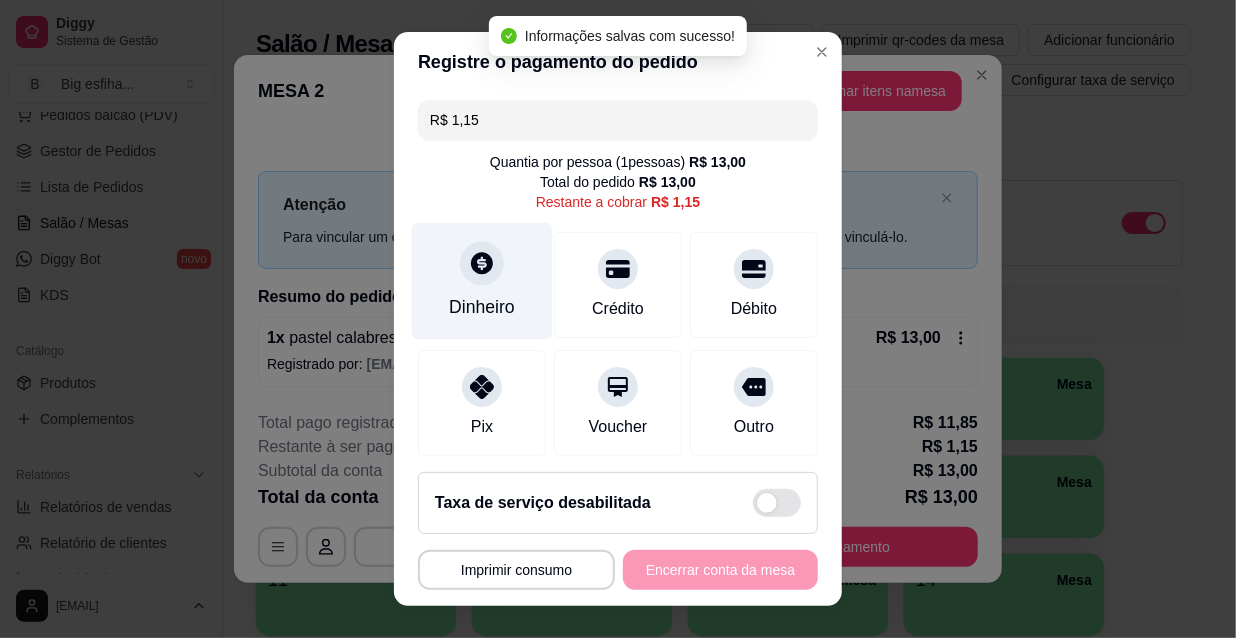 click on "Dinheiro" at bounding box center (482, 281) 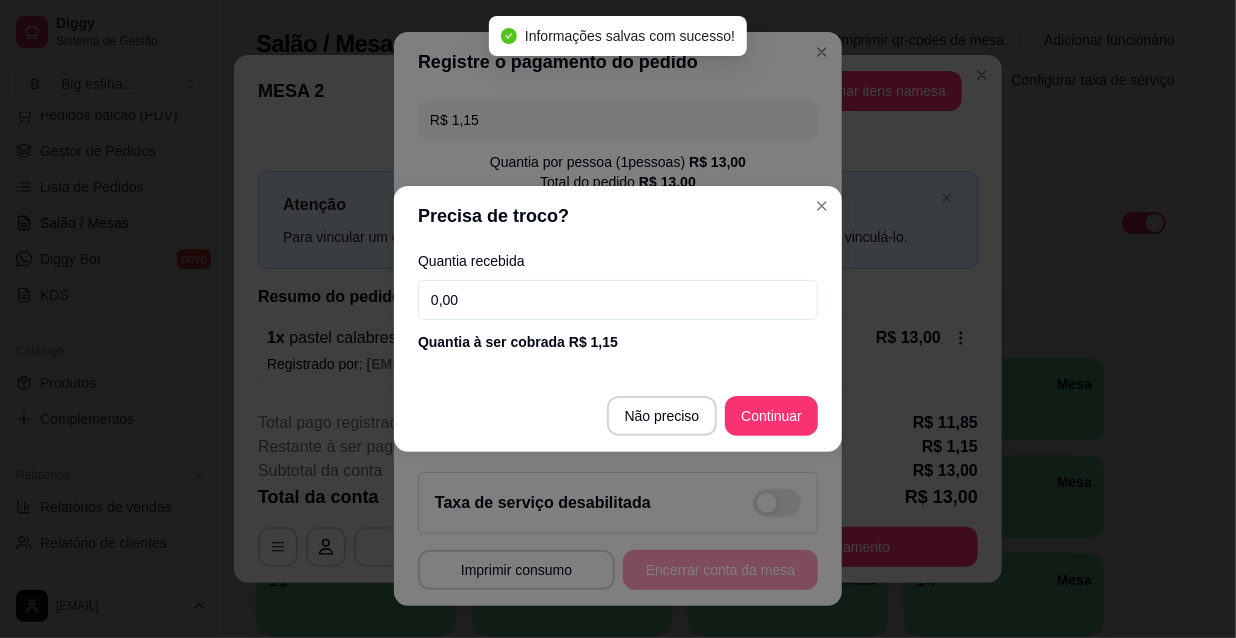 click on "0,00" at bounding box center [618, 300] 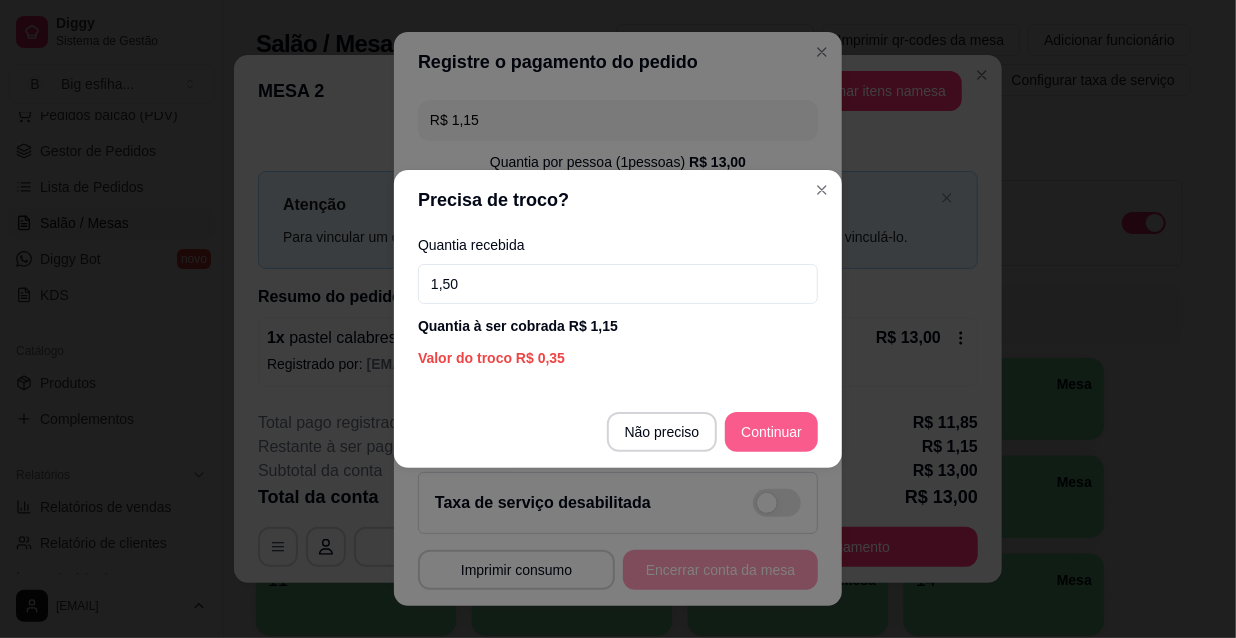 type on "1,50" 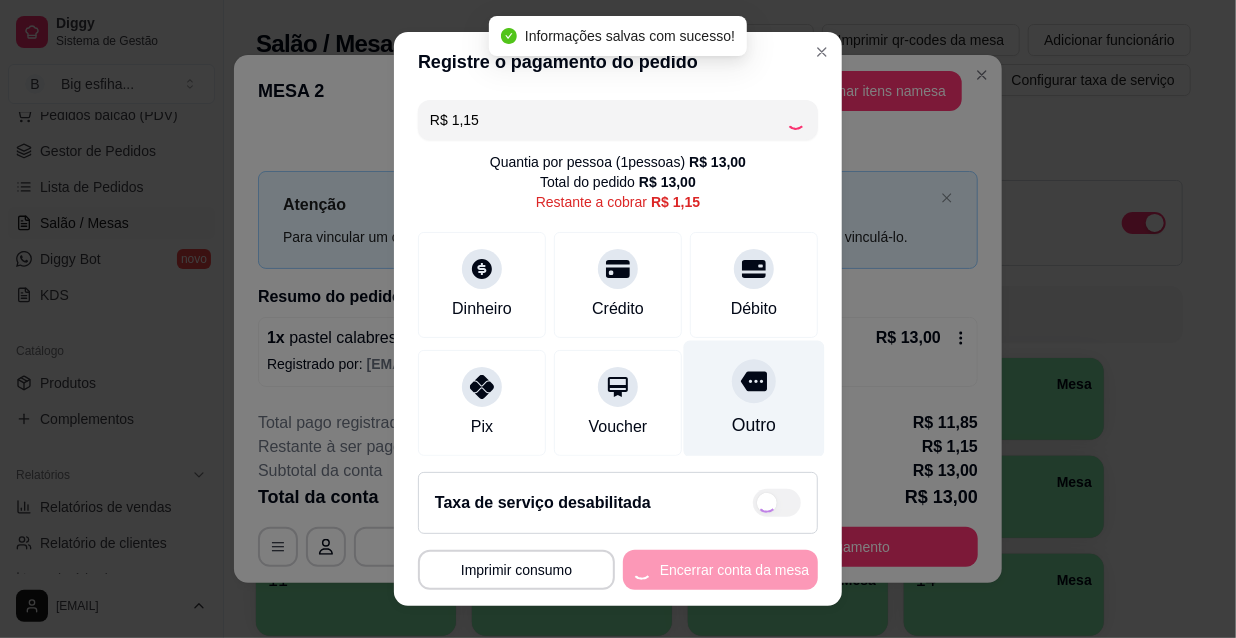 type on "R$ 0,00" 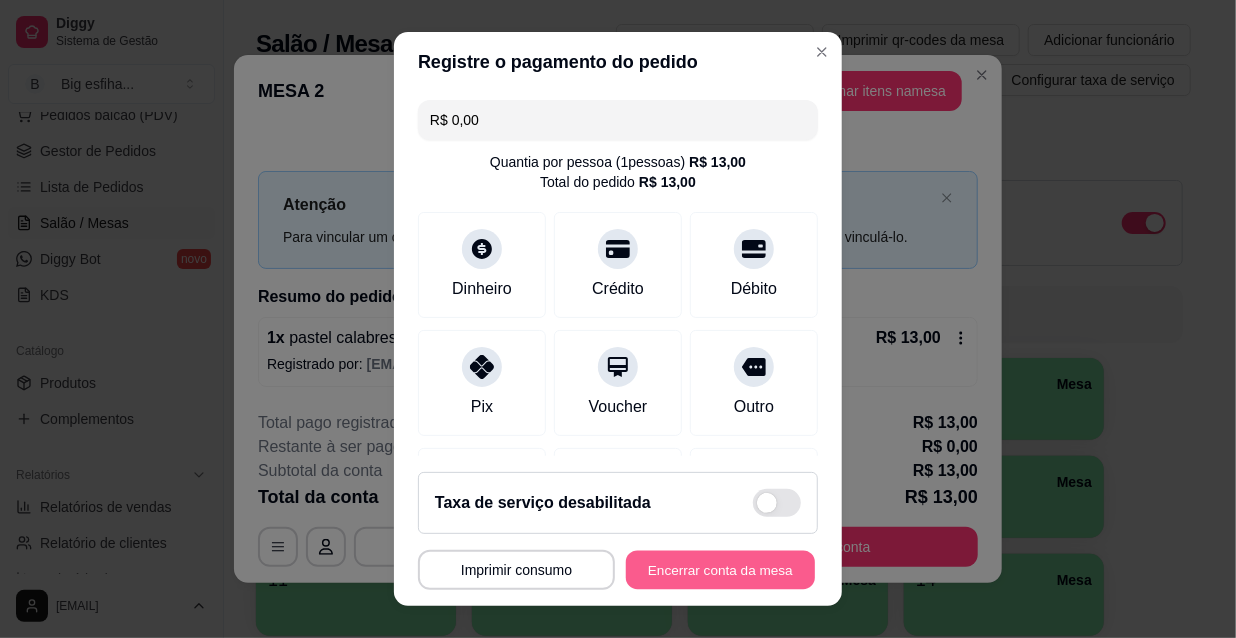 click on "Encerrar conta da mesa" at bounding box center [720, 570] 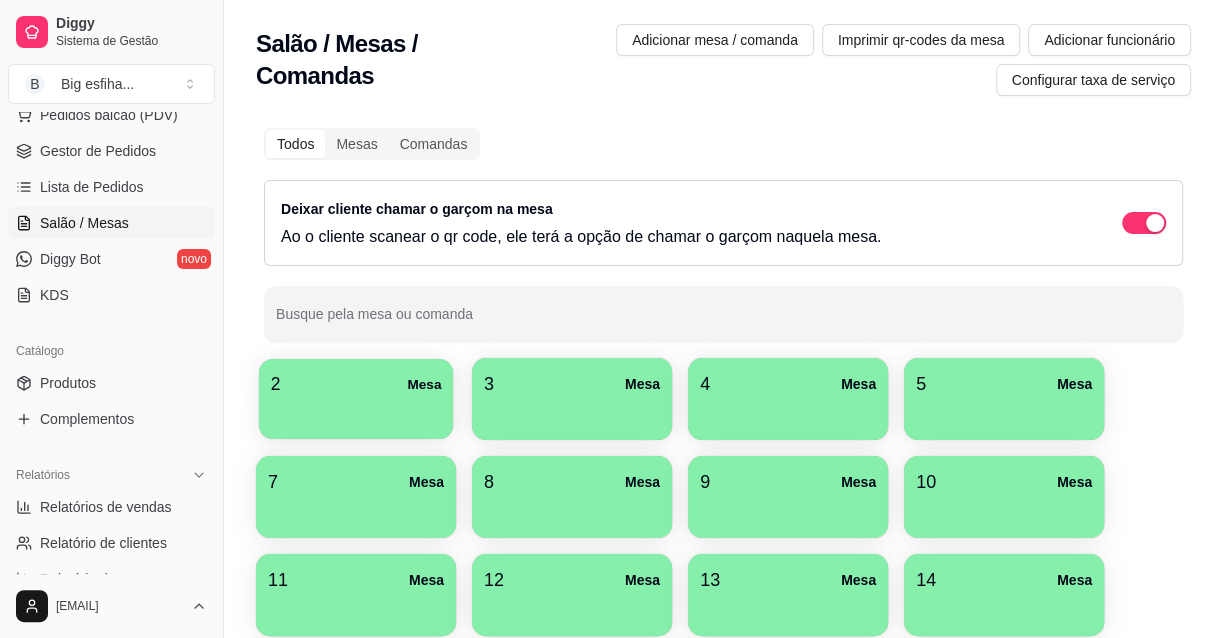 click at bounding box center (356, 412) 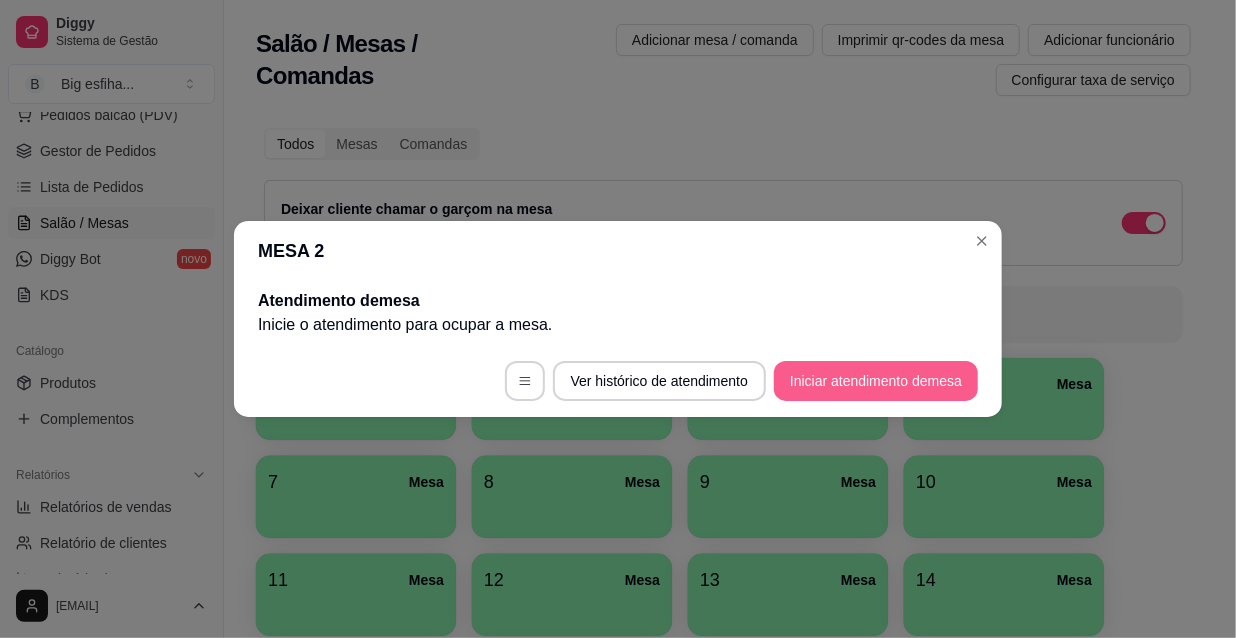 click on "Iniciar atendimento de  mesa" at bounding box center [876, 381] 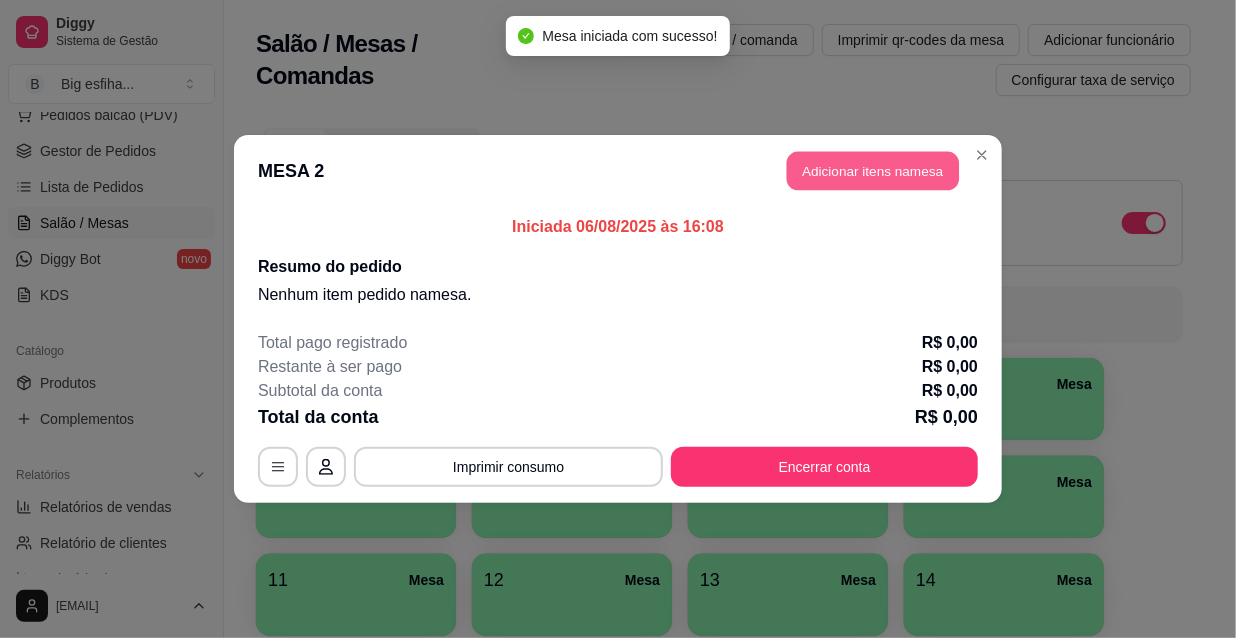 click on "Adicionar itens na  mesa" at bounding box center [873, 171] 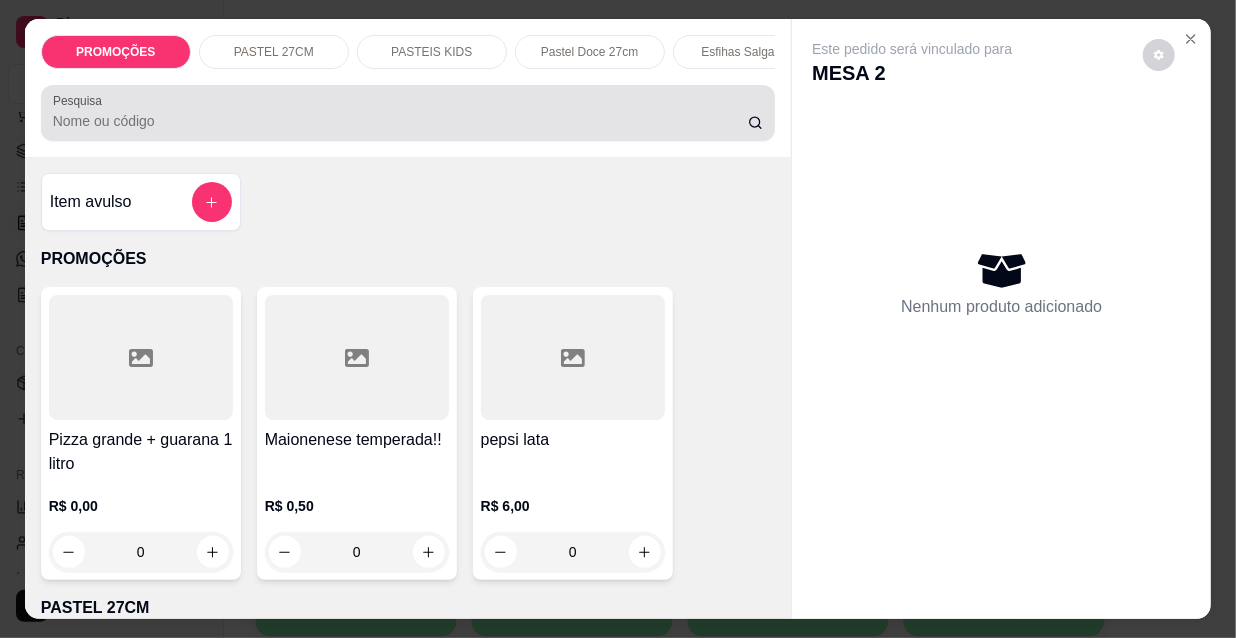 click on "Pesquisa" at bounding box center [400, 121] 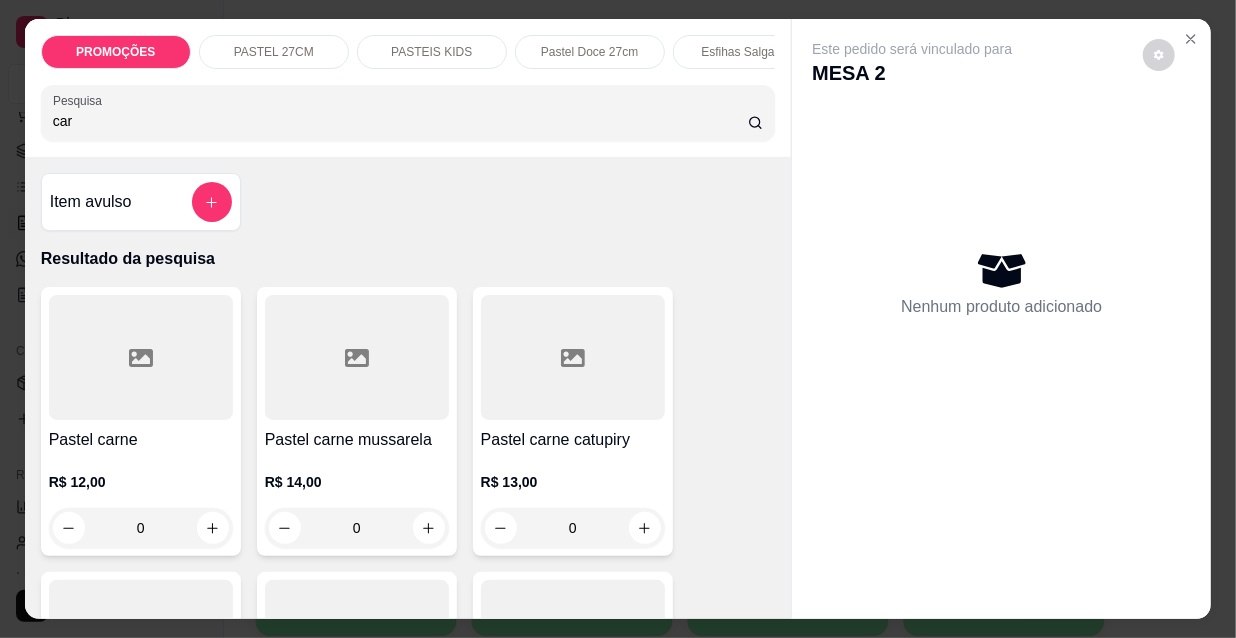 type on "car" 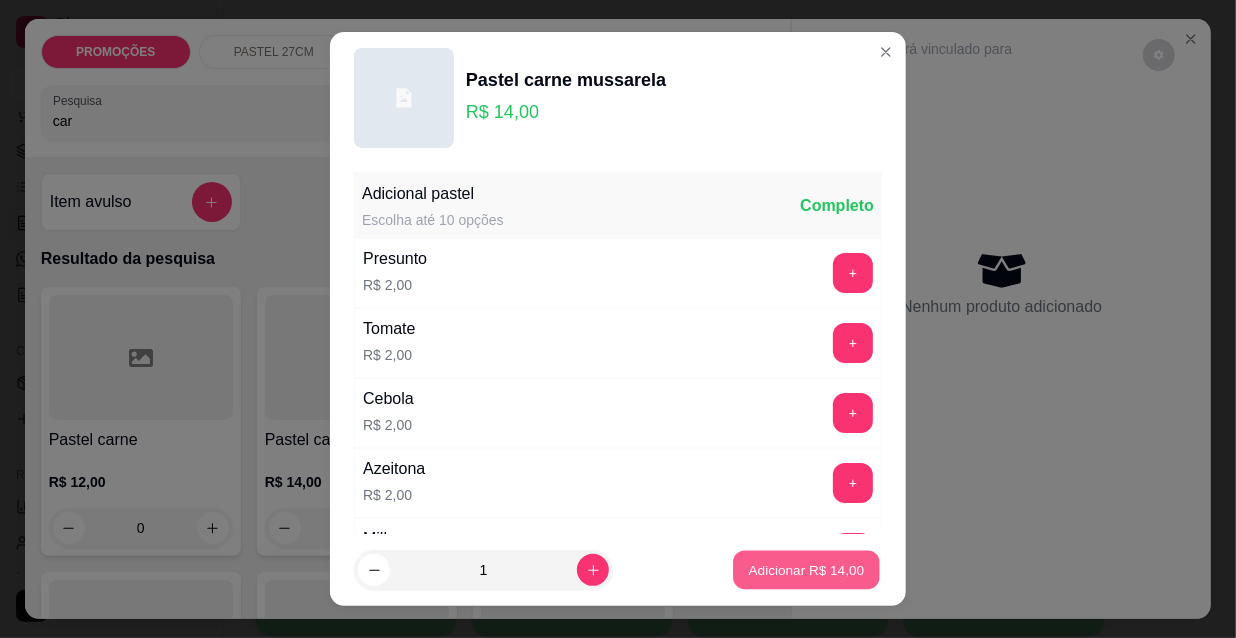 click on "Adicionar   R$ 14,00" at bounding box center [807, 569] 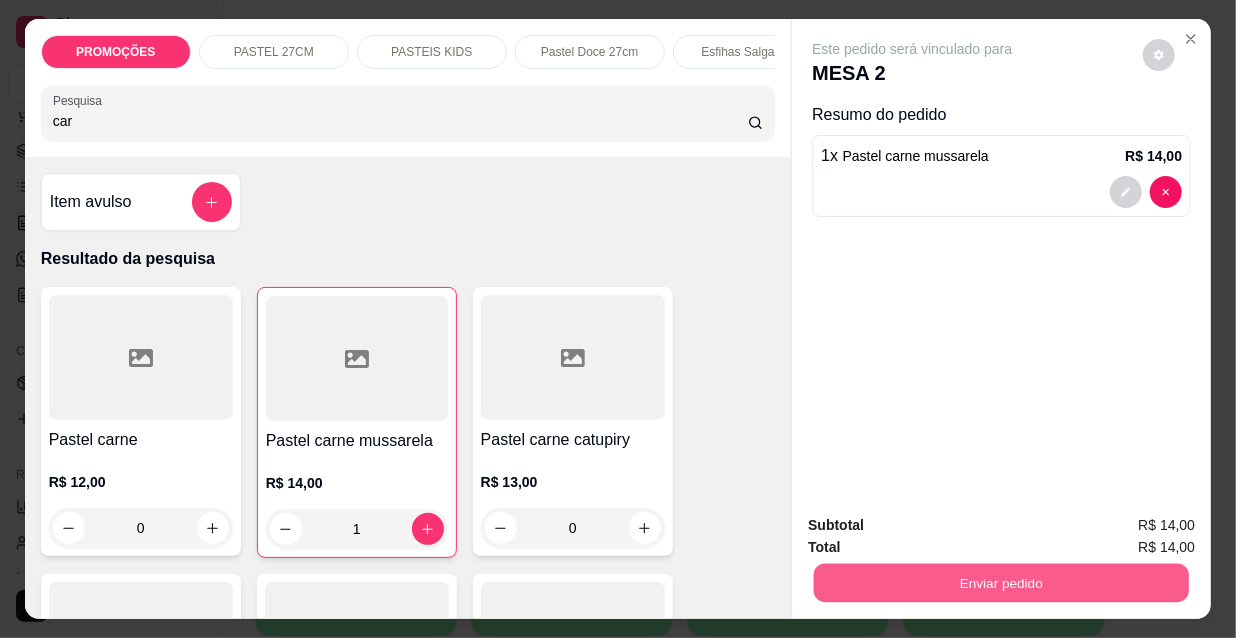 click on "Enviar pedido" at bounding box center (1001, 582) 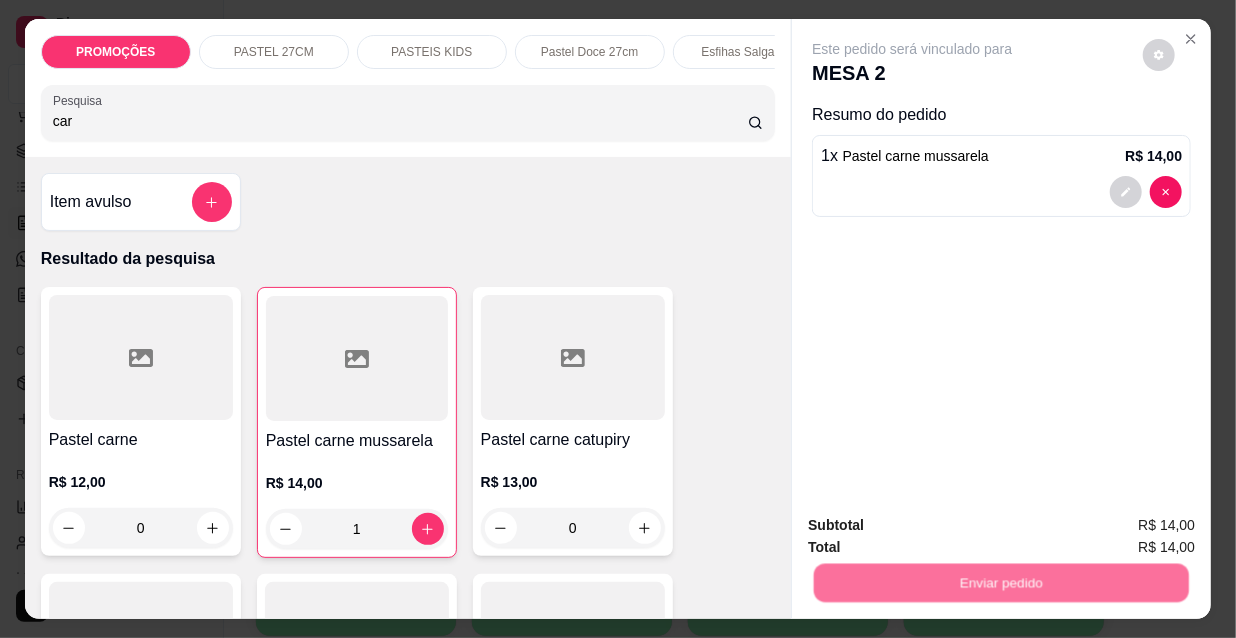 click on "Não registrar e enviar pedido" at bounding box center [937, 527] 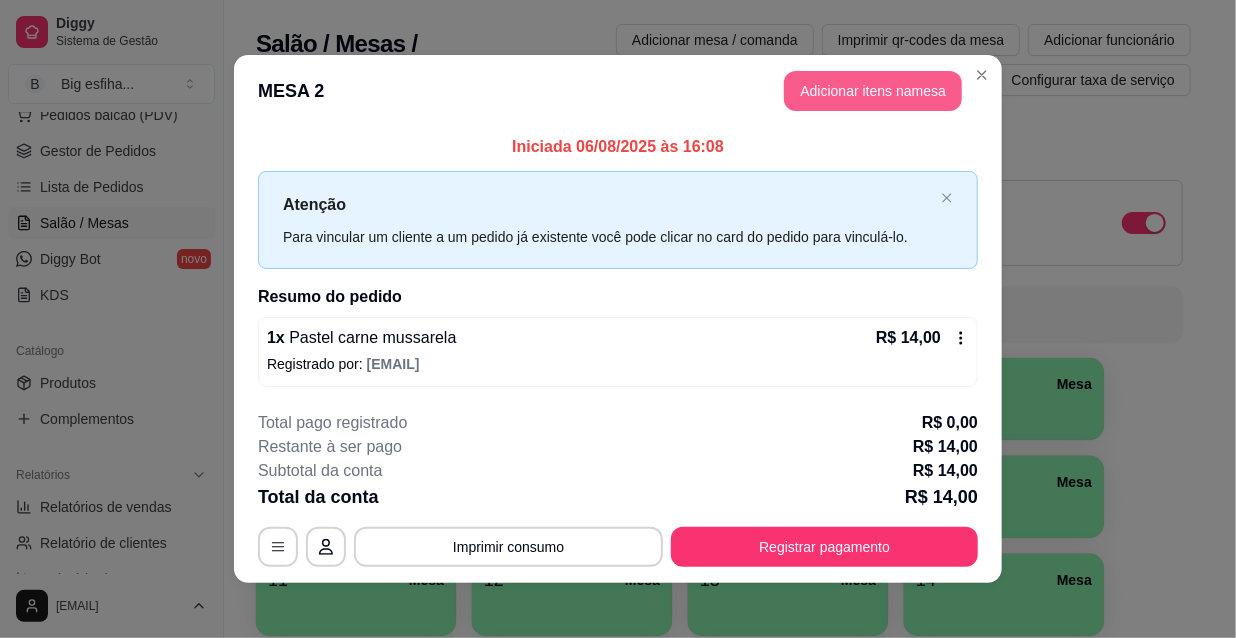 click on "Adicionar itens na  mesa" at bounding box center [873, 91] 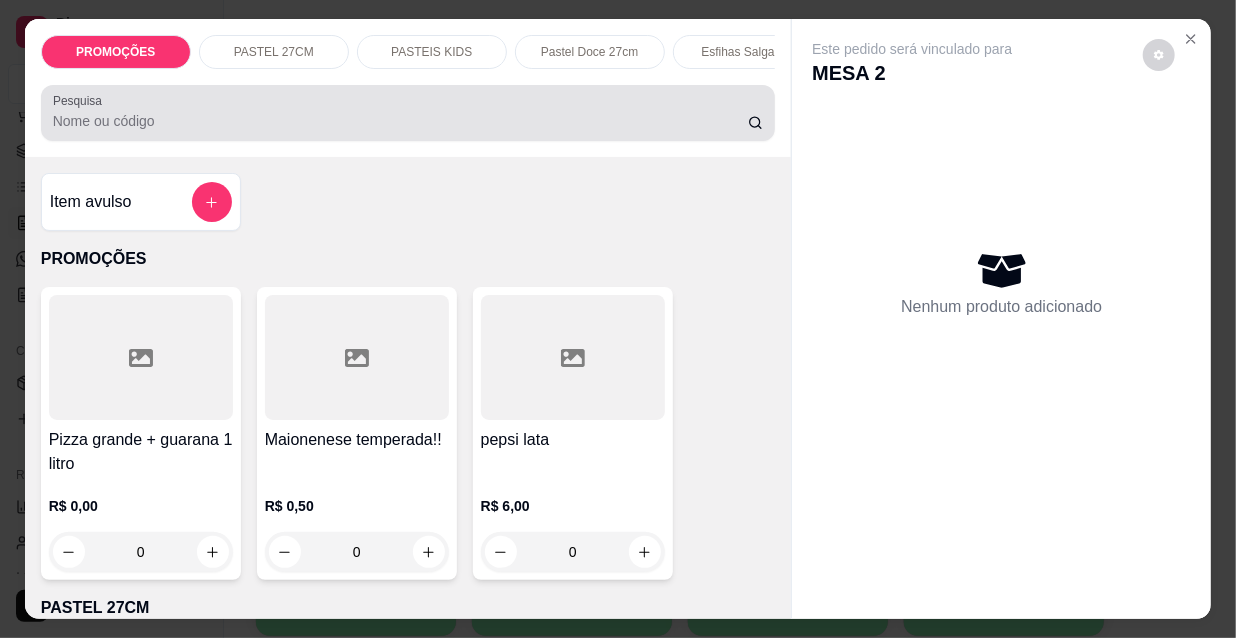 click at bounding box center [408, 113] 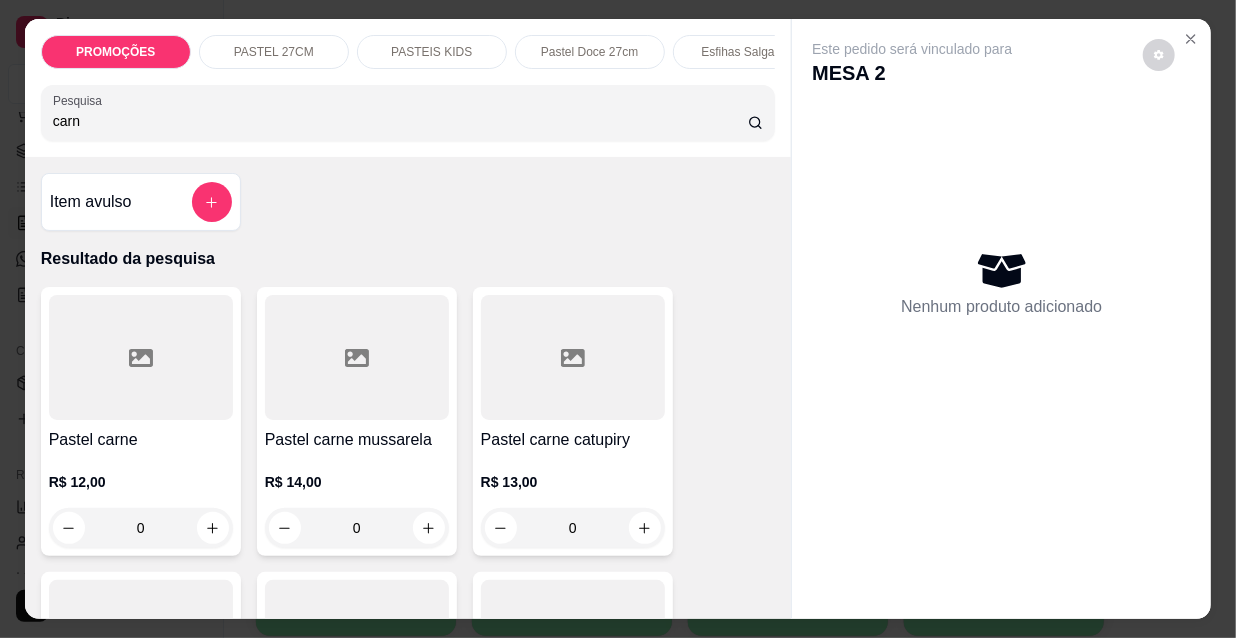 type on "carn" 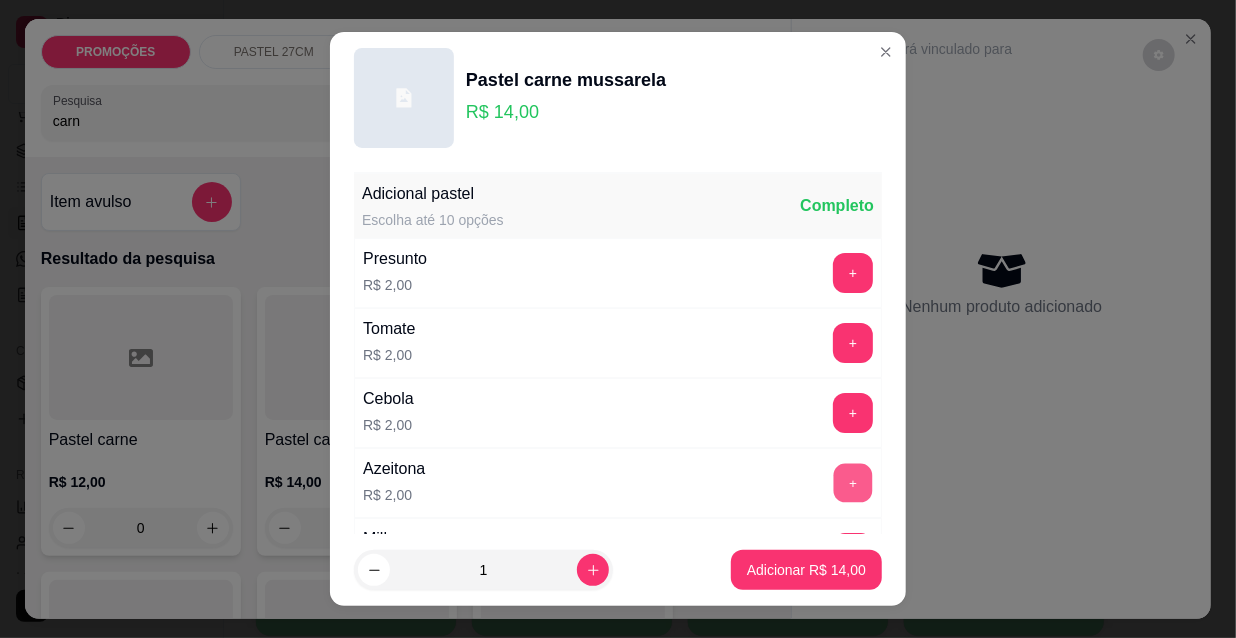 click on "+" at bounding box center (853, 483) 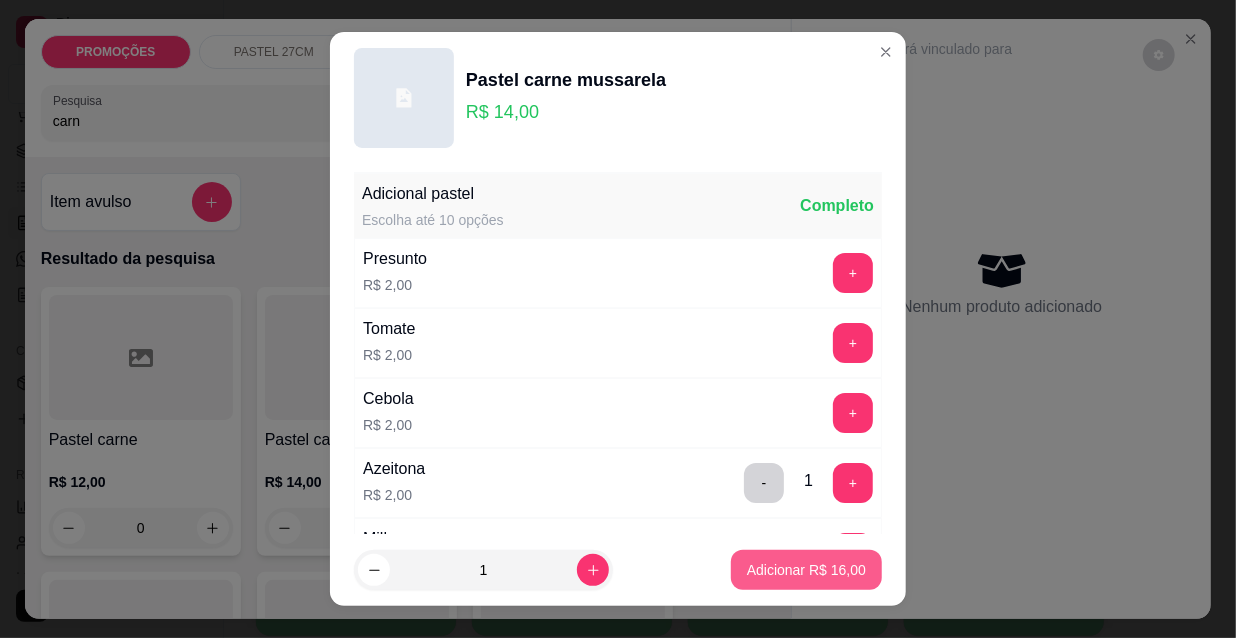 click on "Adicionar   R$ 16,00" at bounding box center (806, 570) 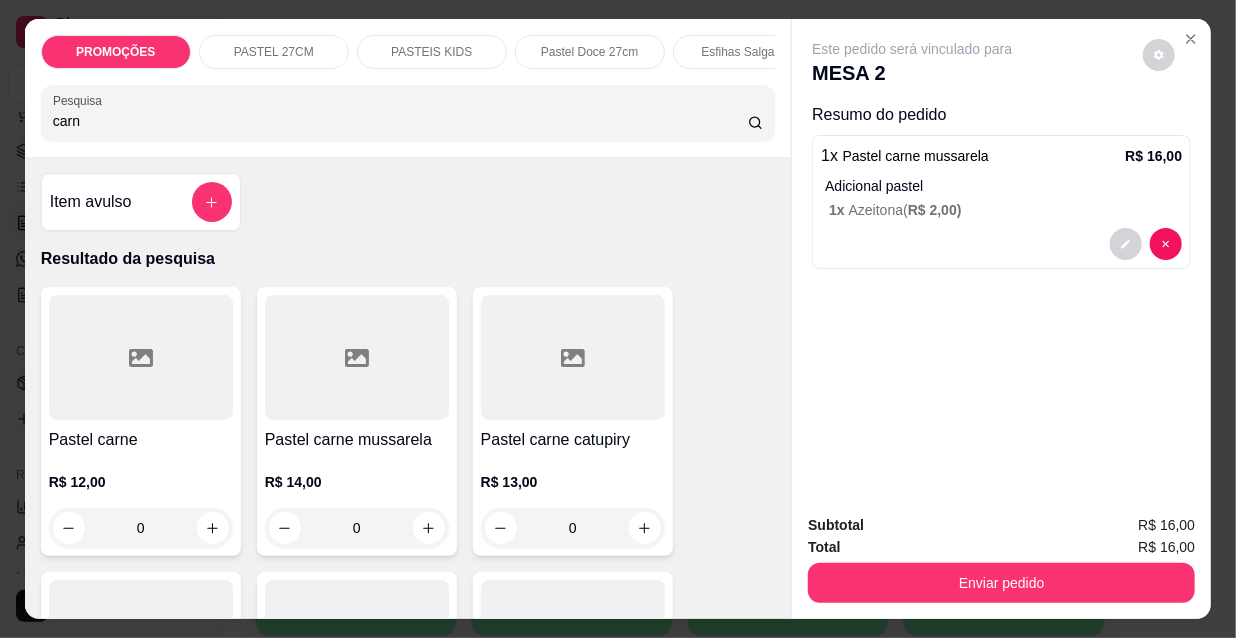 scroll, scrollTop: 0, scrollLeft: 1152, axis: horizontal 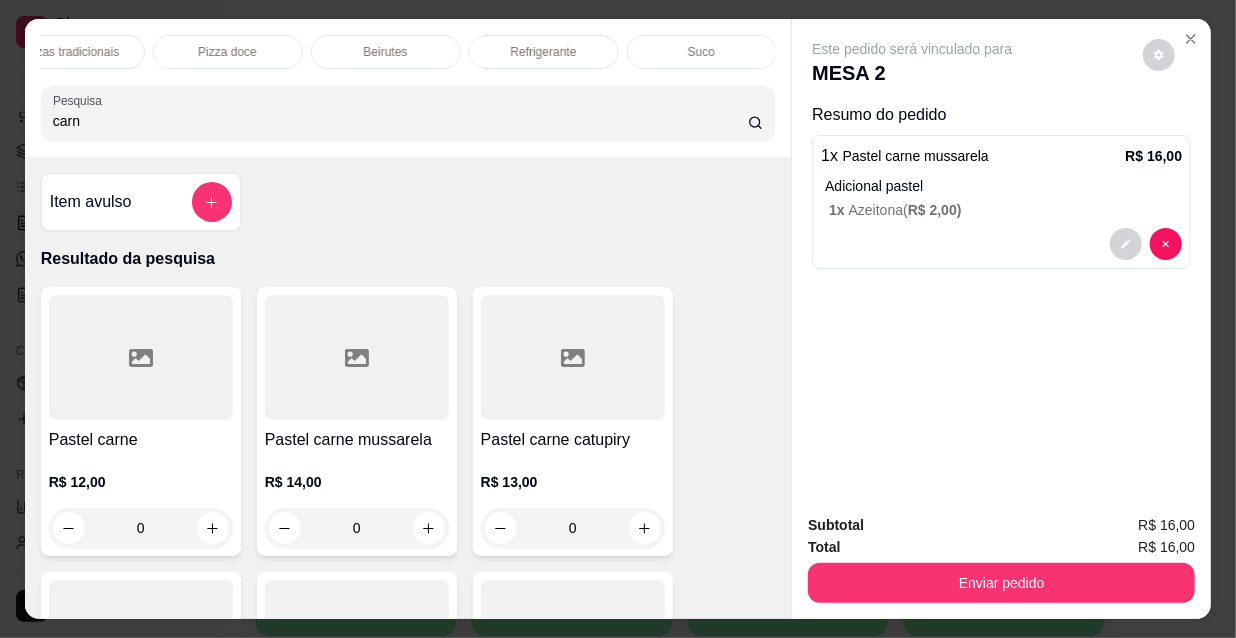 click on "Refrigerante" at bounding box center (544, 52) 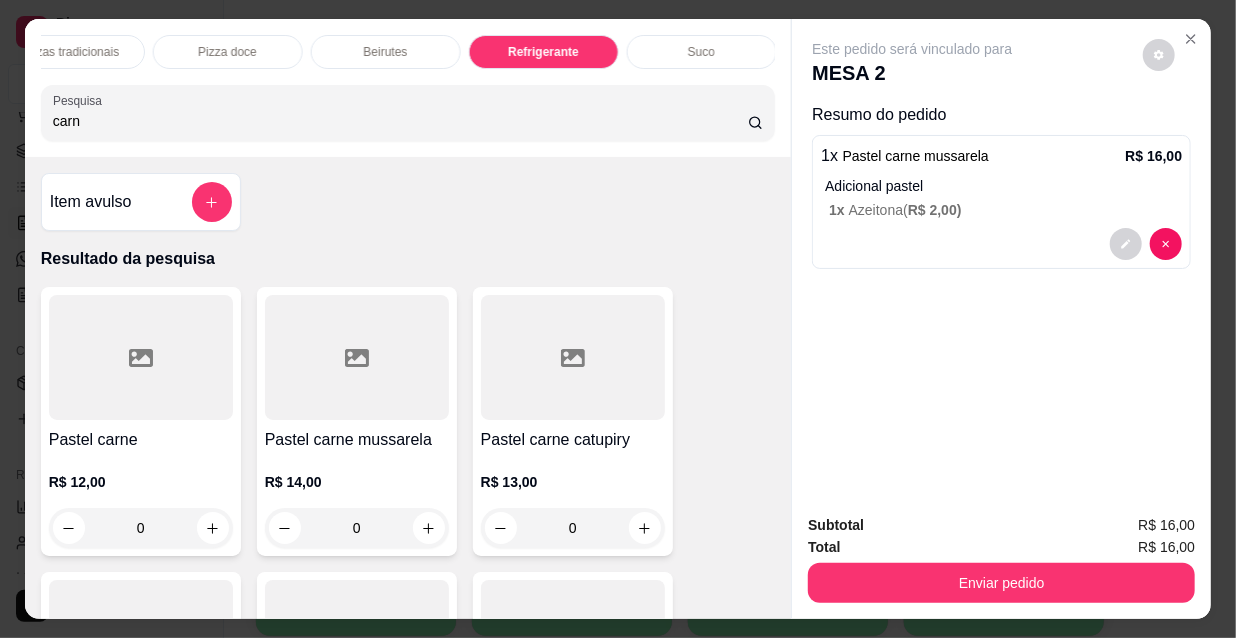 scroll, scrollTop: 20462, scrollLeft: 0, axis: vertical 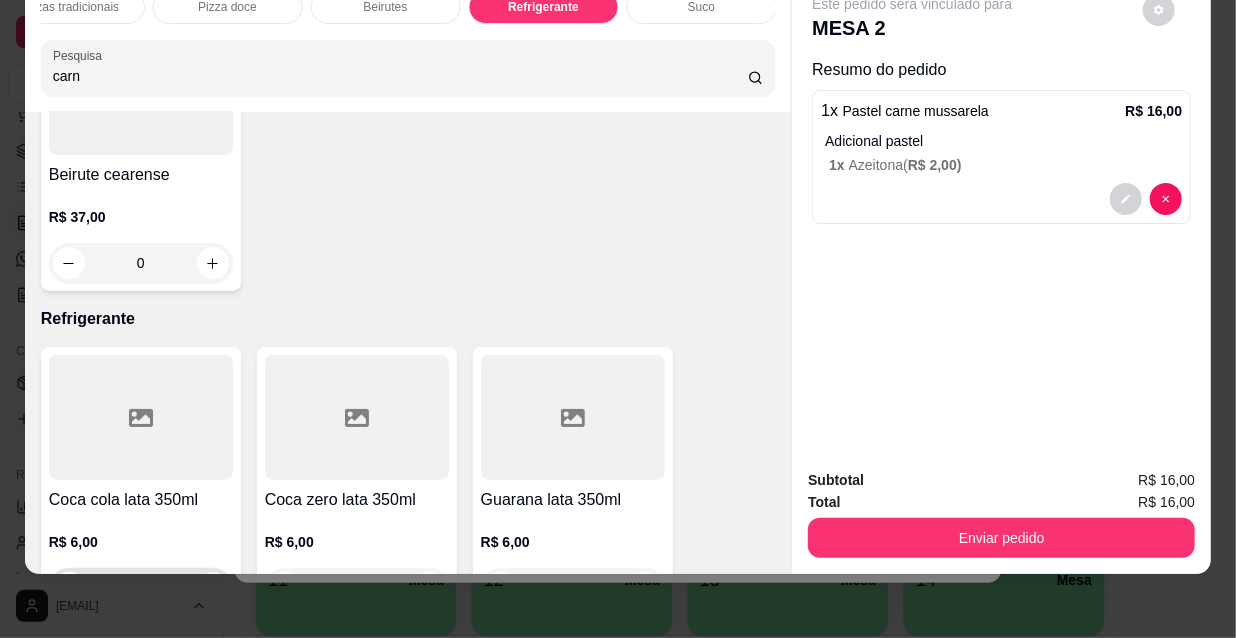click 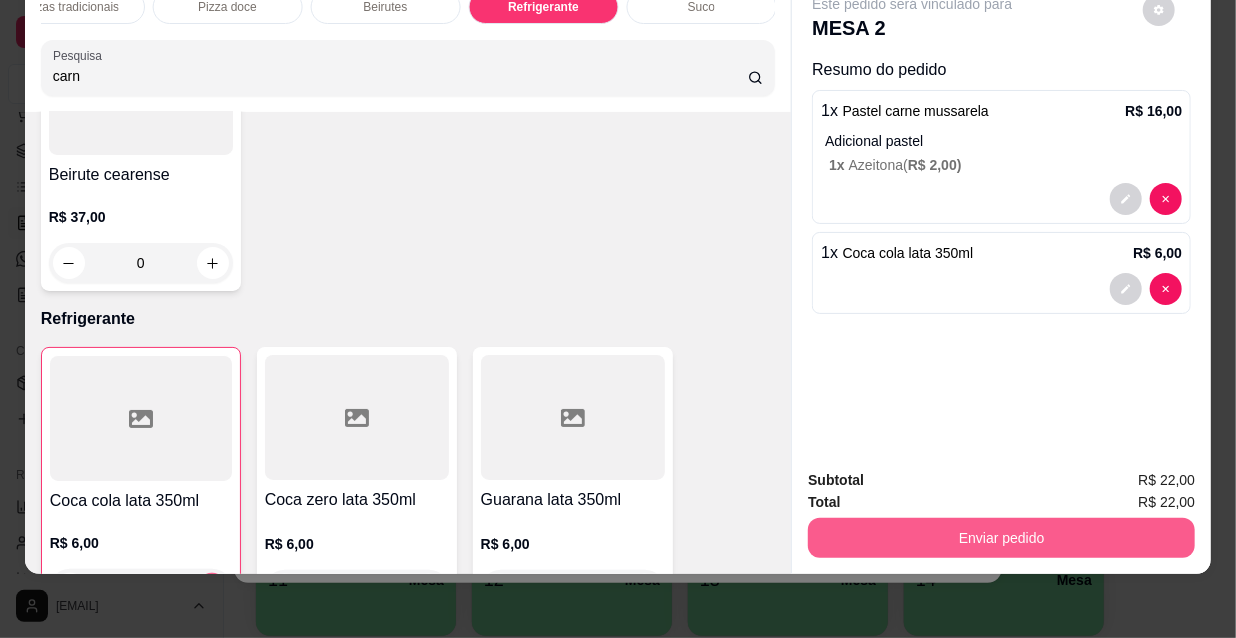 click on "Enviar pedido" at bounding box center [1001, 538] 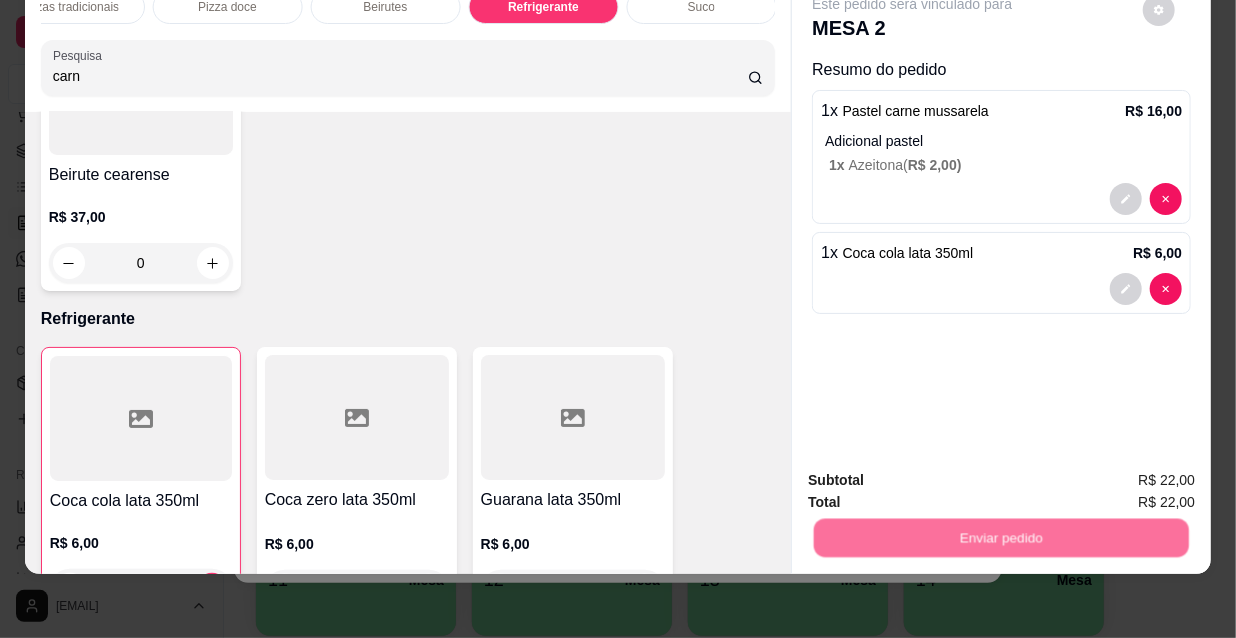 click on "Deseja registrar o cliente que fez esse pedido? Essa é uma forma de identificar quem consumiu cada item na mesa e facilitar o pagamento do consumo. Não registrar e enviar pedido Sim, quero registrar" at bounding box center (995, 451) 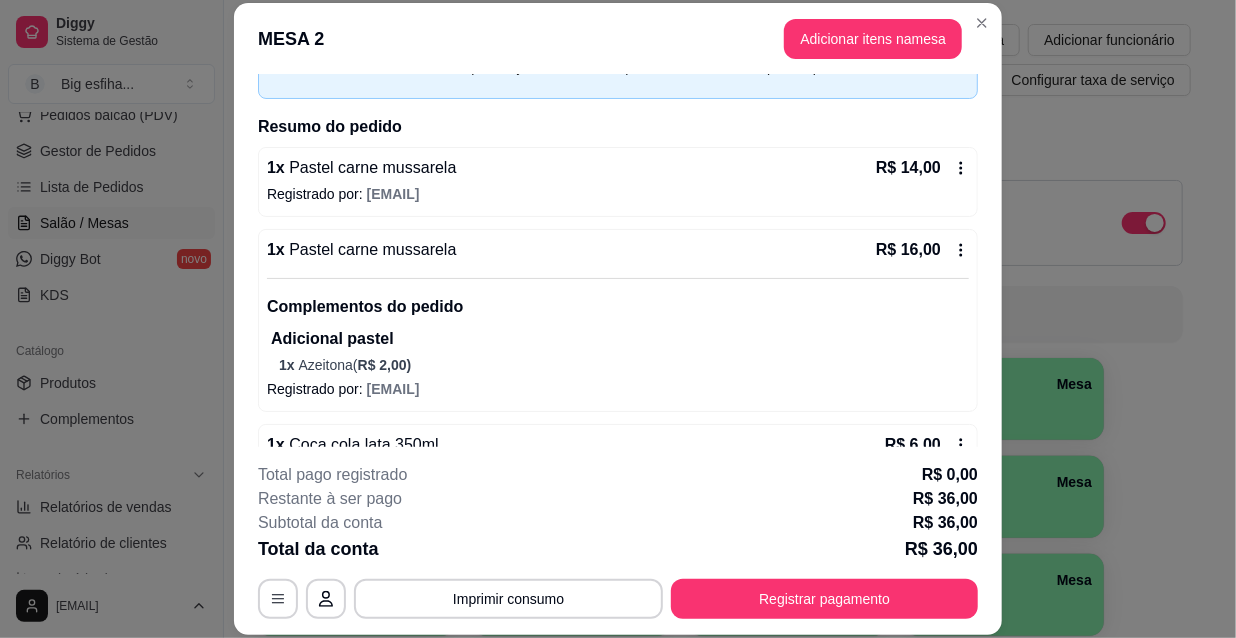 scroll, scrollTop: 170, scrollLeft: 0, axis: vertical 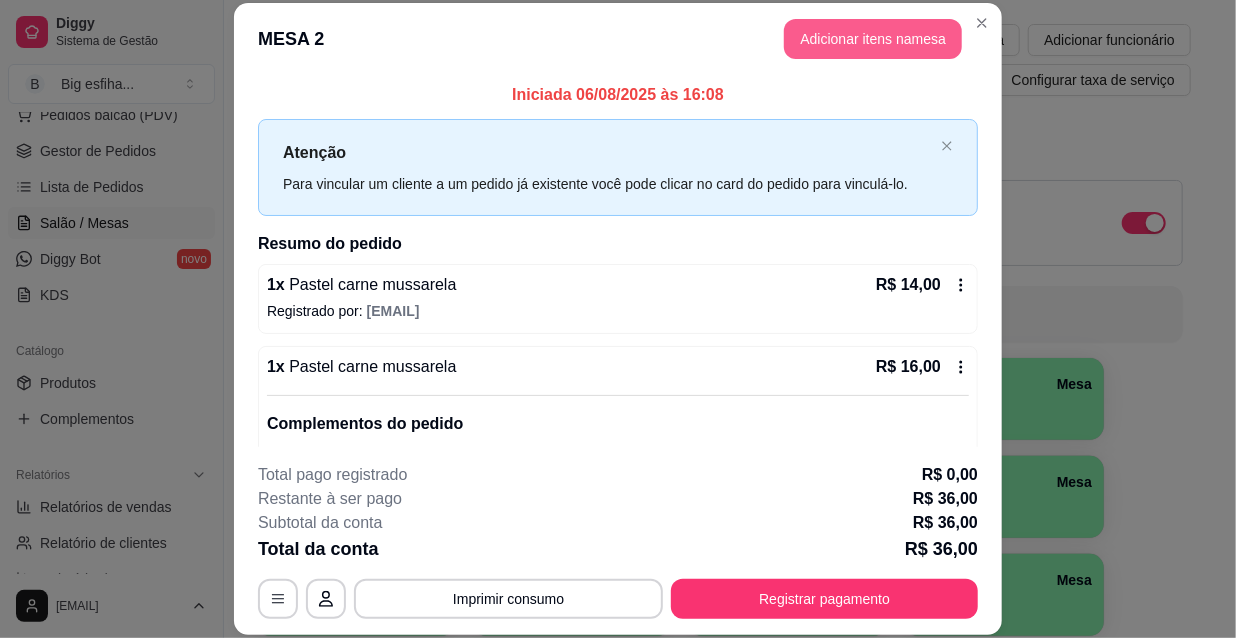 click on "Adicionar itens na  mesa" at bounding box center [873, 39] 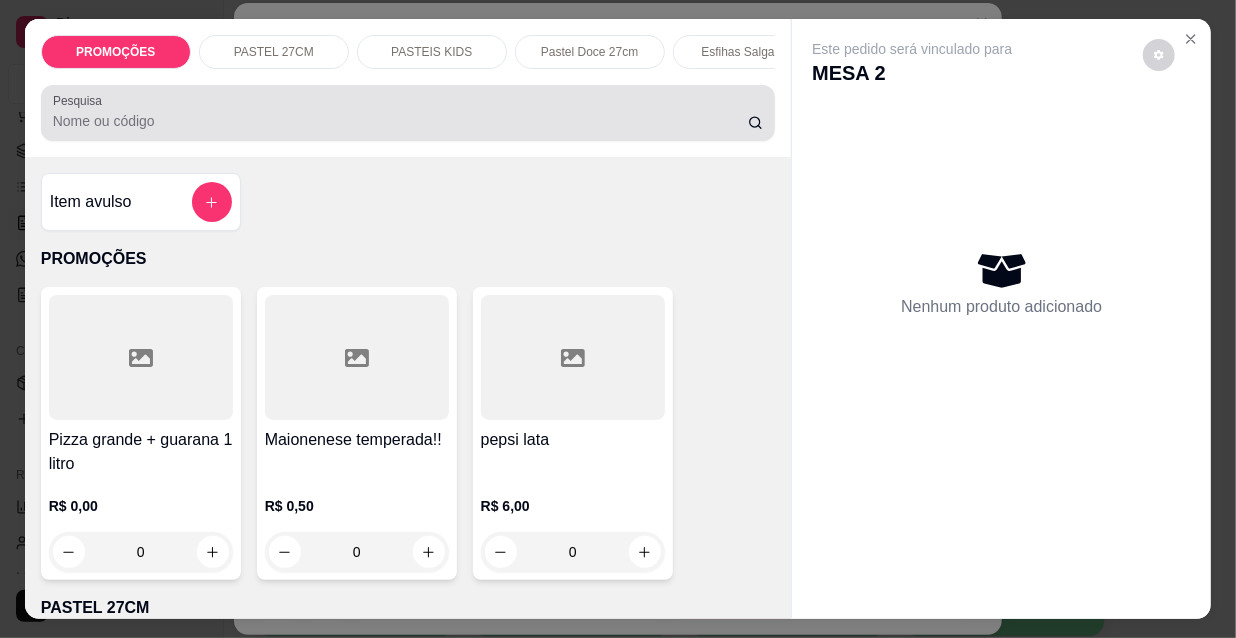 click on "Pesquisa" at bounding box center [400, 121] 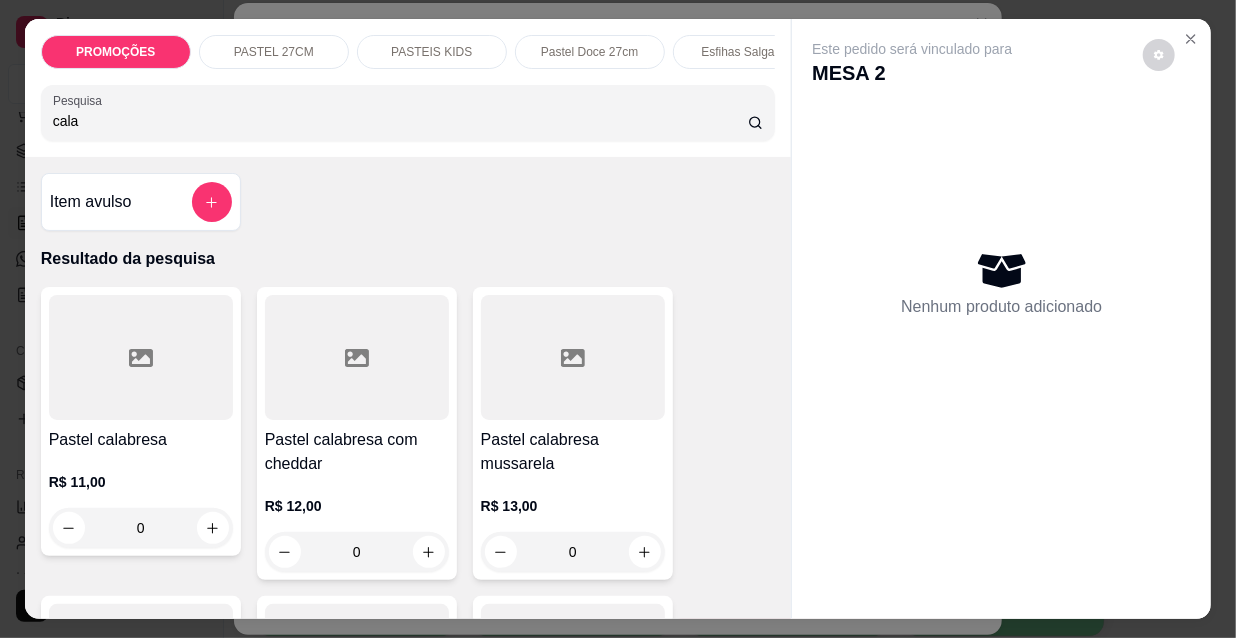 type on "cala" 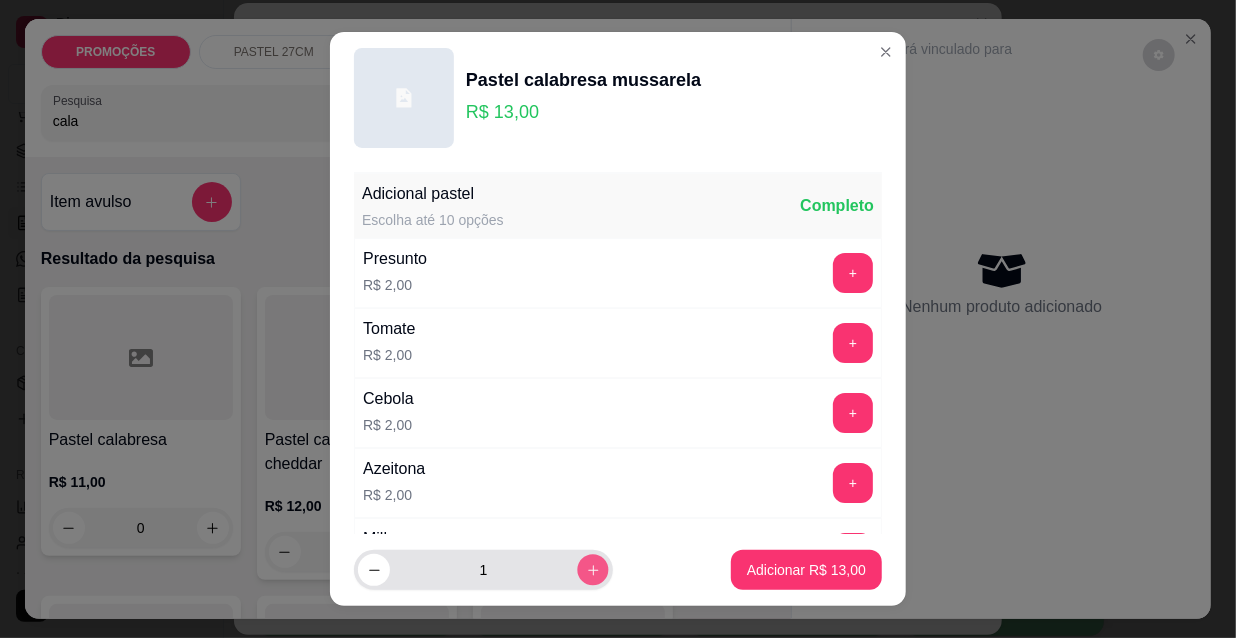 click at bounding box center [592, 570] 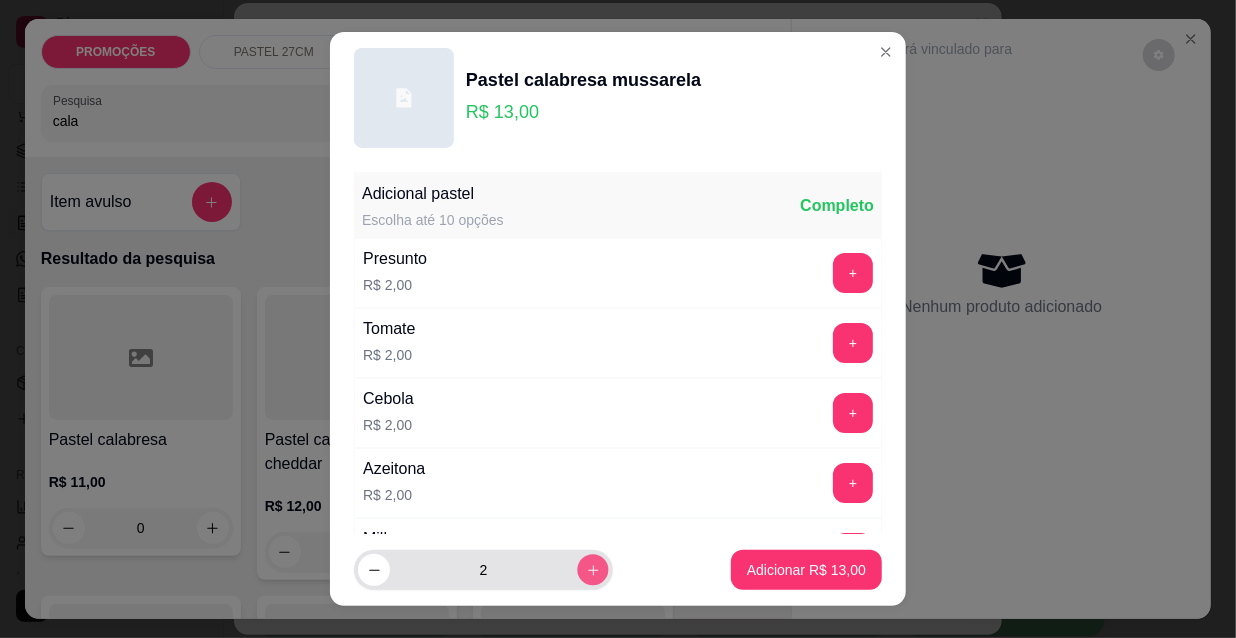click at bounding box center [592, 570] 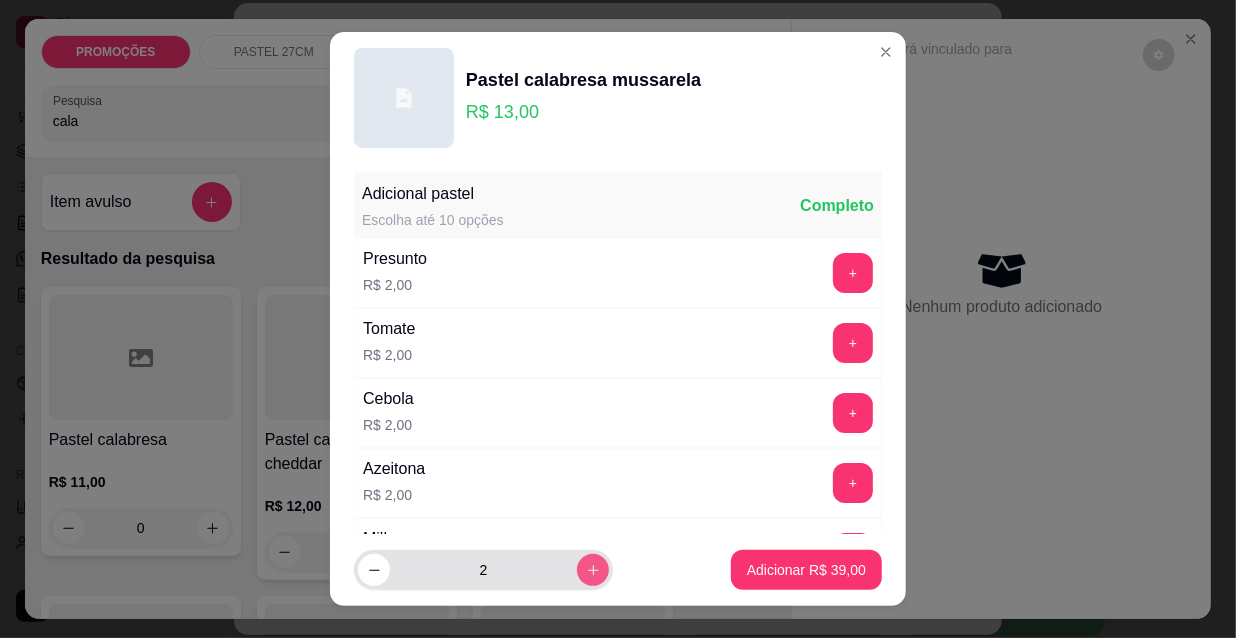type on "3" 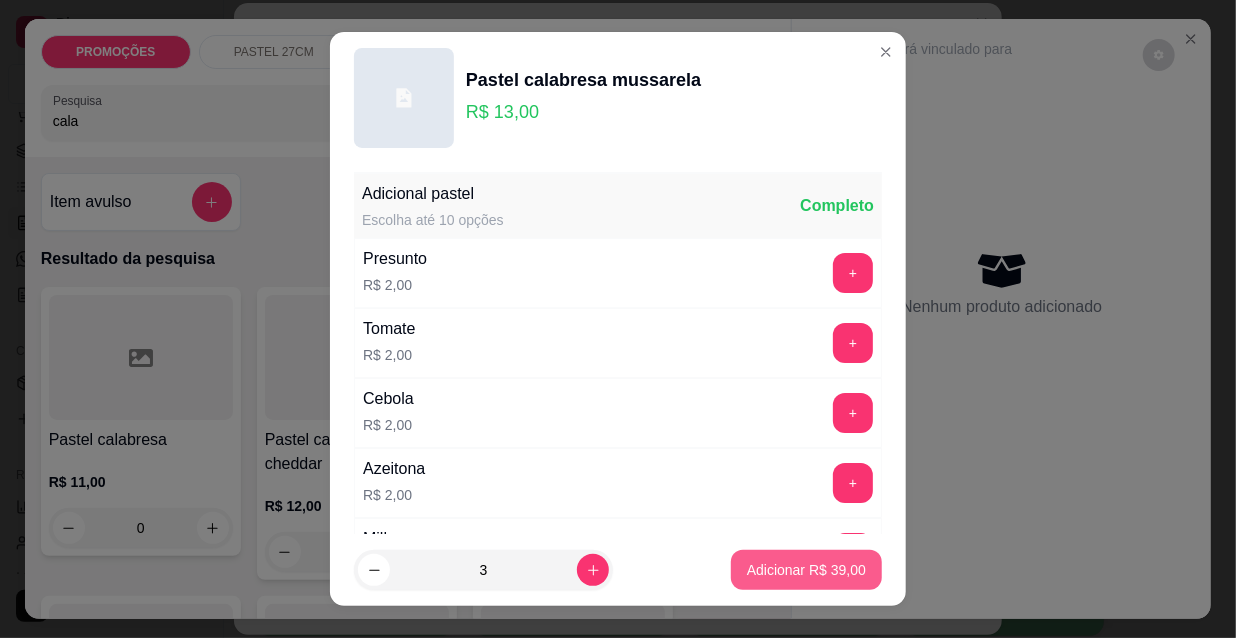 click on "Adicionar   R$ 39,00" at bounding box center [806, 570] 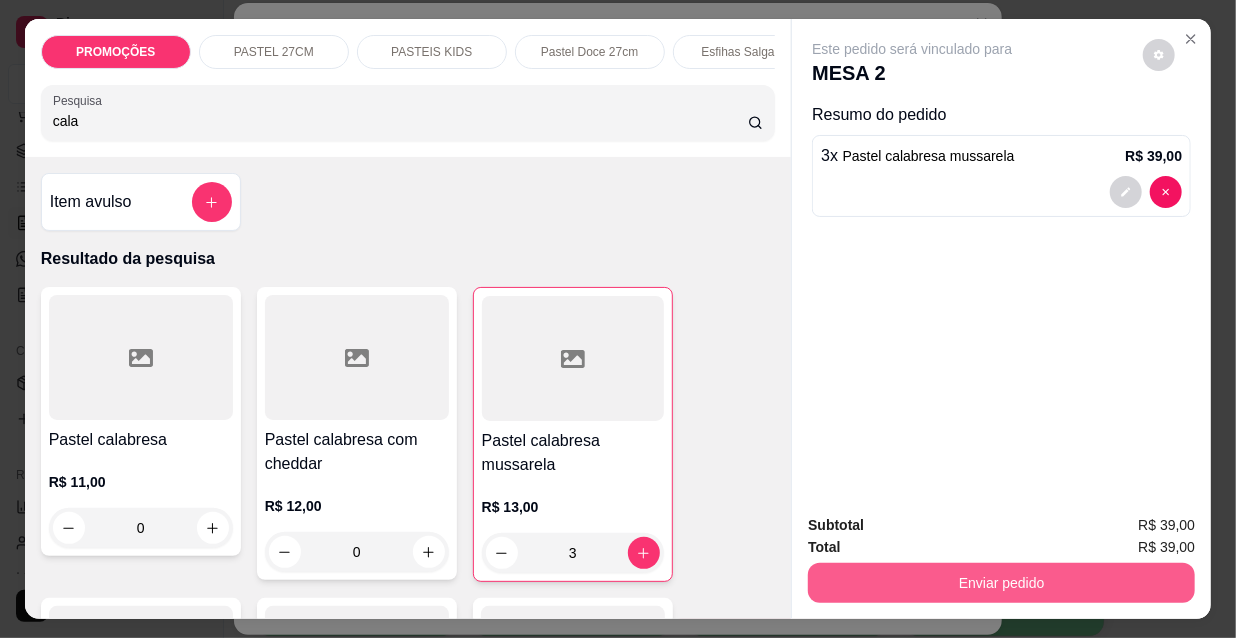 click on "Enviar pedido" at bounding box center (1001, 583) 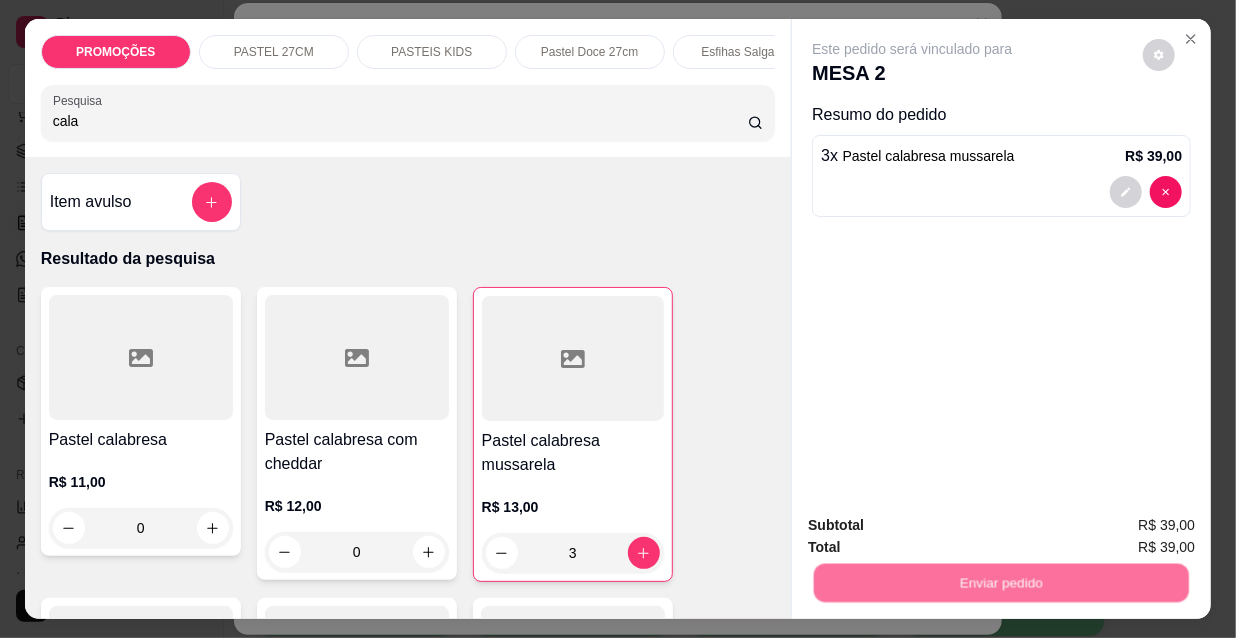 click on "Não registrar e enviar pedido" at bounding box center [937, 526] 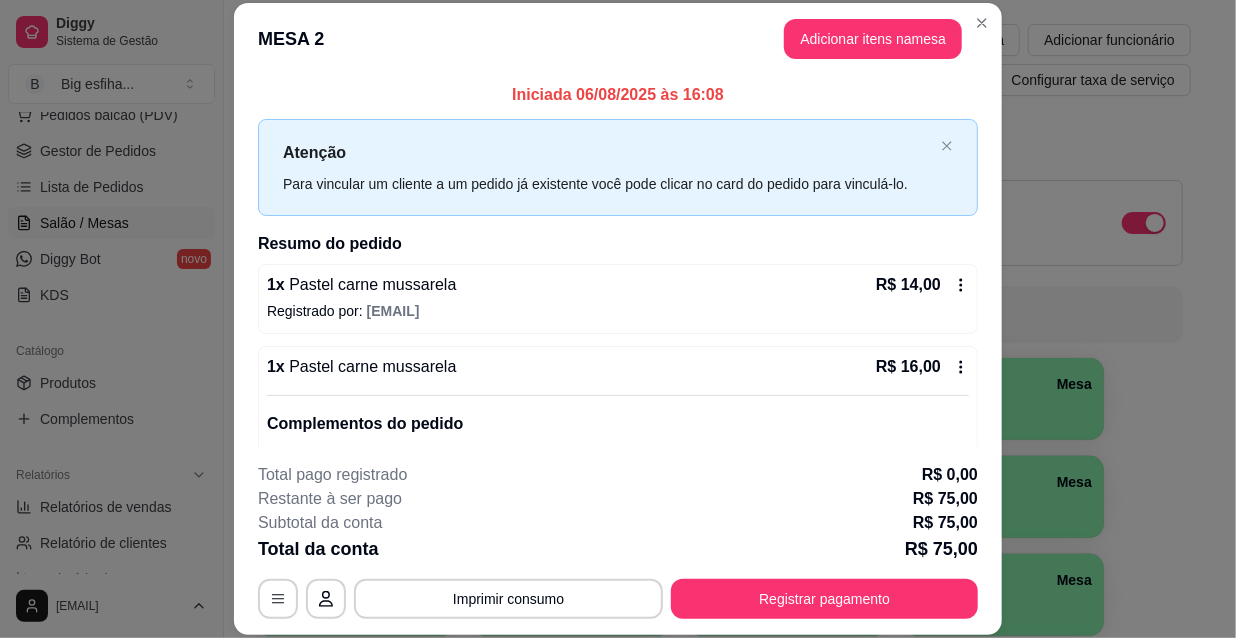 scroll, scrollTop: 252, scrollLeft: 0, axis: vertical 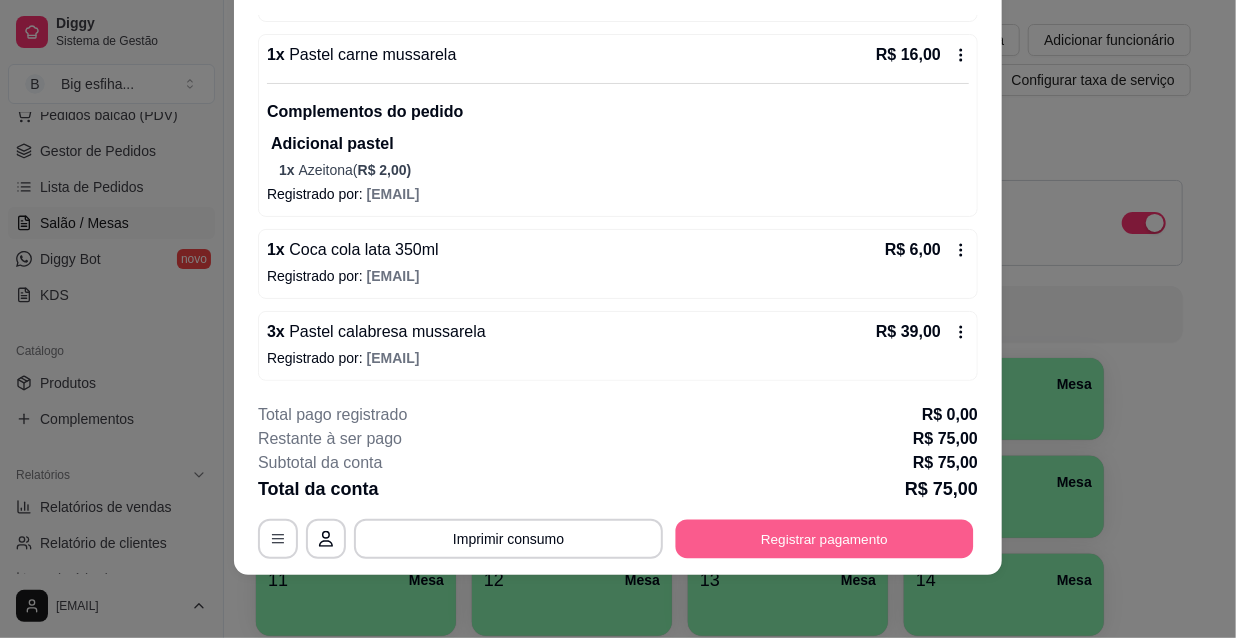 click on "Registrar pagamento" at bounding box center [825, 538] 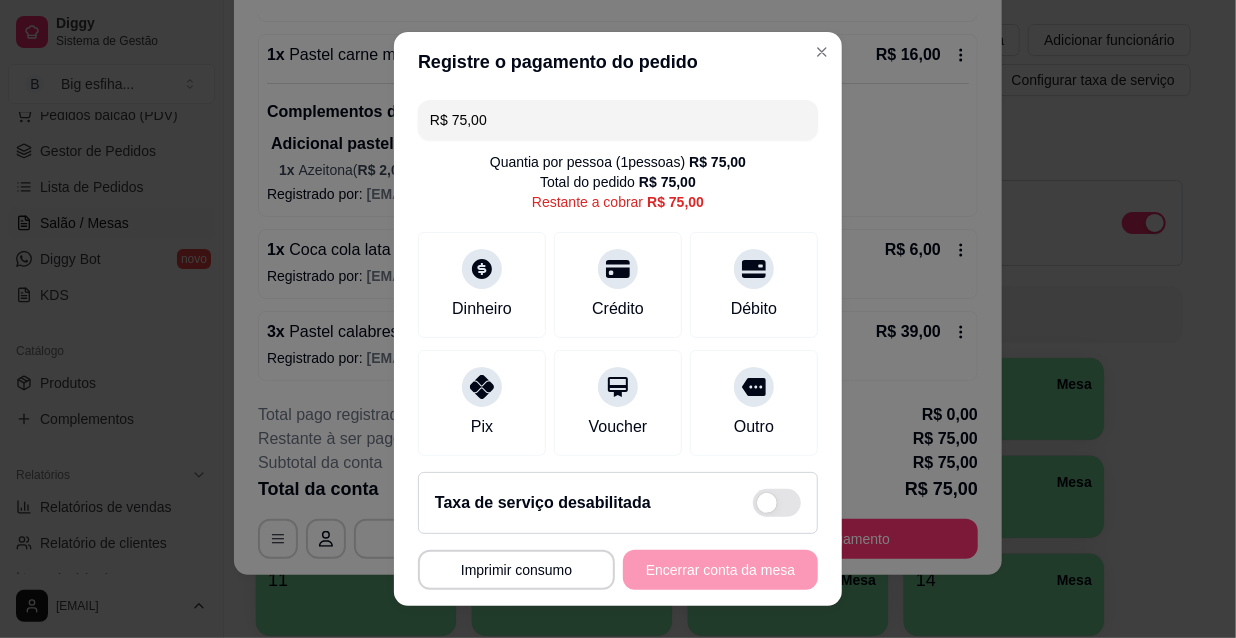 click on "R$ 75,00" at bounding box center [618, 120] 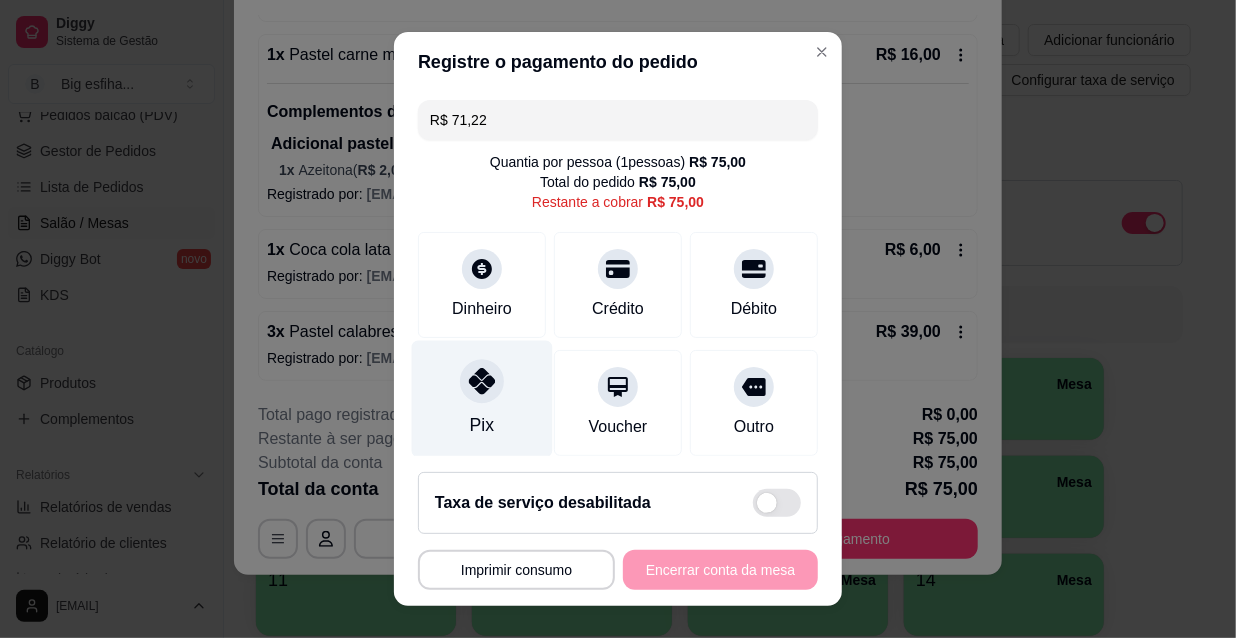 click at bounding box center [482, 381] 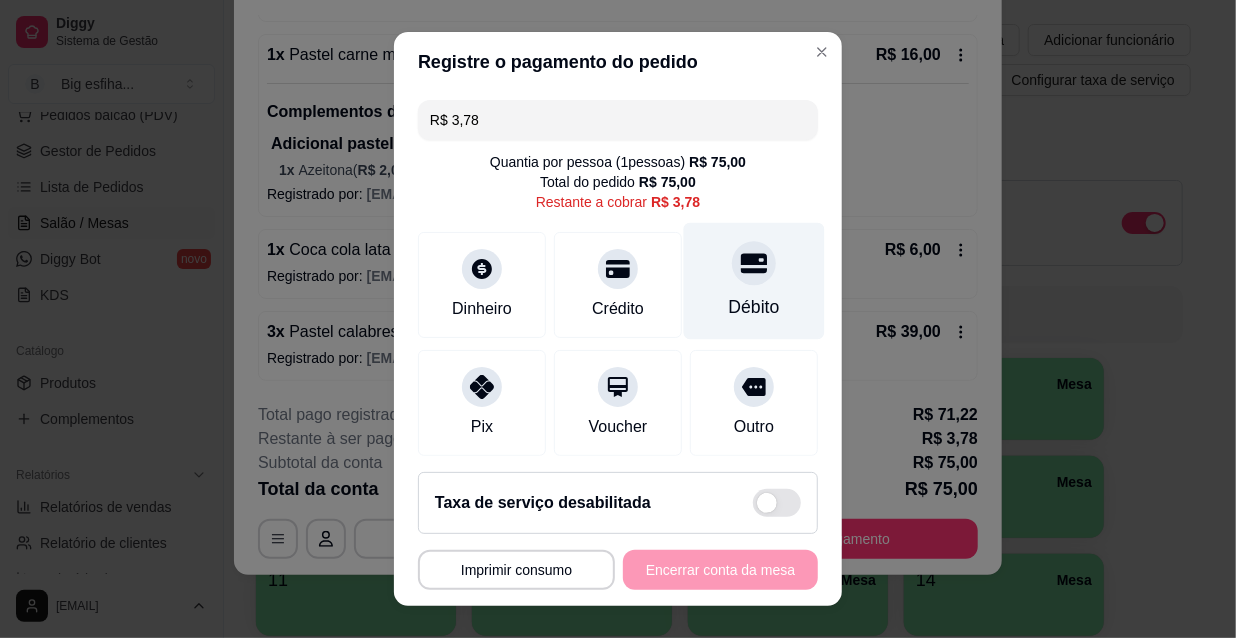 click 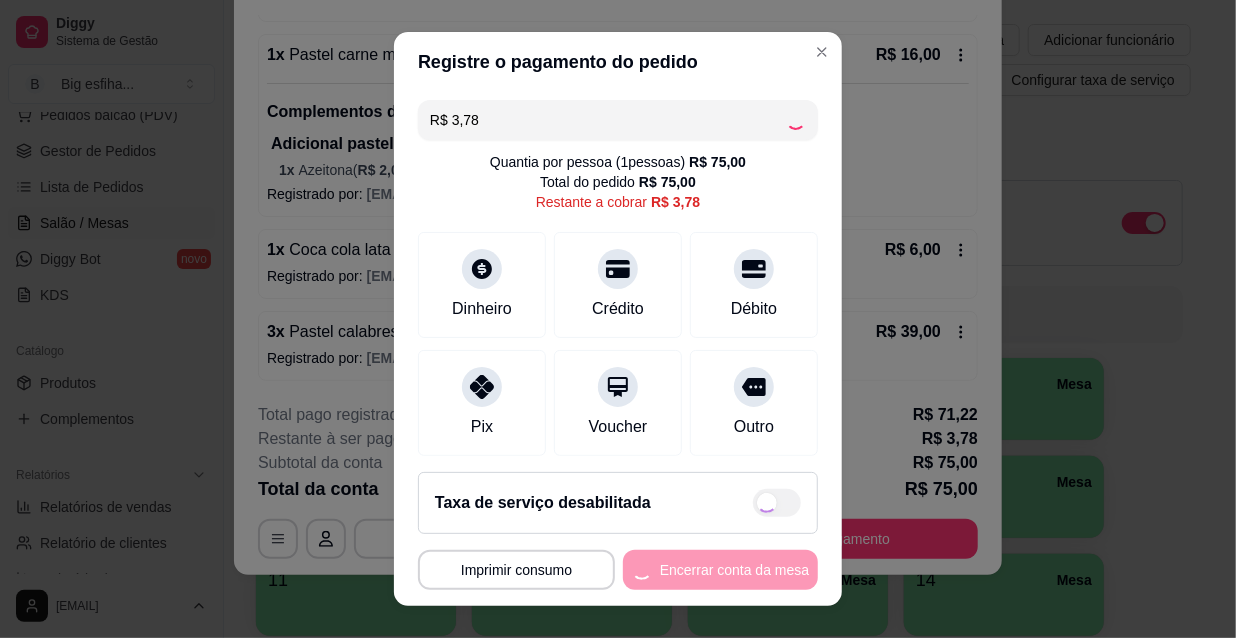 type on "R$ 0,00" 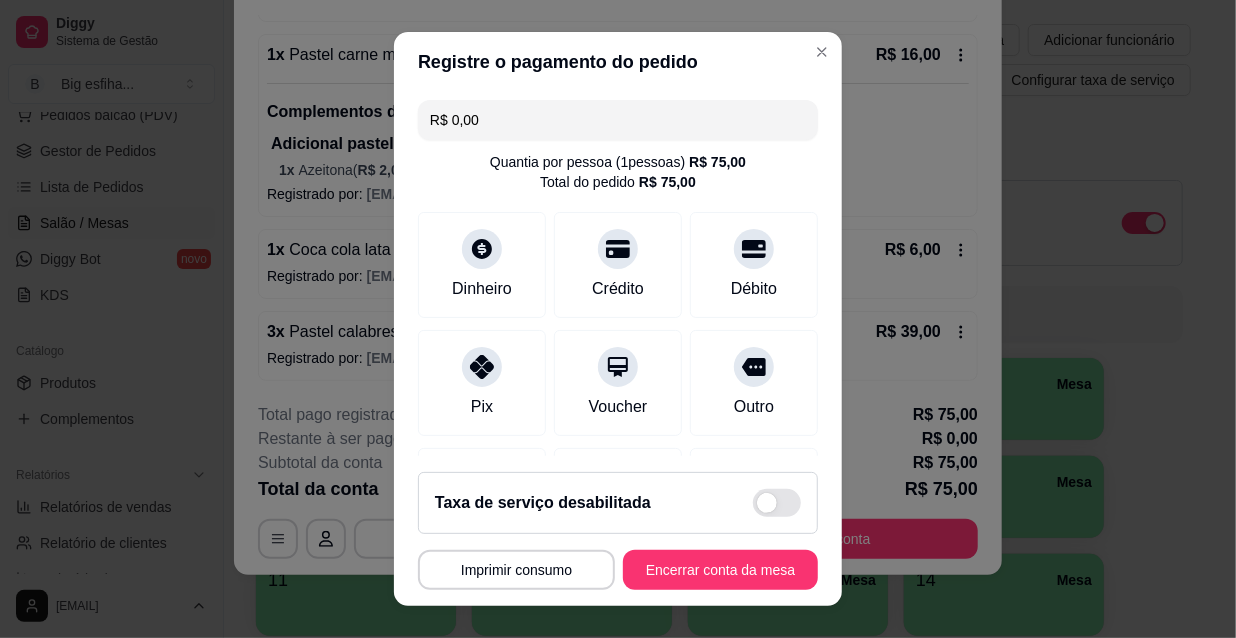 scroll, scrollTop: 309, scrollLeft: 0, axis: vertical 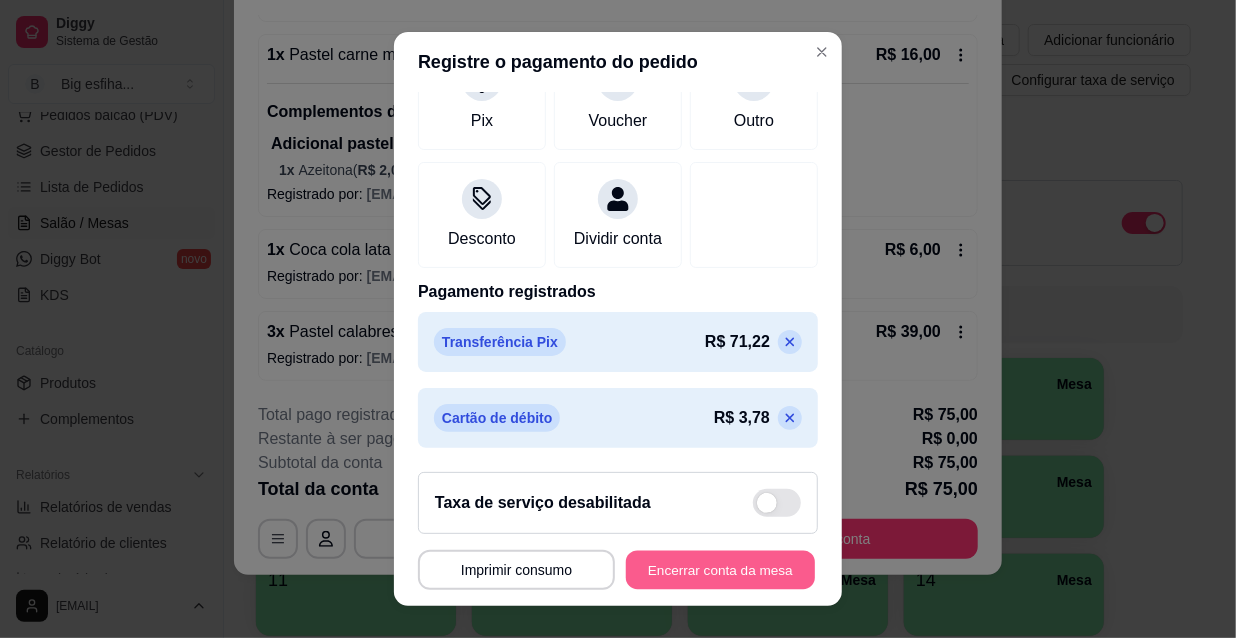 click on "Encerrar conta da mesa" at bounding box center (720, 570) 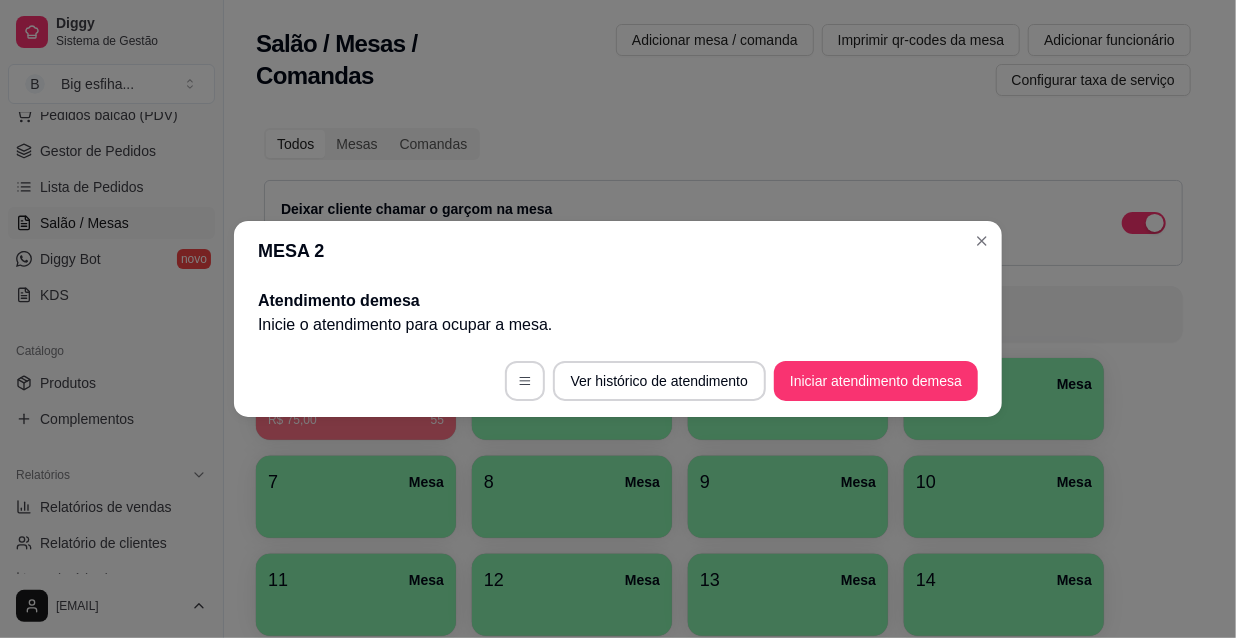 scroll, scrollTop: 0, scrollLeft: 0, axis: both 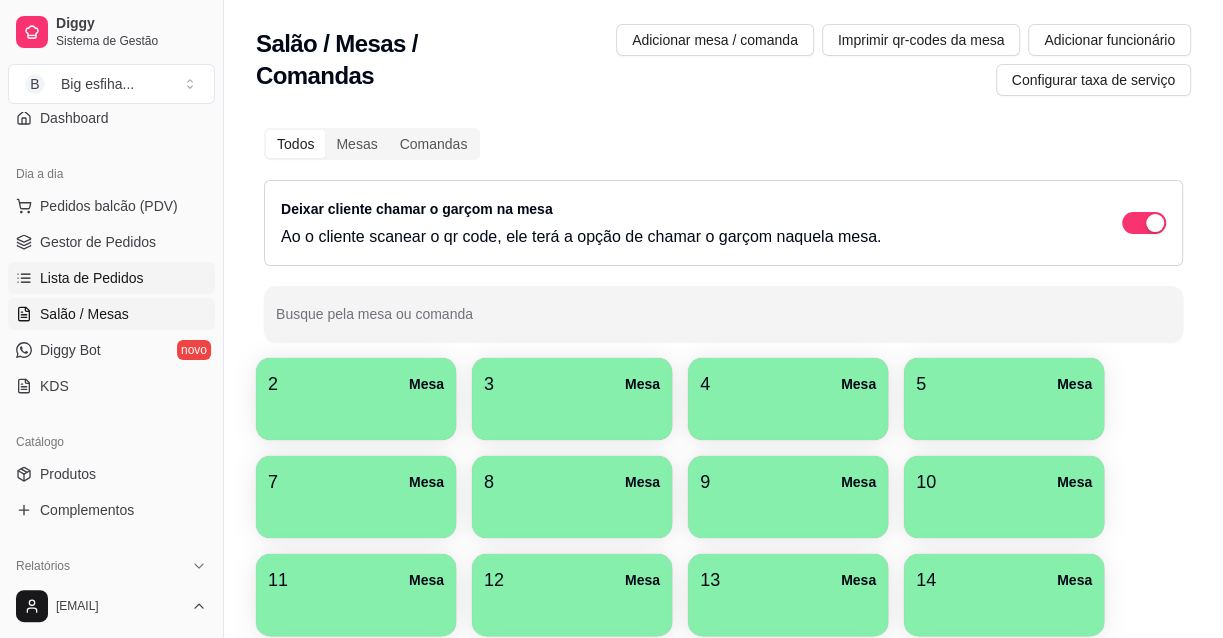 click on "Lista de Pedidos" at bounding box center [111, 278] 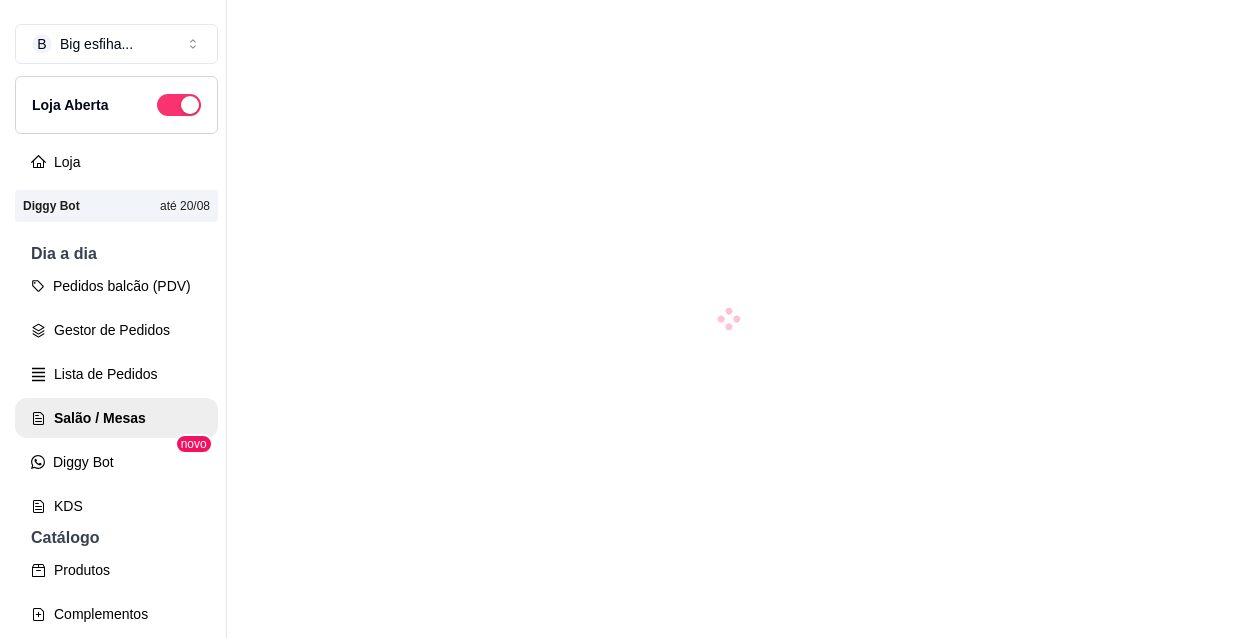 scroll, scrollTop: 0, scrollLeft: 0, axis: both 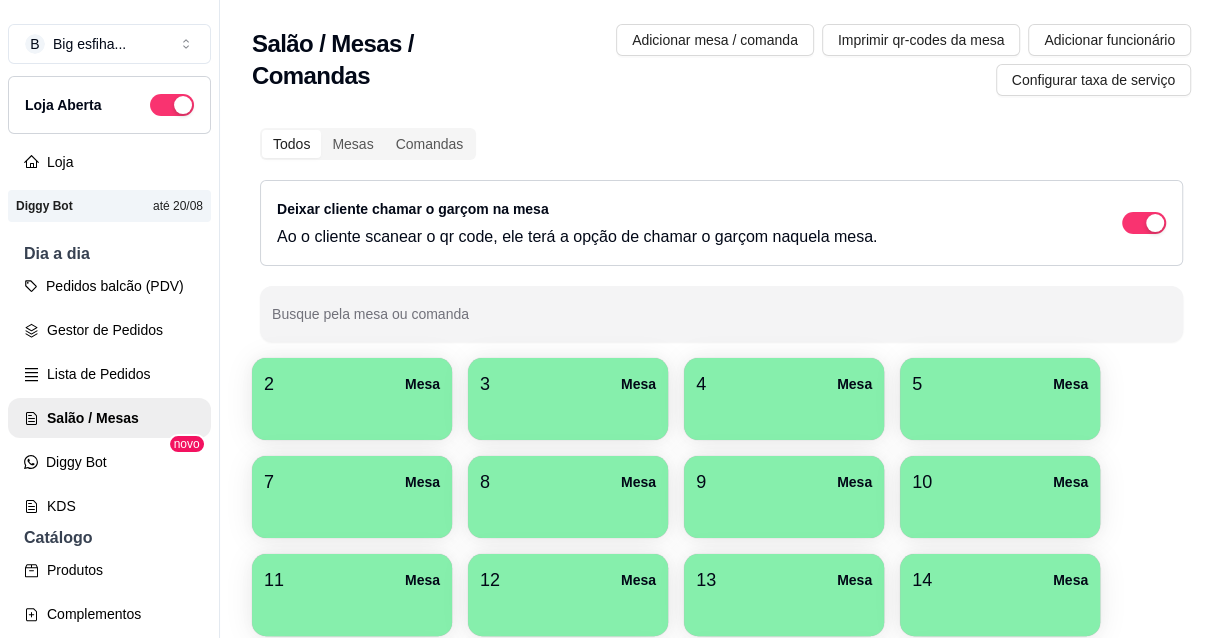 click on "2 Mesa" at bounding box center [352, 384] 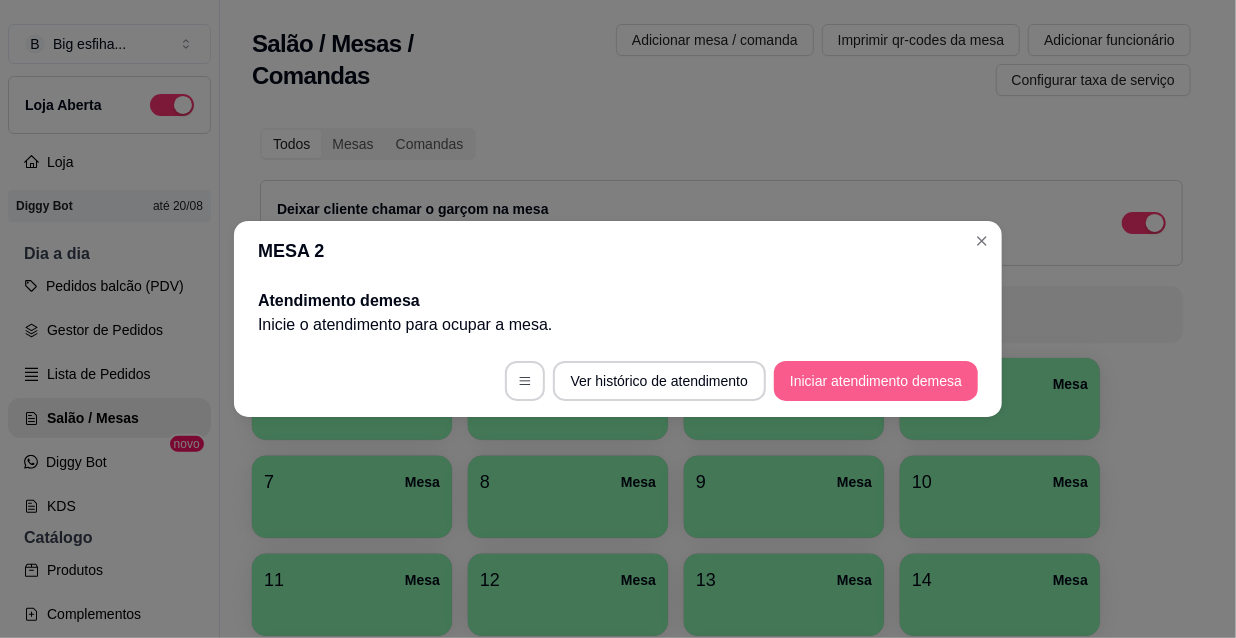 click on "Iniciar atendimento de  mesa" at bounding box center (876, 381) 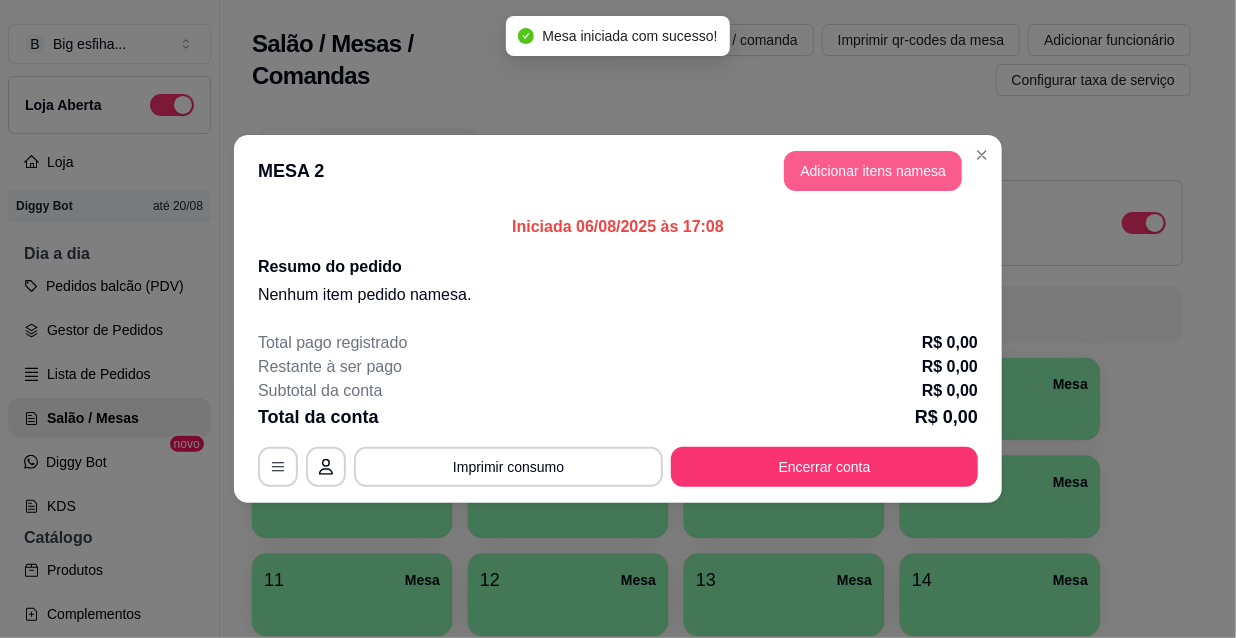 click on "Adicionar itens na  mesa" at bounding box center (873, 171) 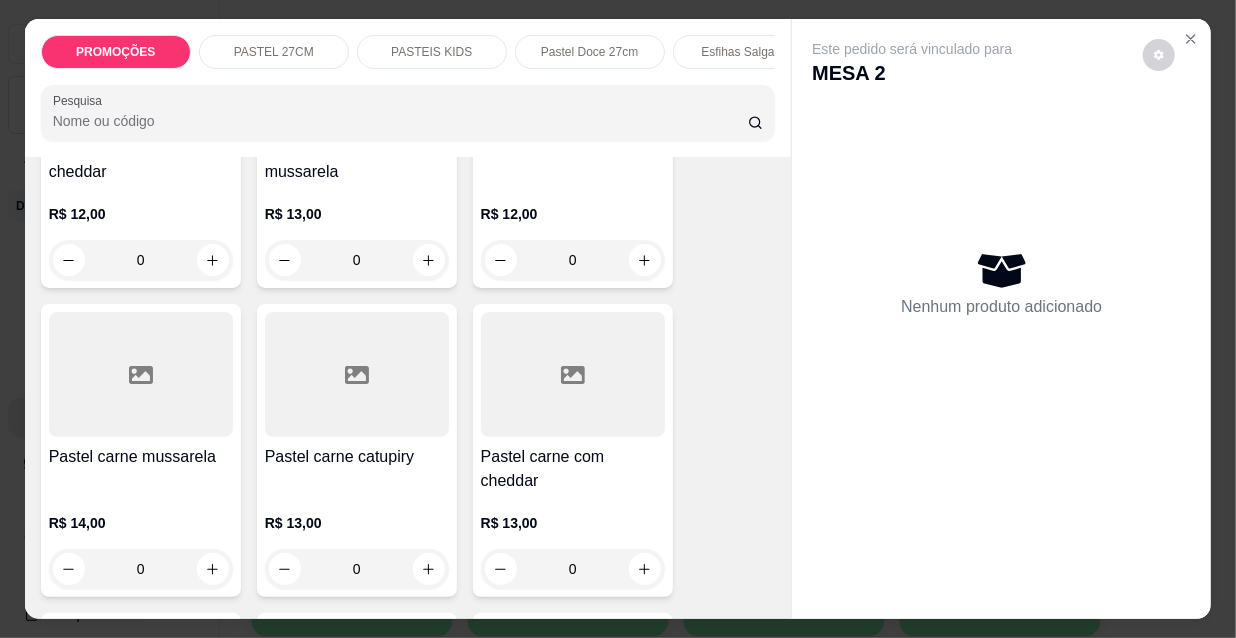 scroll, scrollTop: 2181, scrollLeft: 0, axis: vertical 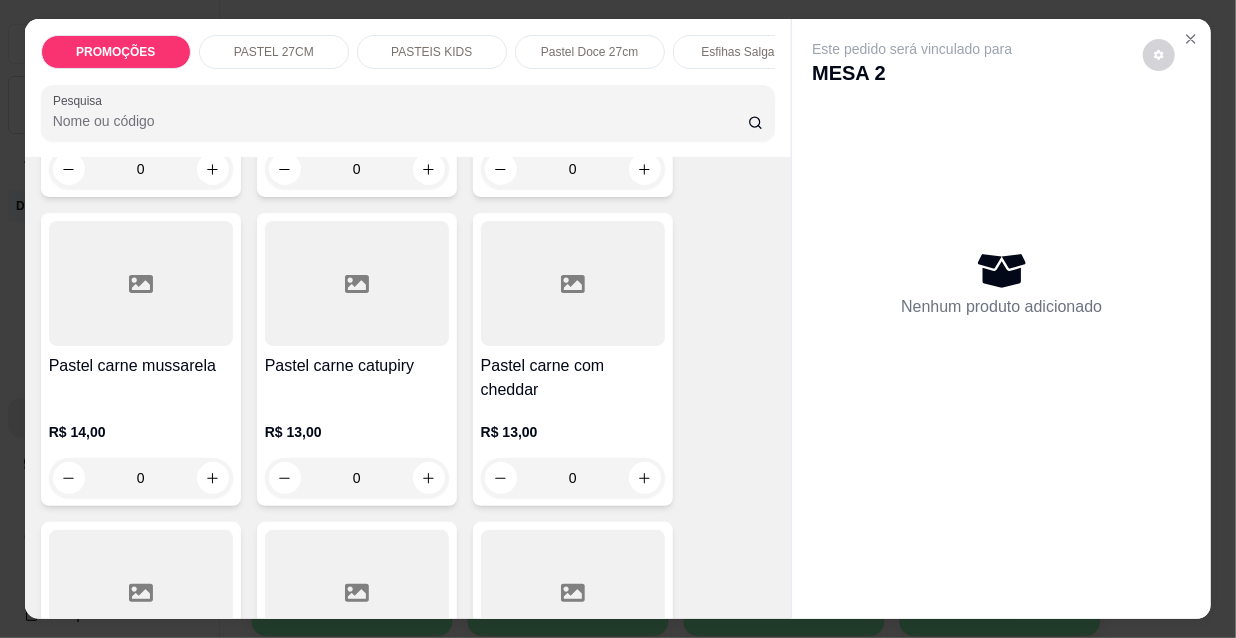 click at bounding box center [141, 283] 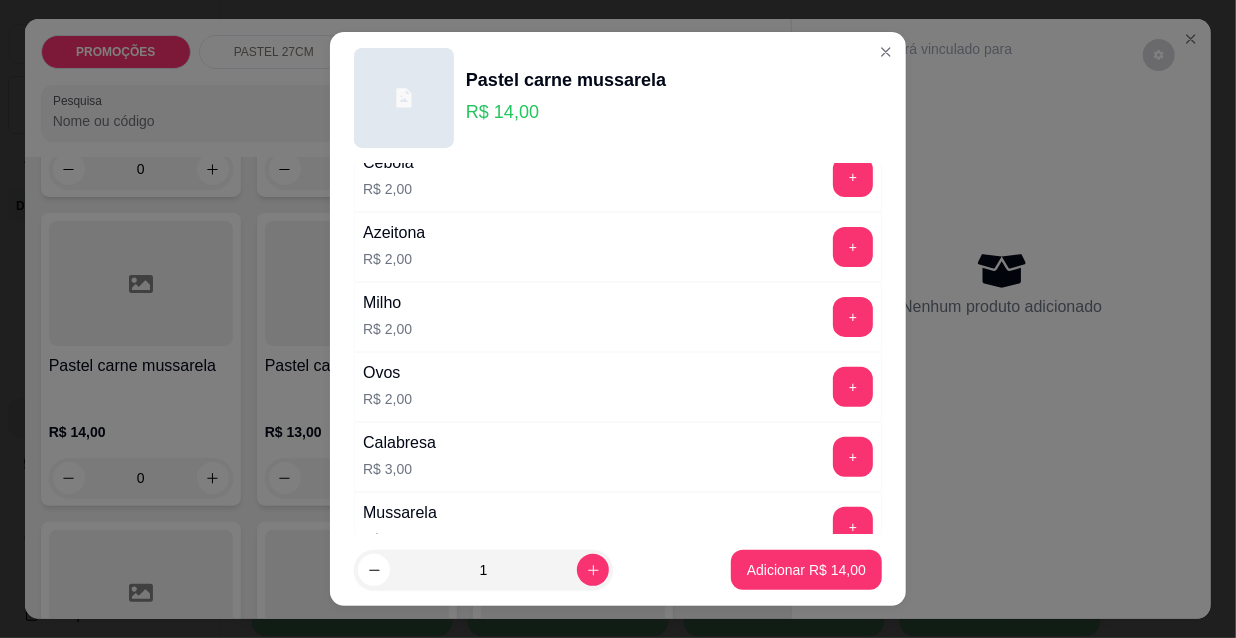 scroll, scrollTop: 272, scrollLeft: 0, axis: vertical 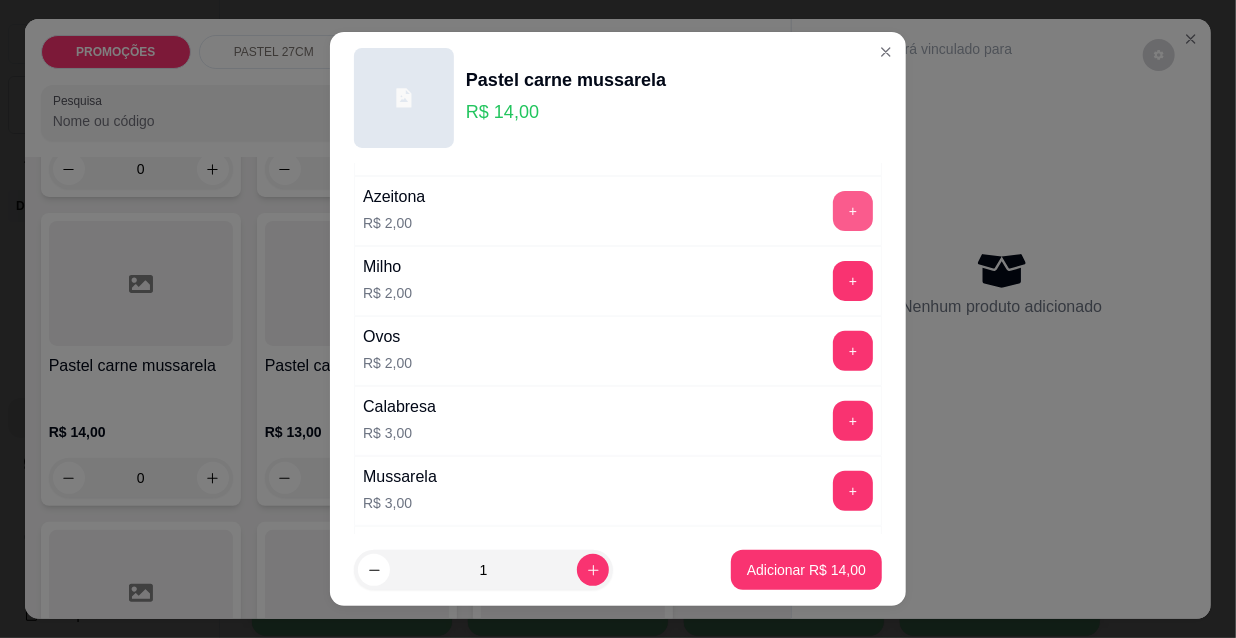 click on "+" at bounding box center (853, 211) 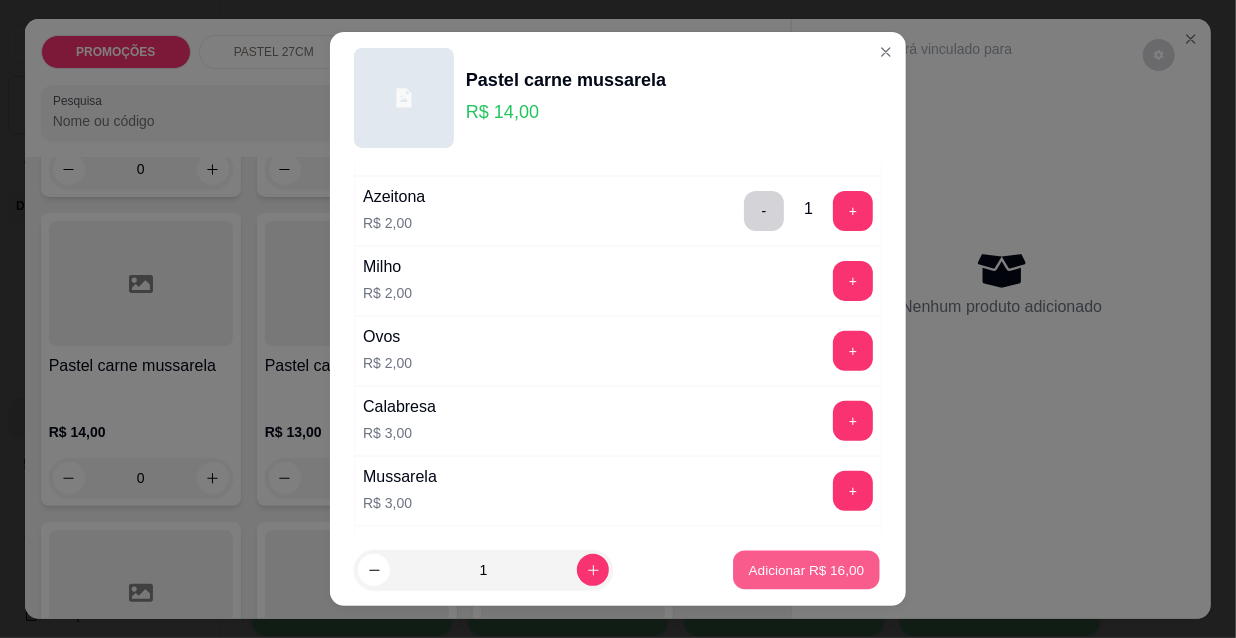 click on "Adicionar   R$ 16,00" at bounding box center (807, 569) 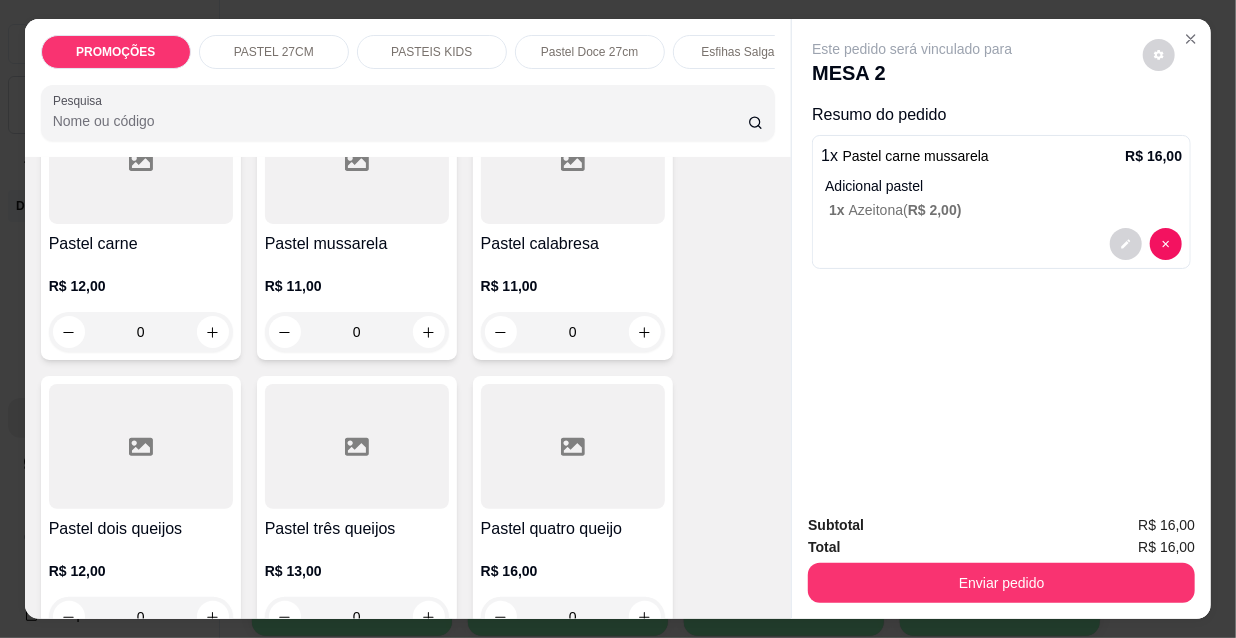 scroll, scrollTop: 0, scrollLeft: 0, axis: both 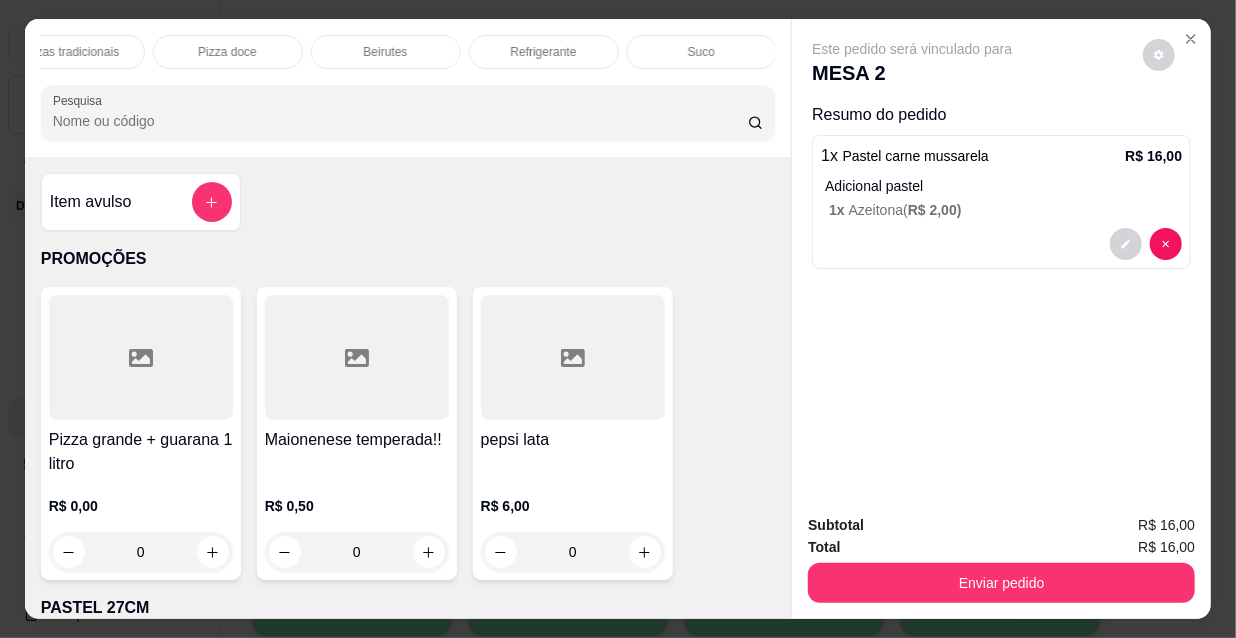 click on "Refrigerante" at bounding box center [544, 52] 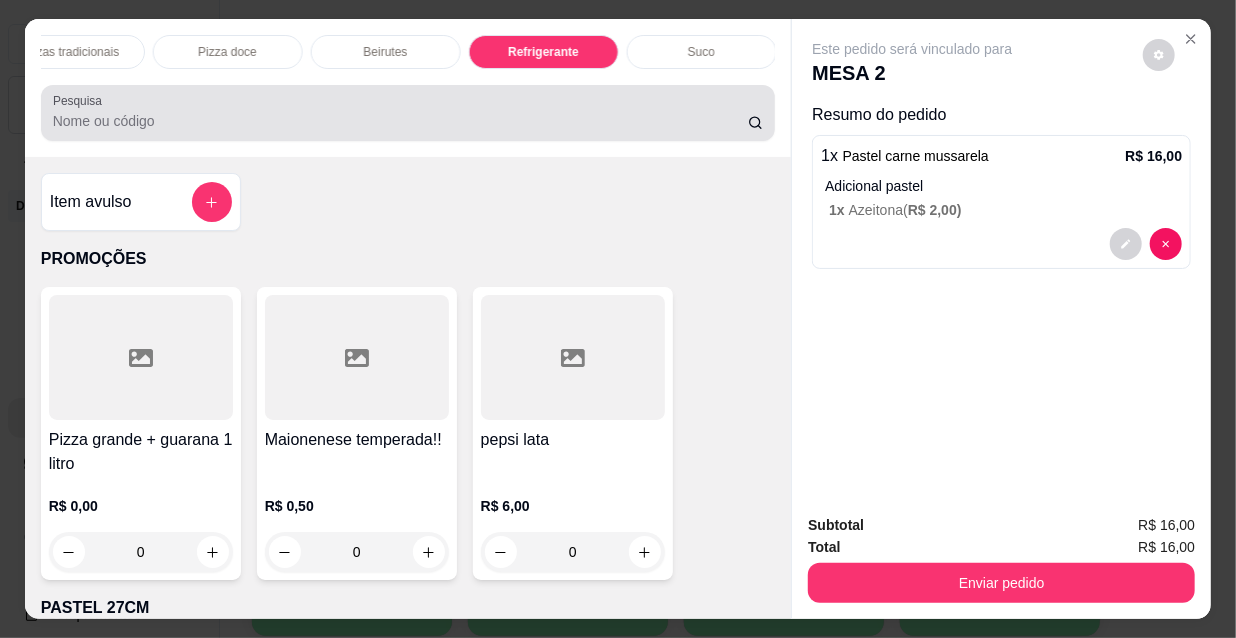 scroll, scrollTop: 18022, scrollLeft: 0, axis: vertical 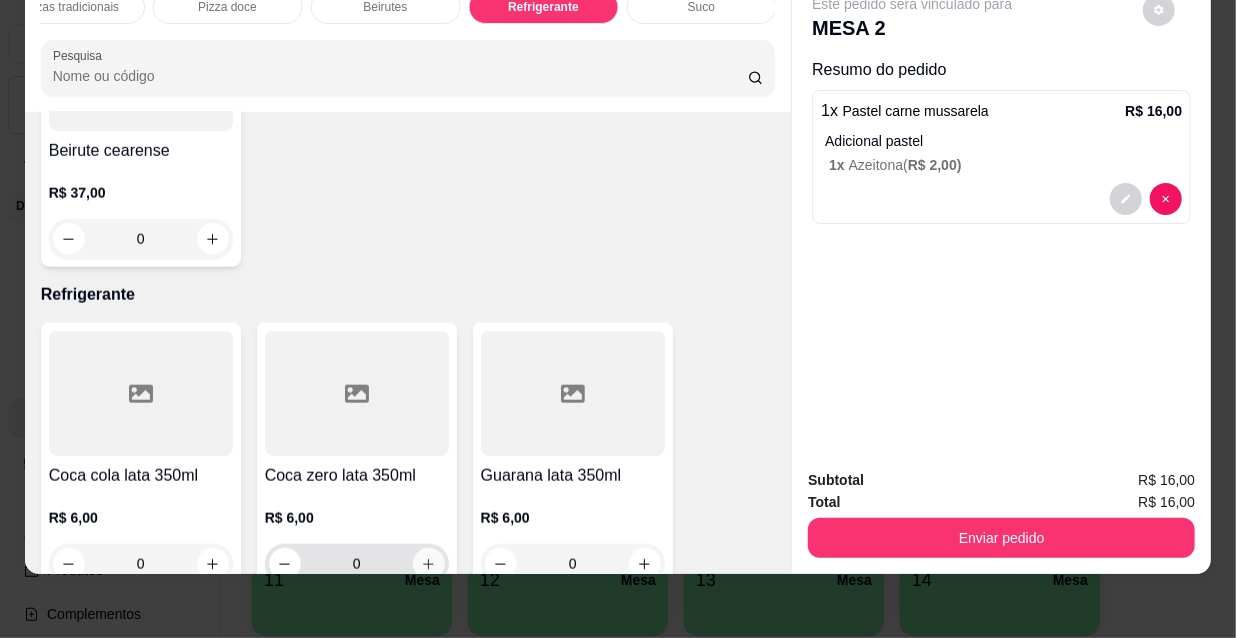 click at bounding box center (429, 564) 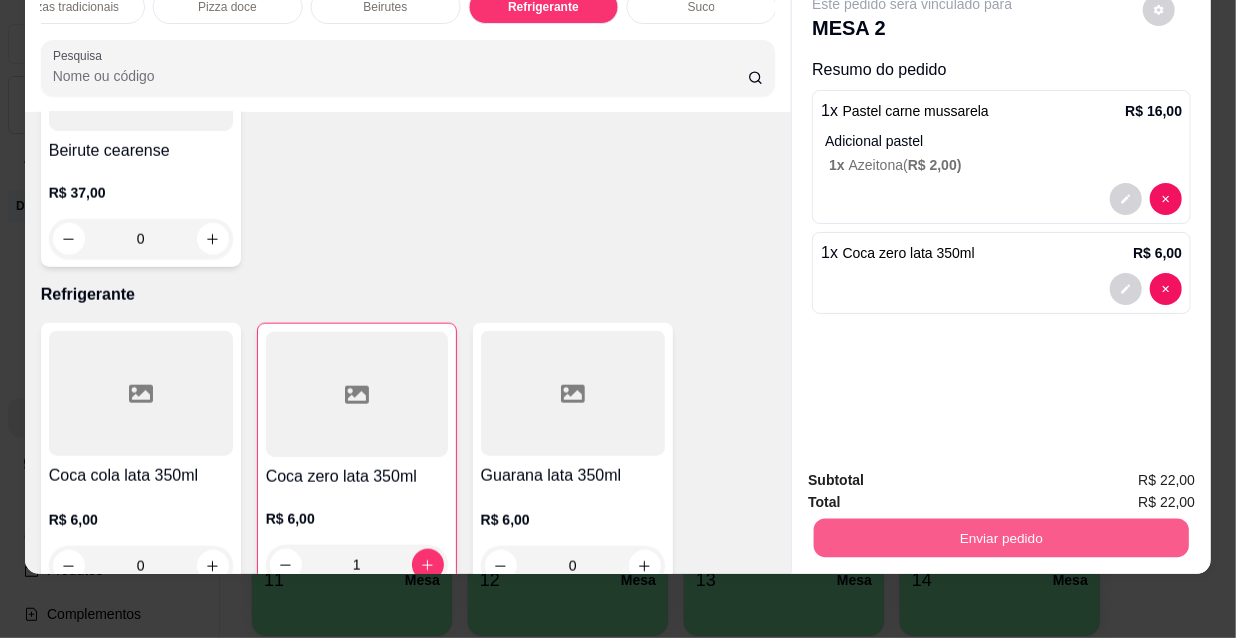 click on "Enviar pedido" at bounding box center (1001, 537) 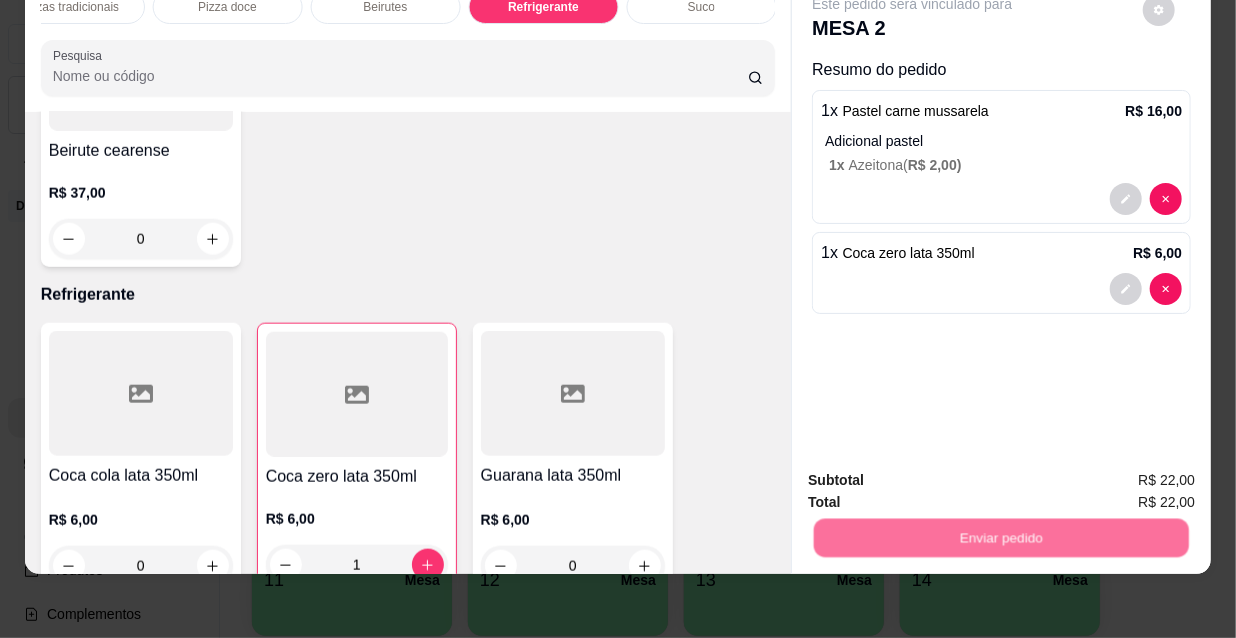 click on "Não registrar e enviar pedido" at bounding box center (937, 475) 